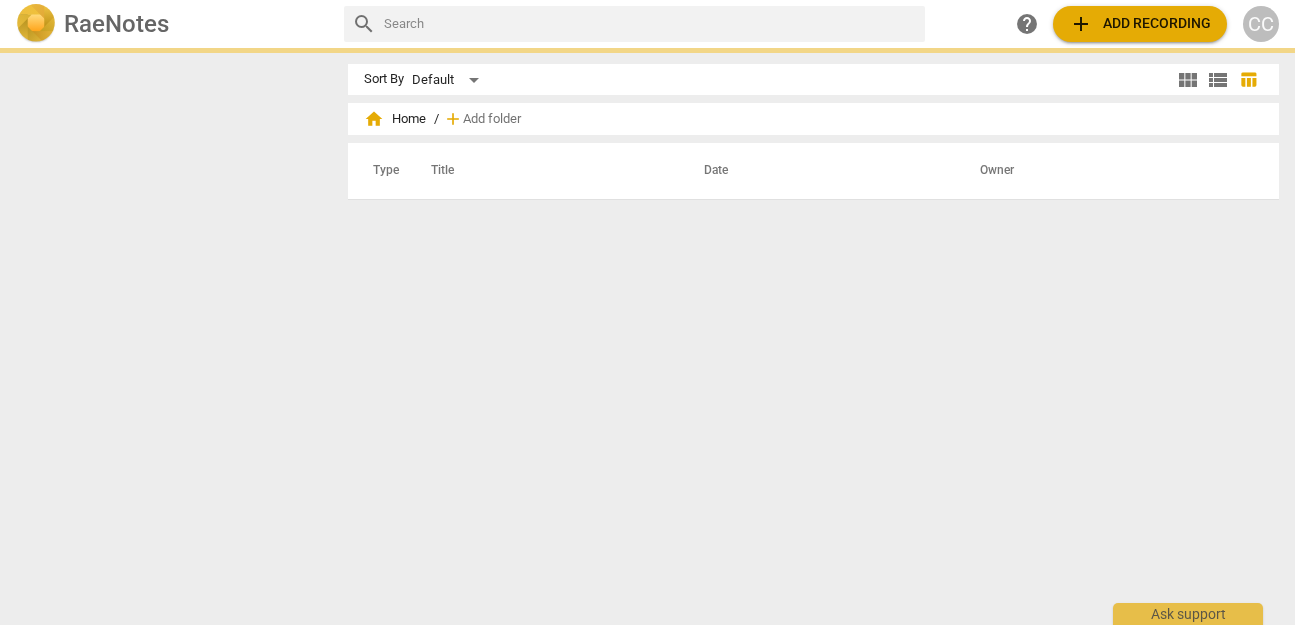scroll, scrollTop: 0, scrollLeft: 0, axis: both 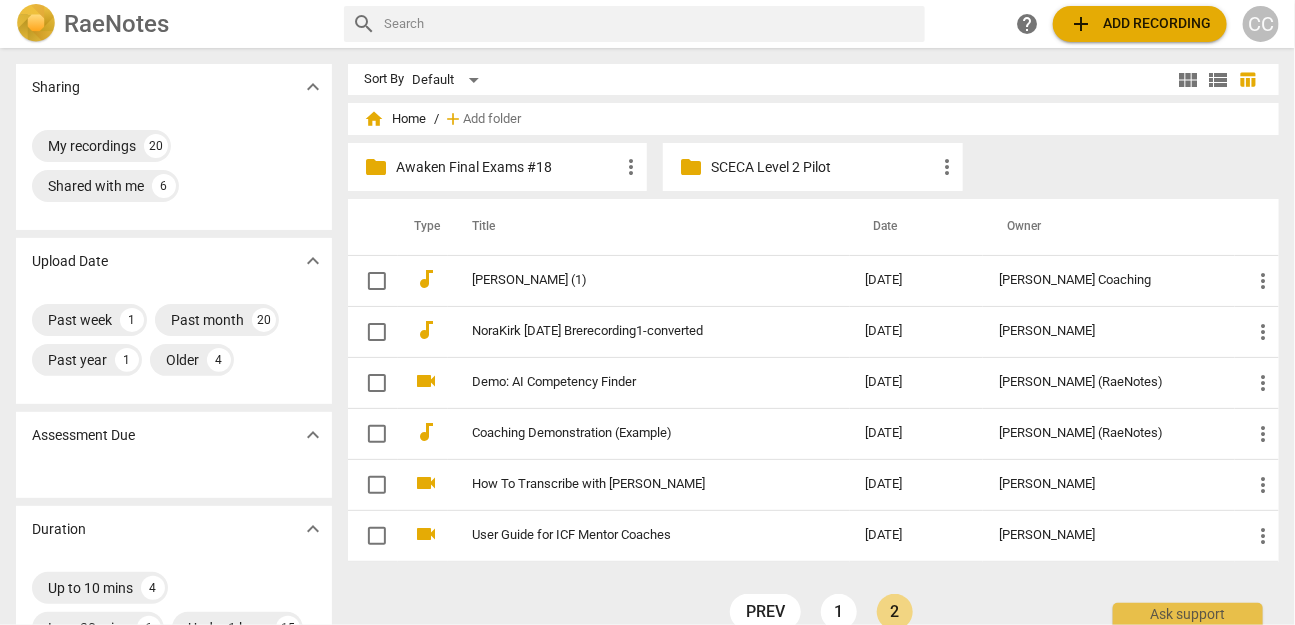 click on "CC" at bounding box center (1261, 24) 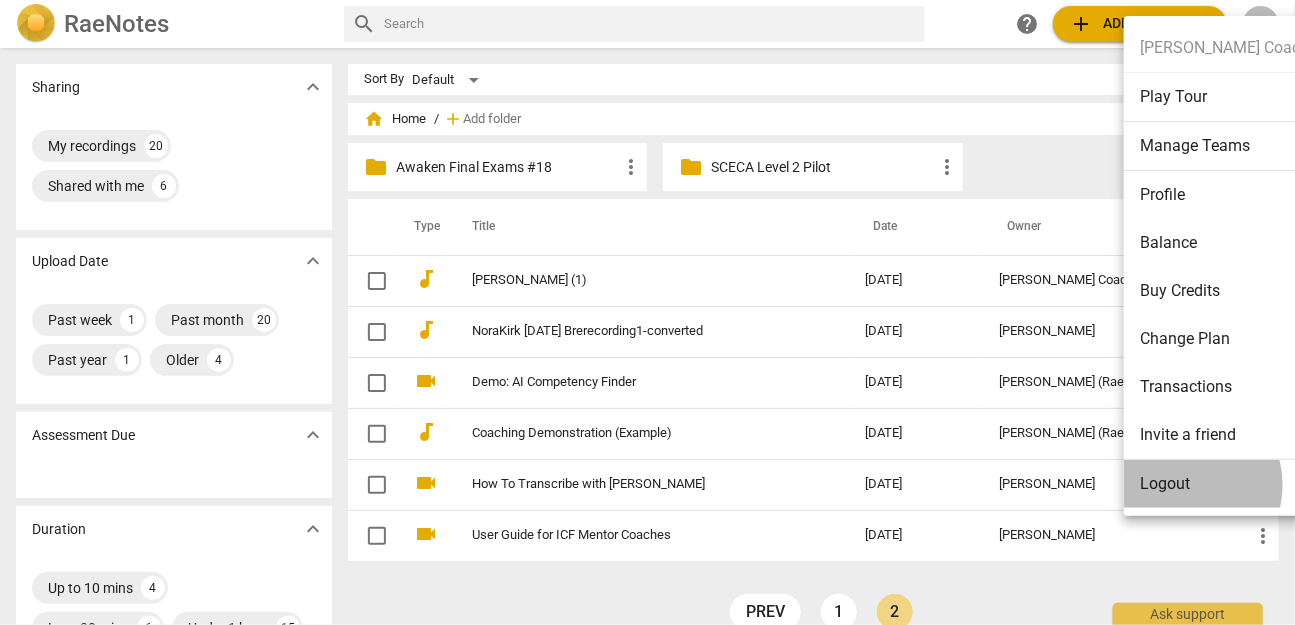 click on "Logout" at bounding box center (1235, 484) 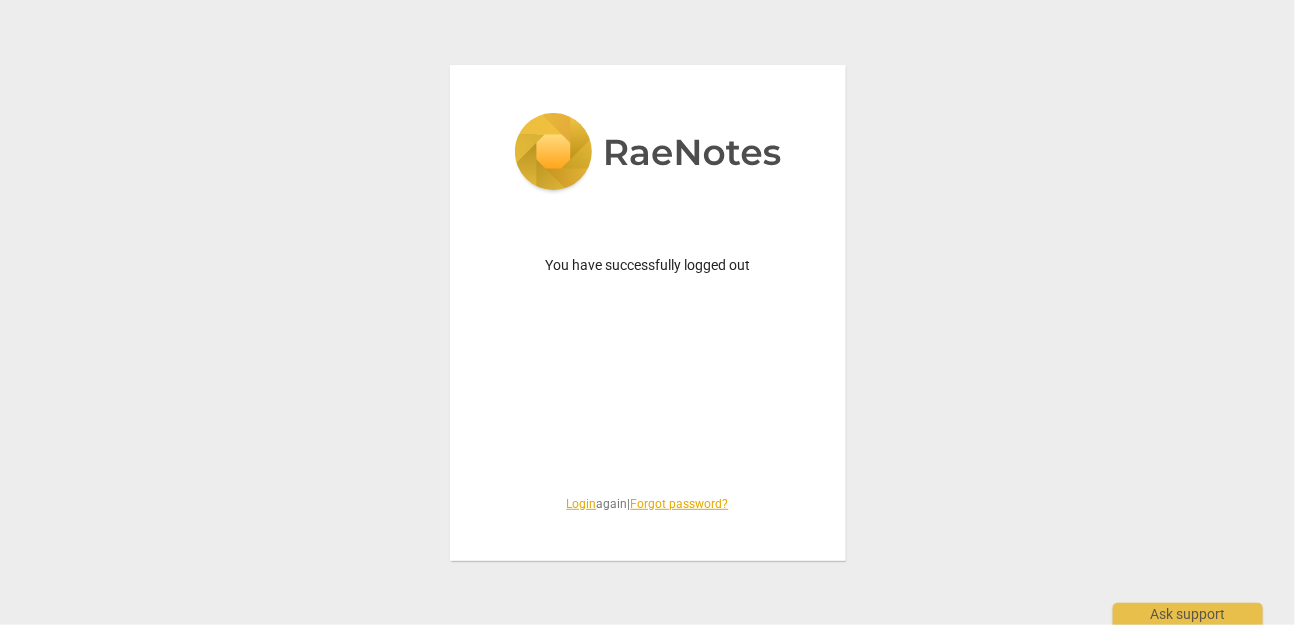 click on "Login" at bounding box center [582, 504] 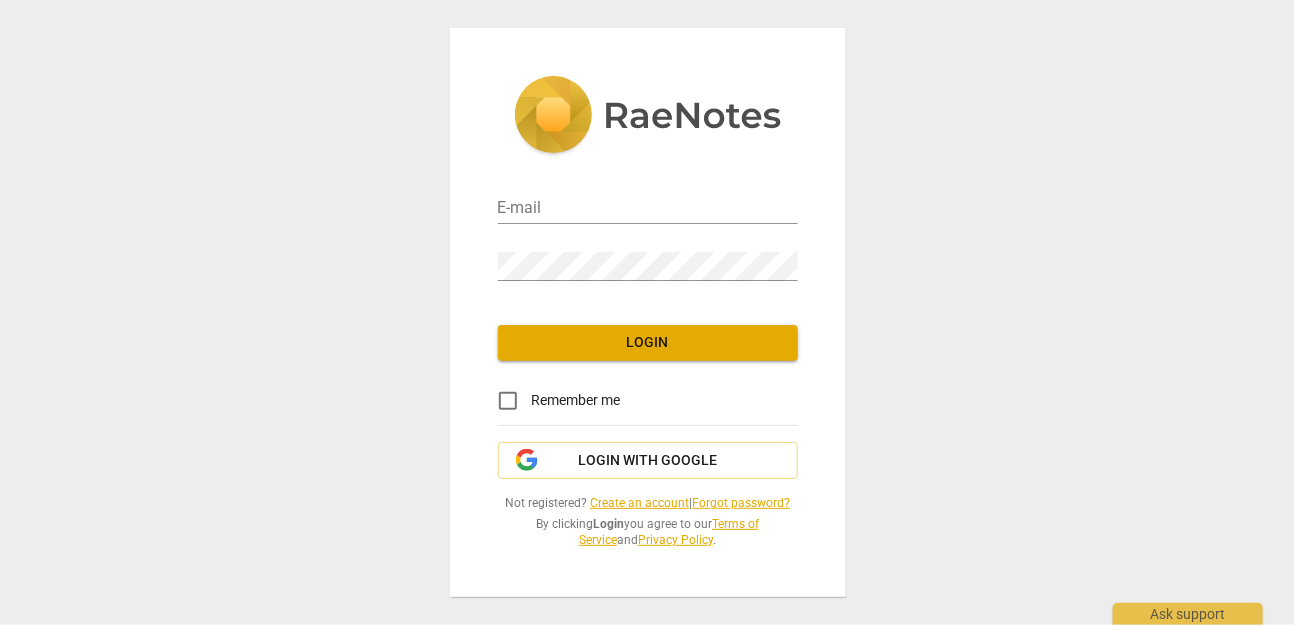 type on "matthewmcc@cintroncoaching.com" 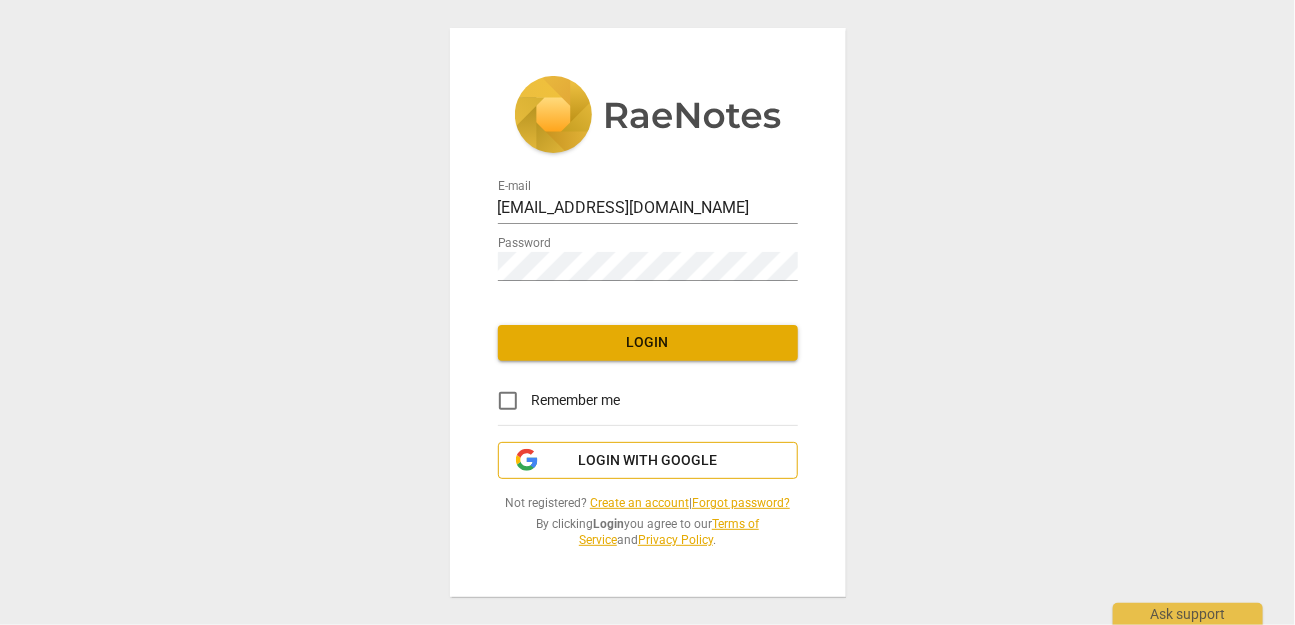 click on "Login with Google" at bounding box center [647, 461] 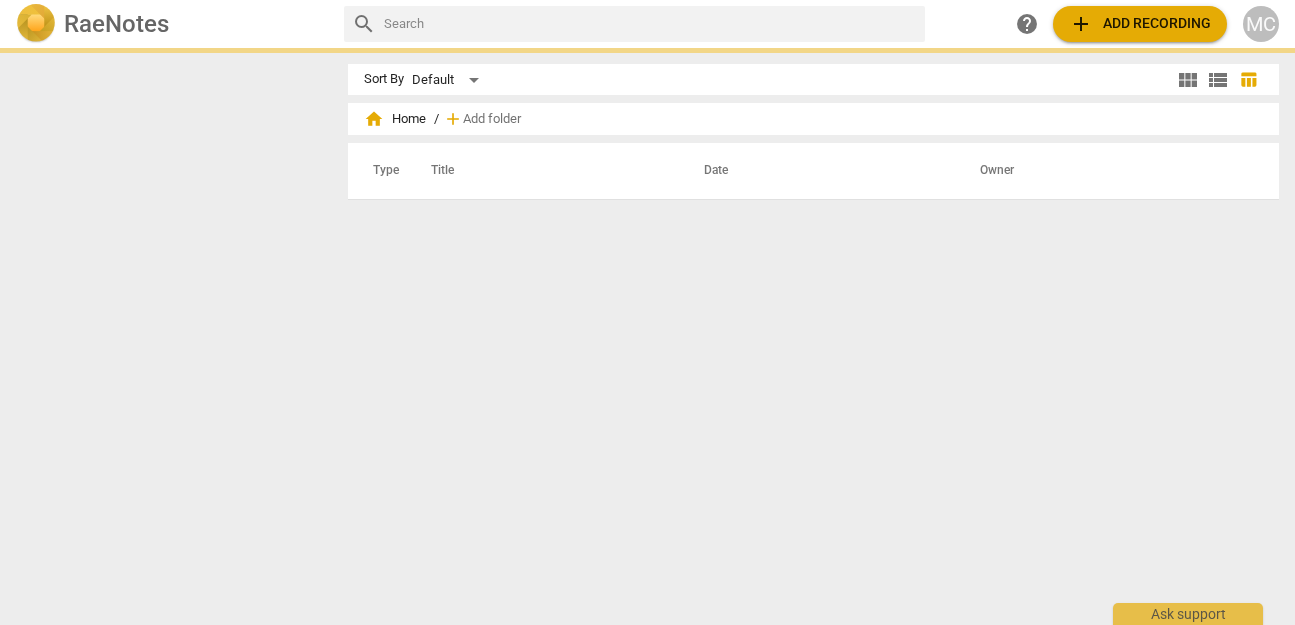 scroll, scrollTop: 0, scrollLeft: 0, axis: both 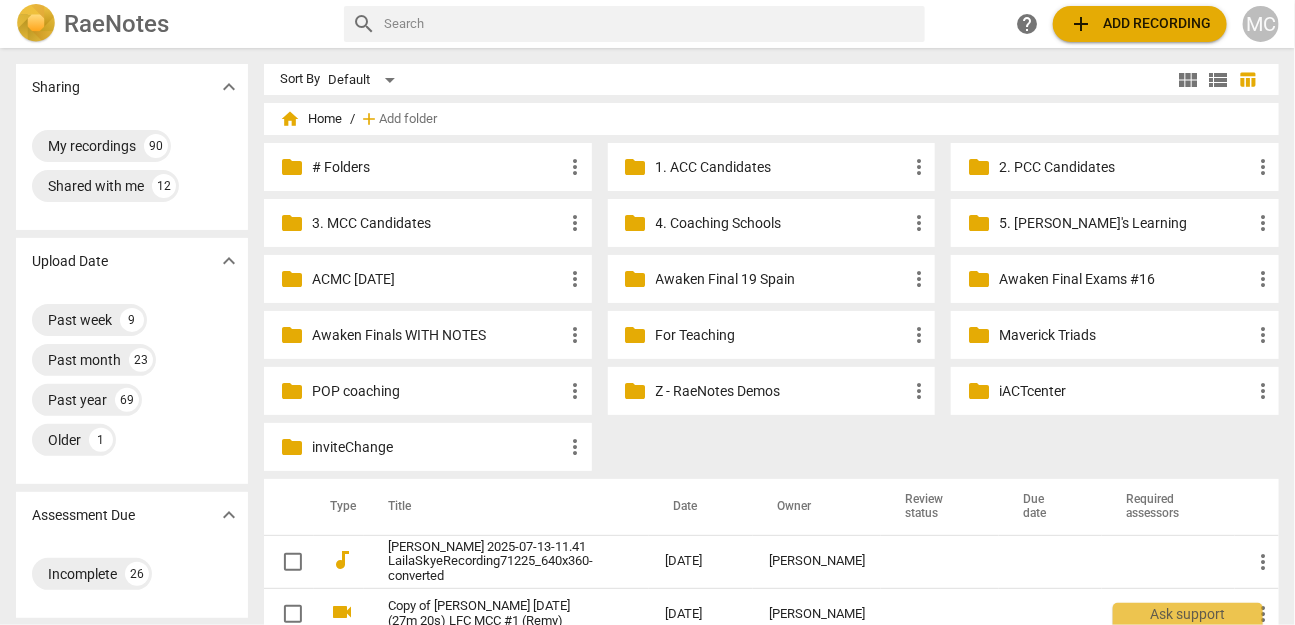 click at bounding box center (650, 24) 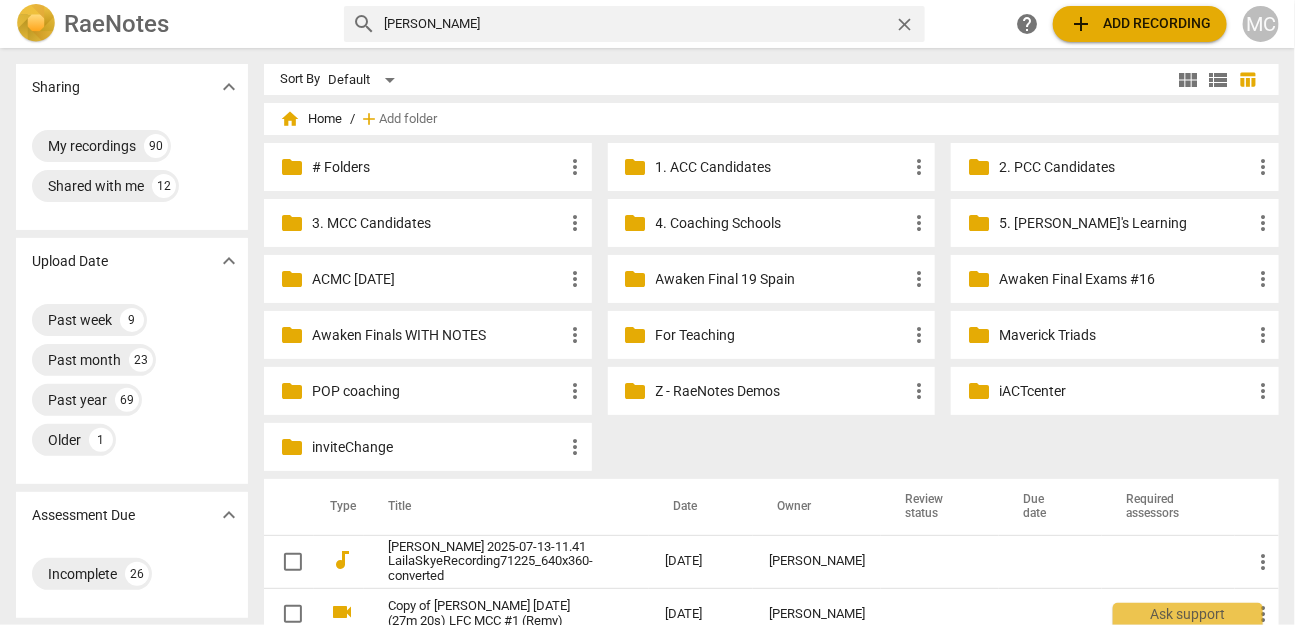 type on "[PERSON_NAME]" 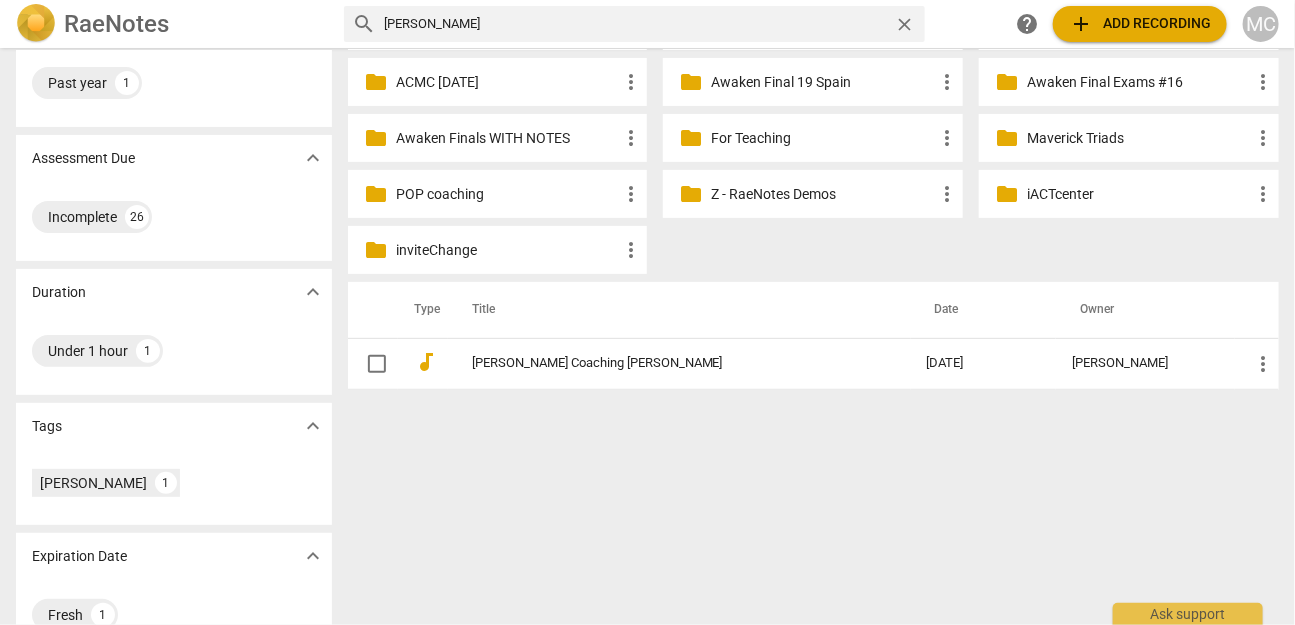 scroll, scrollTop: 199, scrollLeft: 0, axis: vertical 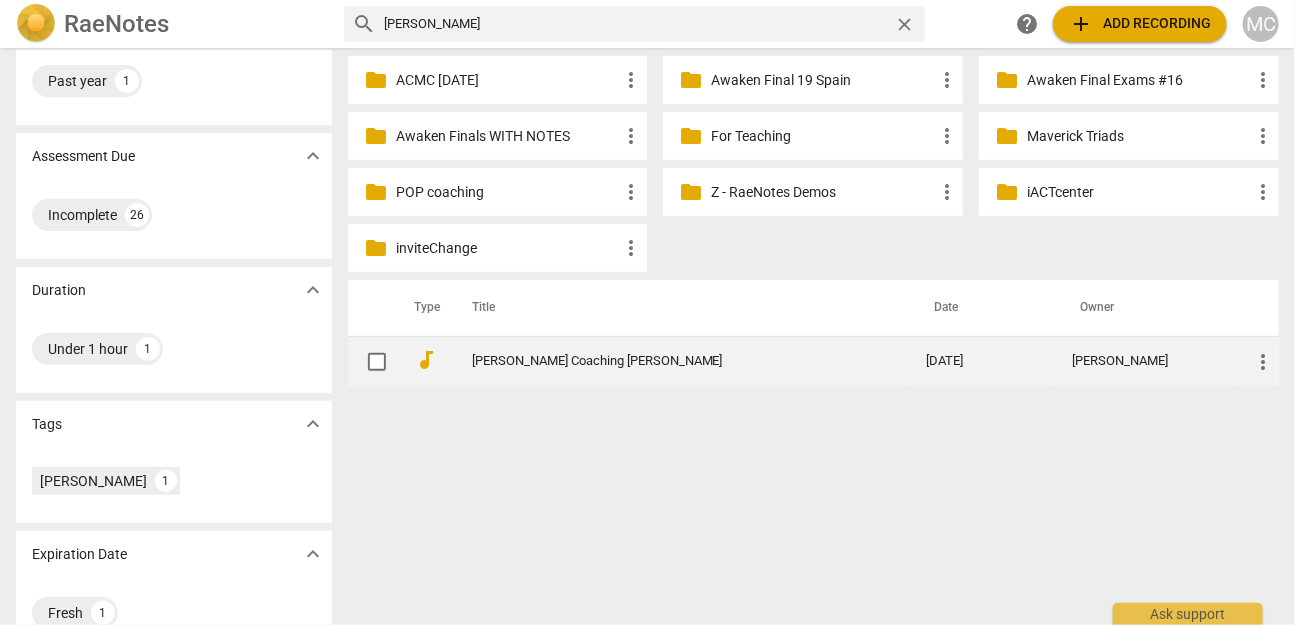 click on "[PERSON_NAME] Coaching [PERSON_NAME]" at bounding box center (663, 361) 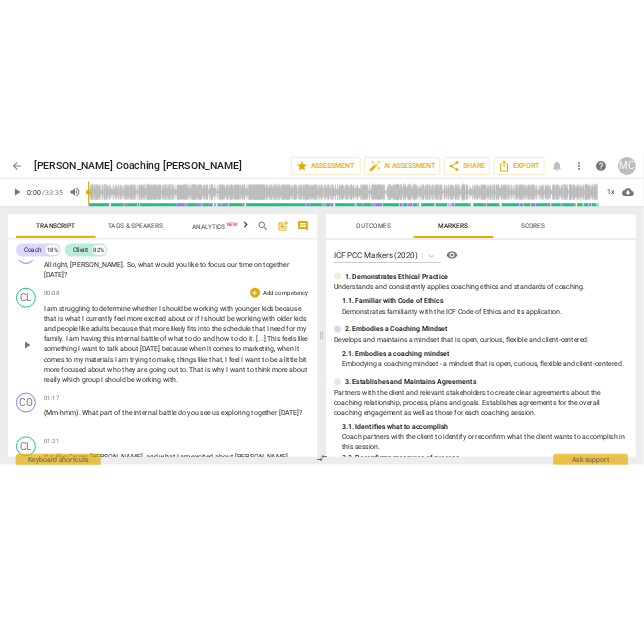 scroll, scrollTop: 0, scrollLeft: 0, axis: both 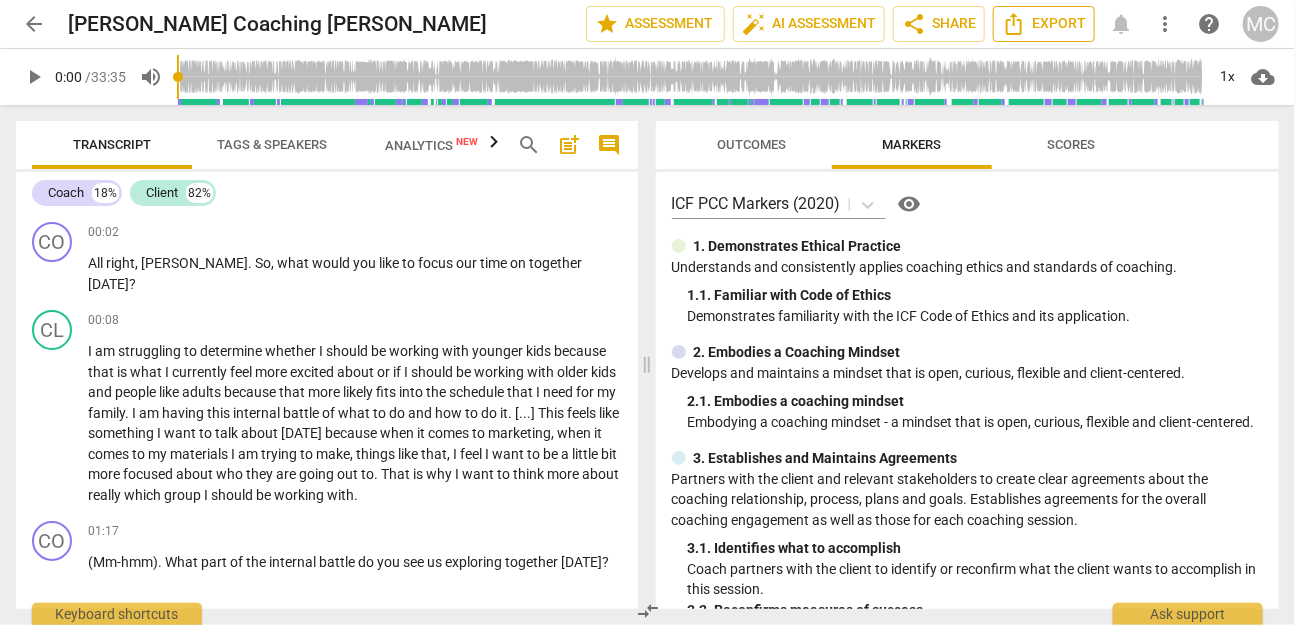 click on "Export" at bounding box center [1044, 24] 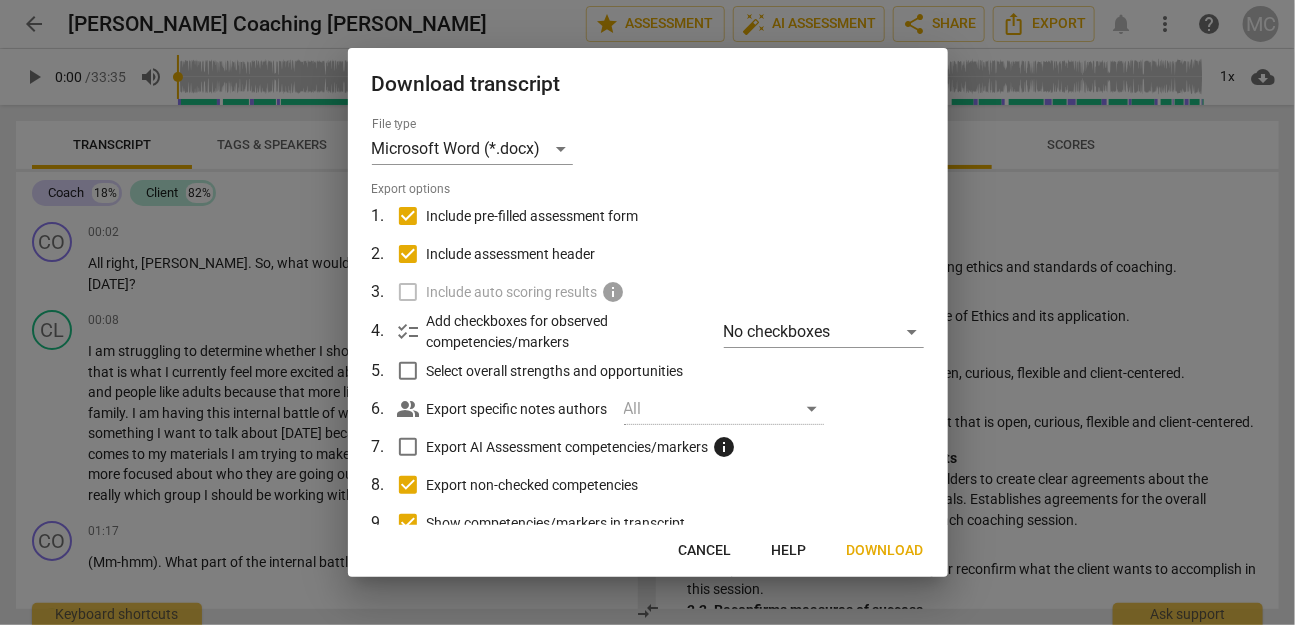 click on "Download" at bounding box center (885, 551) 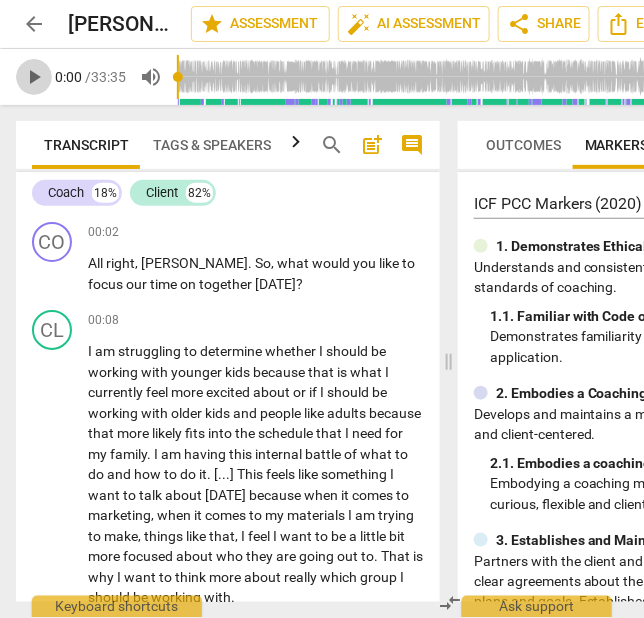 click on "play_arrow" at bounding box center [34, 77] 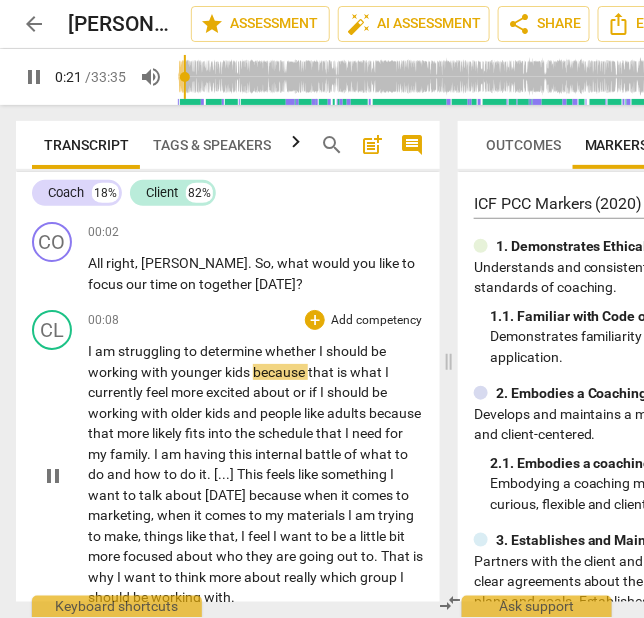click on "am" at bounding box center [106, 351] 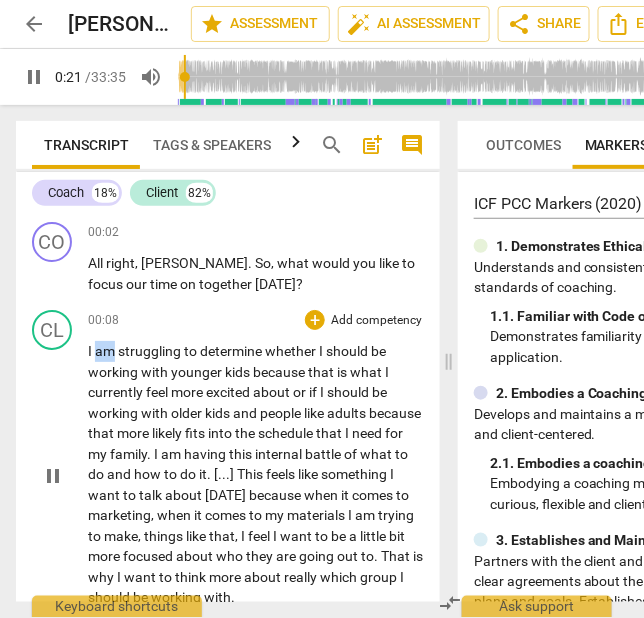 click on "am" at bounding box center [106, 351] 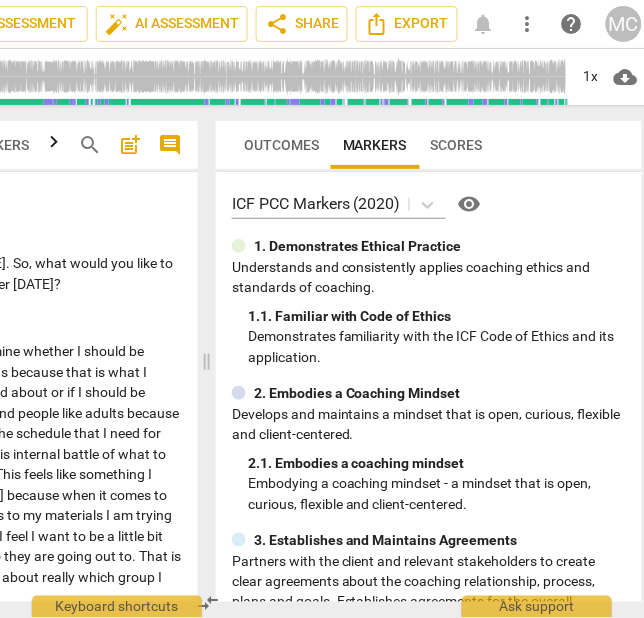 scroll, scrollTop: 0, scrollLeft: 255, axis: horizontal 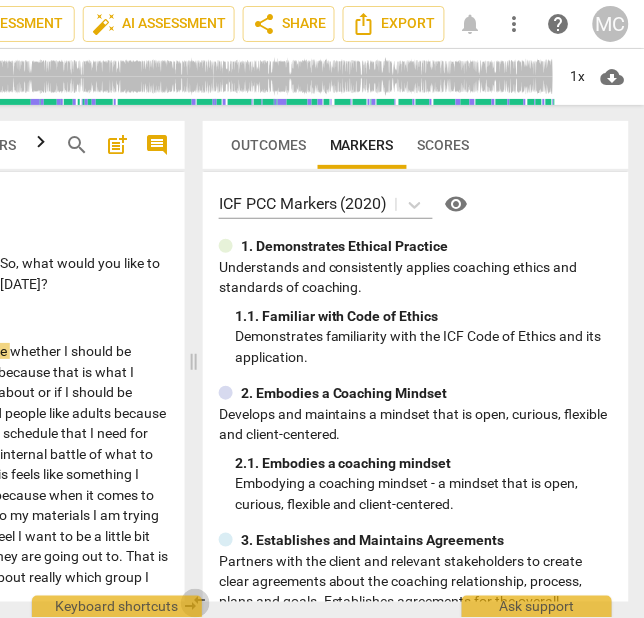 click on "compare_arrows" at bounding box center (196, 604) 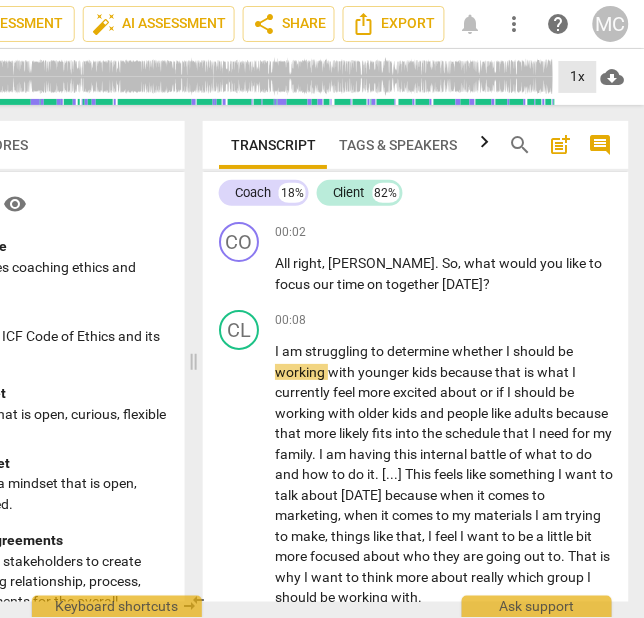 click on "1x" at bounding box center (578, 77) 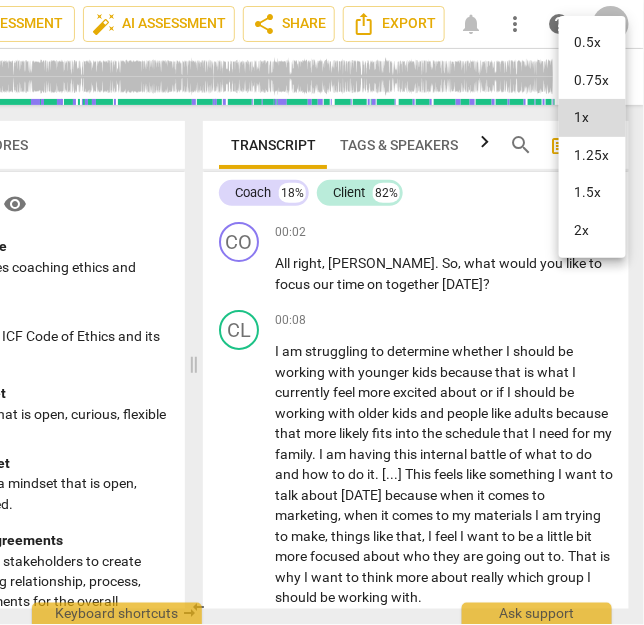 click on "1.25x" at bounding box center [592, 156] 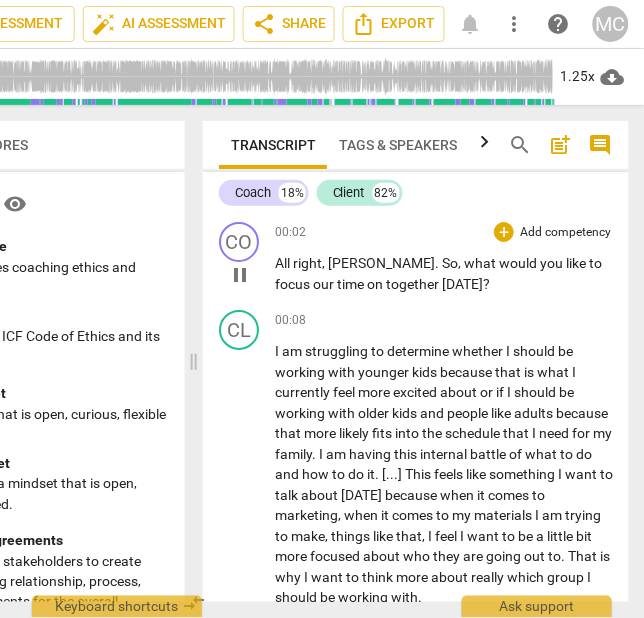 click on "together" at bounding box center (414, 284) 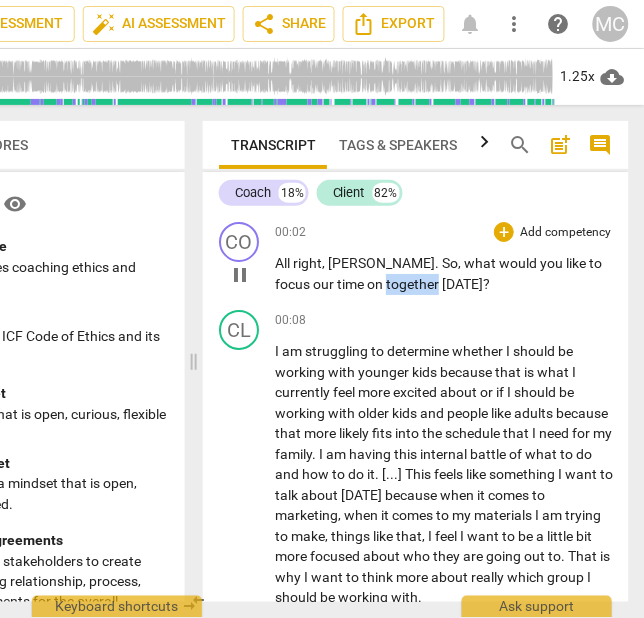 click on "together" at bounding box center (414, 284) 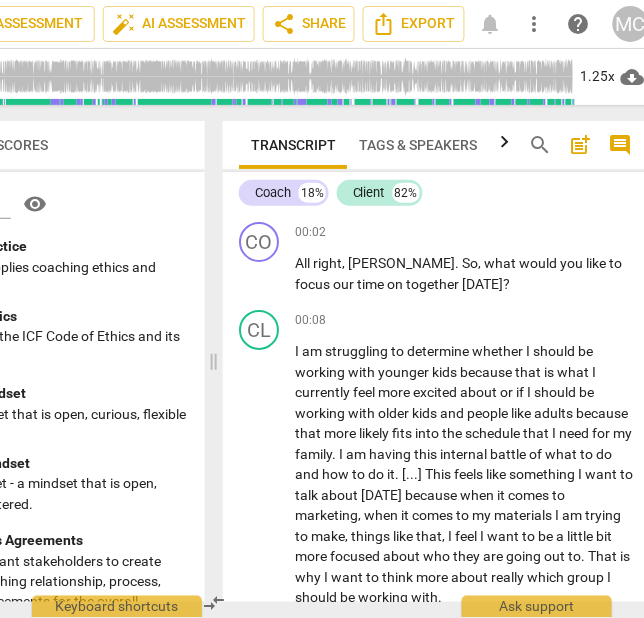 scroll, scrollTop: 0, scrollLeft: 255, axis: horizontal 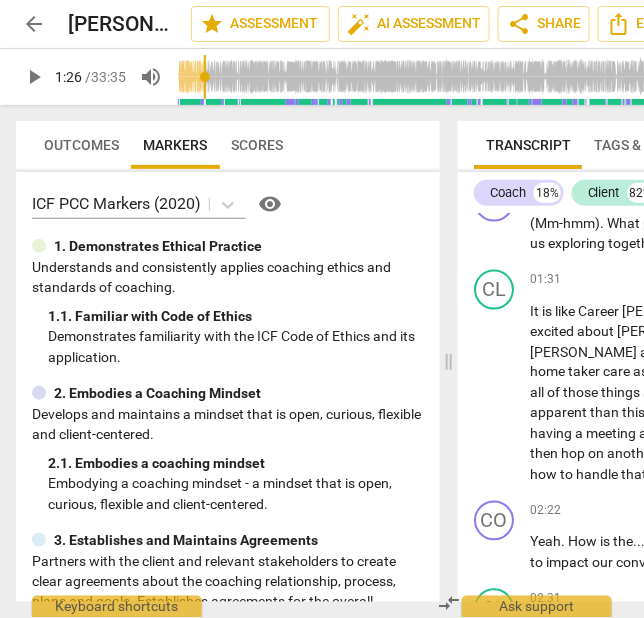click on "play_arrow" at bounding box center (34, 77) 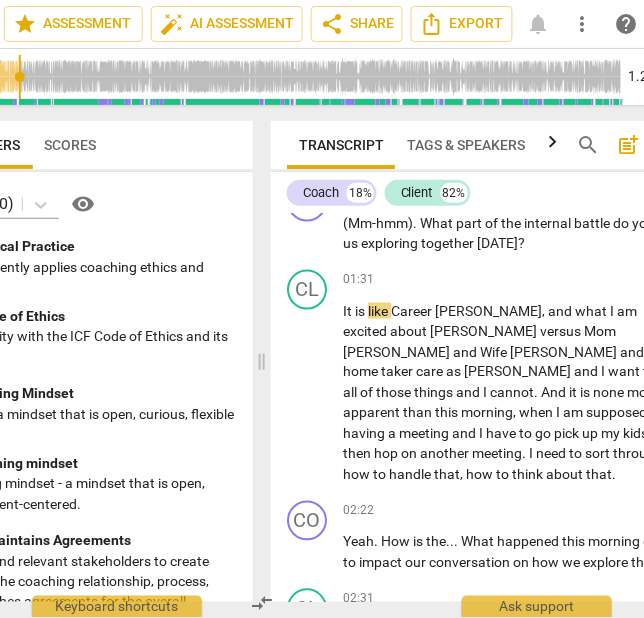 scroll, scrollTop: 0, scrollLeft: 255, axis: horizontal 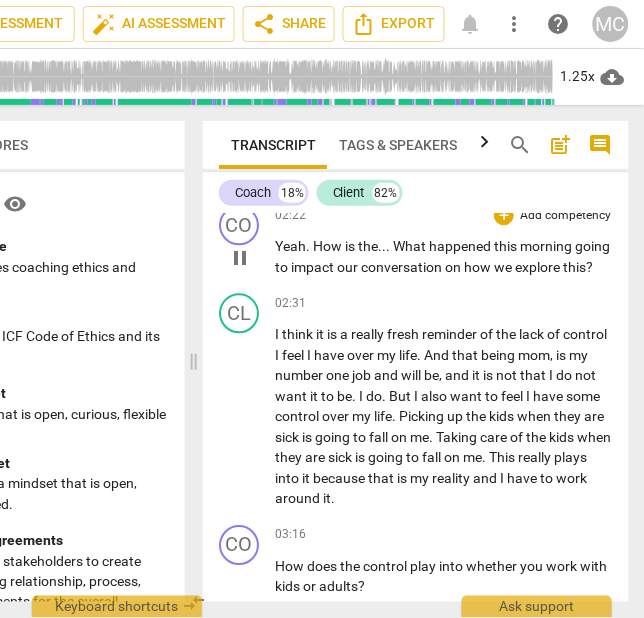 click on "this" at bounding box center [574, 268] 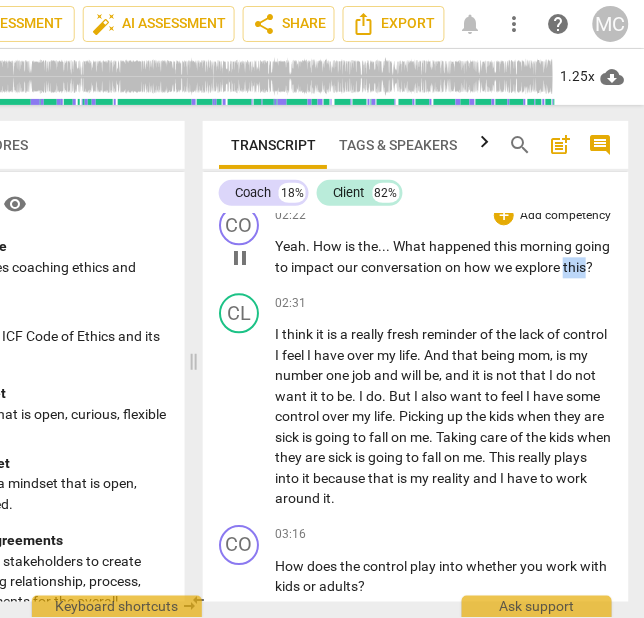 click on "this" at bounding box center (574, 268) 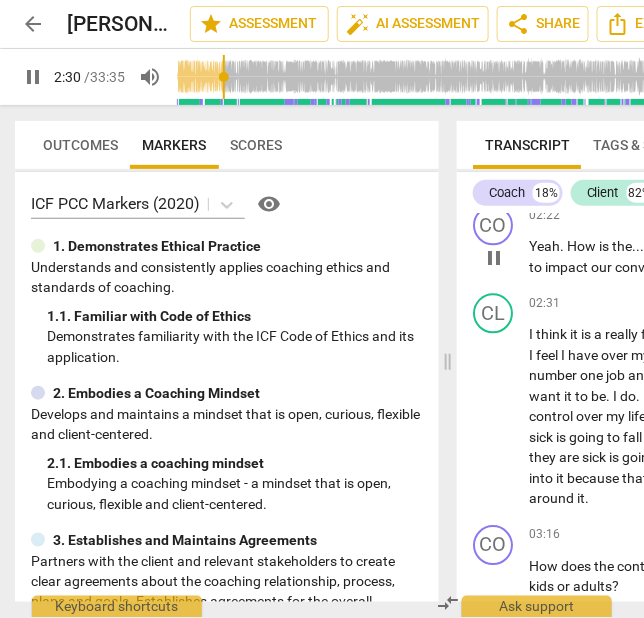 scroll, scrollTop: 0, scrollLeft: 0, axis: both 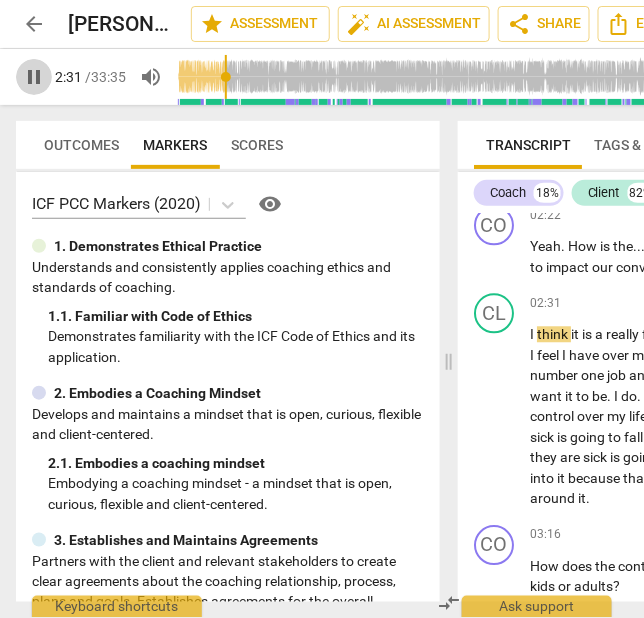 click on "pause" at bounding box center (34, 77) 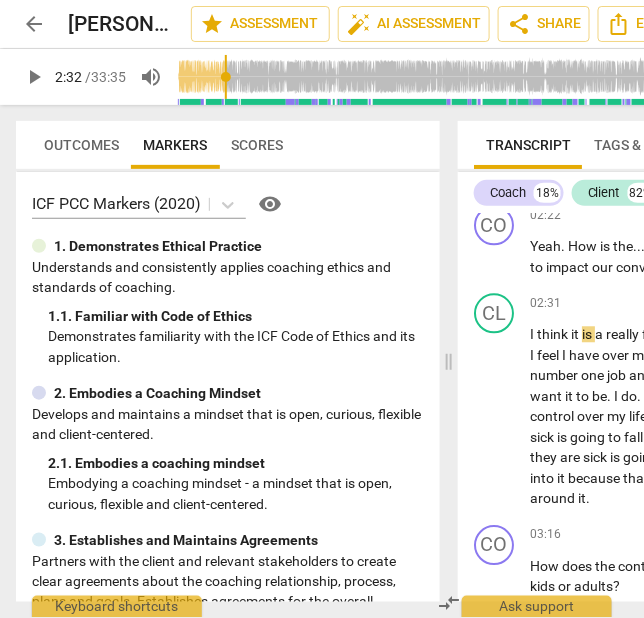 click on "compare_arrows" at bounding box center [450, 604] 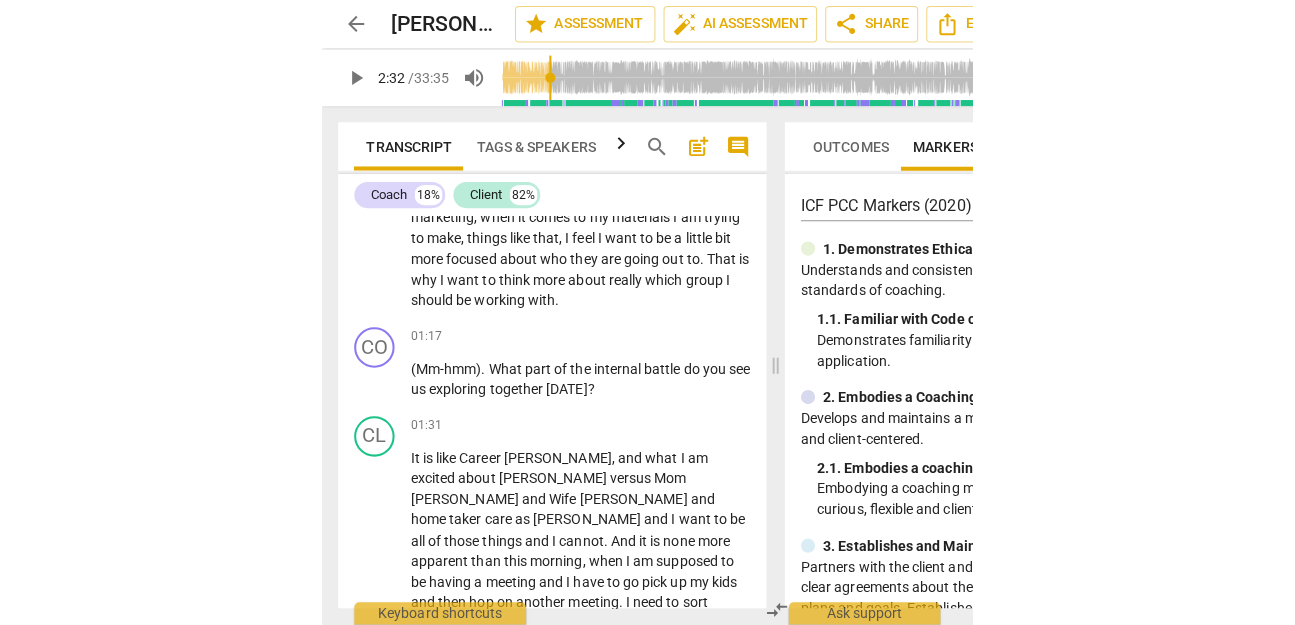 scroll, scrollTop: 310, scrollLeft: 0, axis: vertical 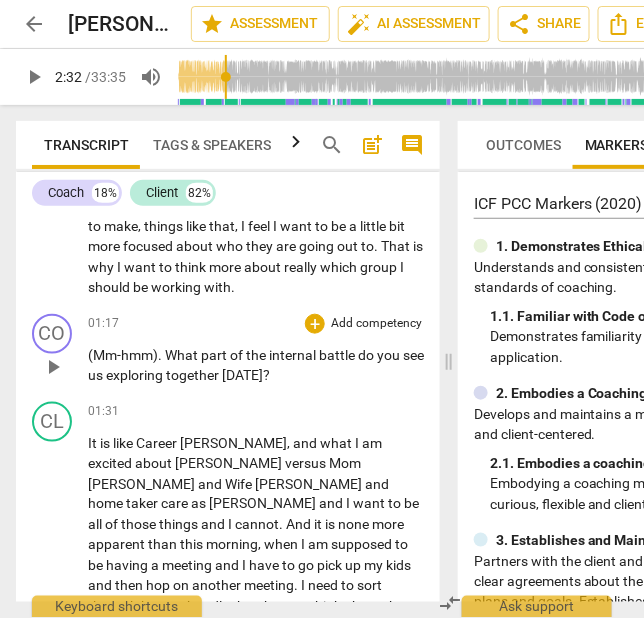 click on "together" at bounding box center (194, 375) 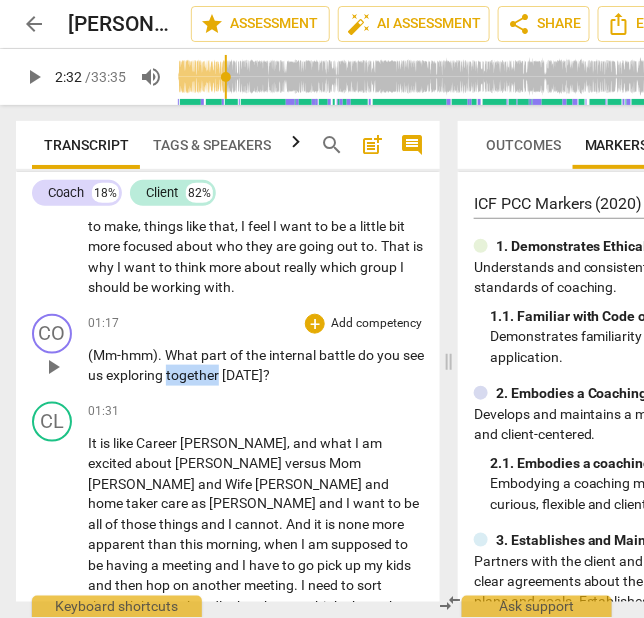click on "together" at bounding box center (194, 375) 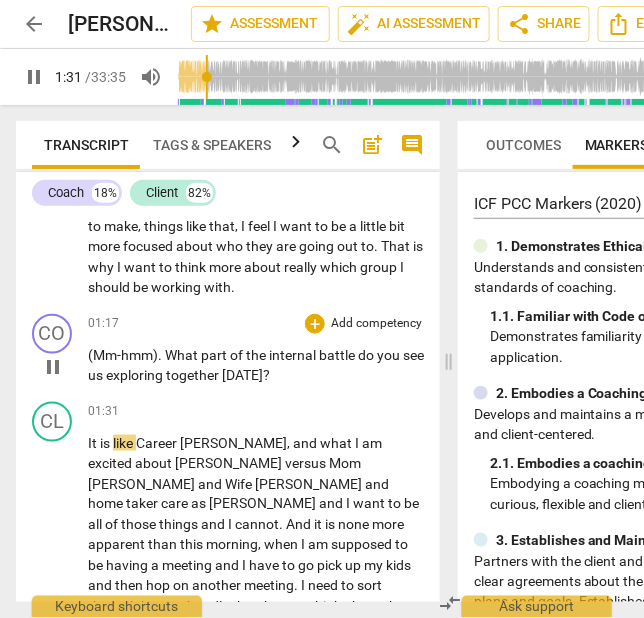 click on "exploring" at bounding box center [136, 375] 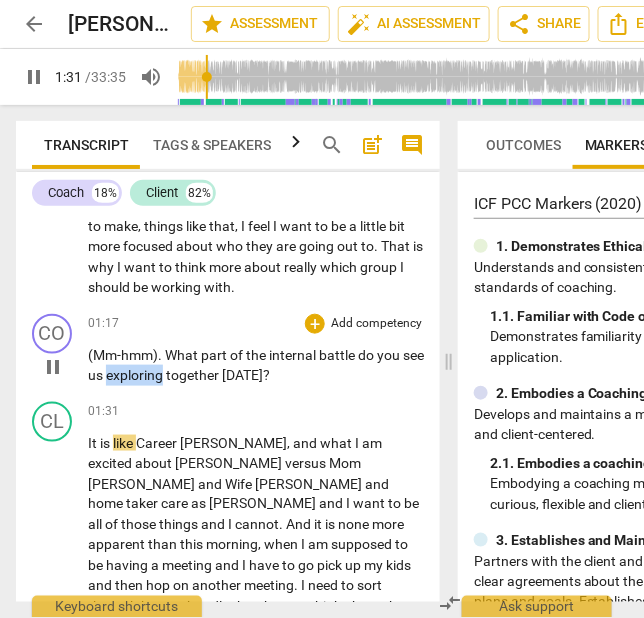 click on "exploring" at bounding box center [136, 375] 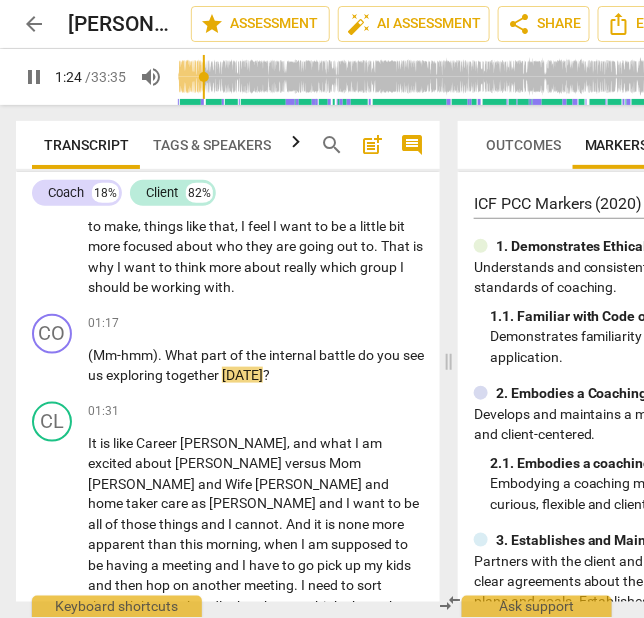 click on "pause" at bounding box center (34, 77) 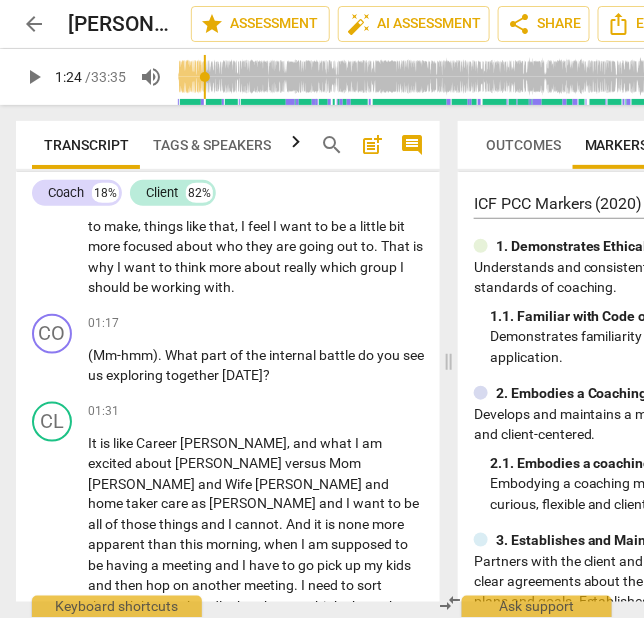 click on "play_arrow" at bounding box center (34, 77) 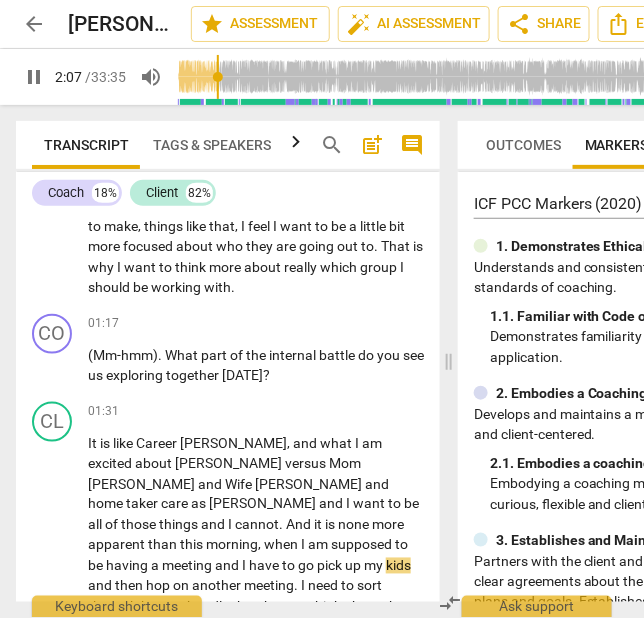 click on "pause" at bounding box center (34, 77) 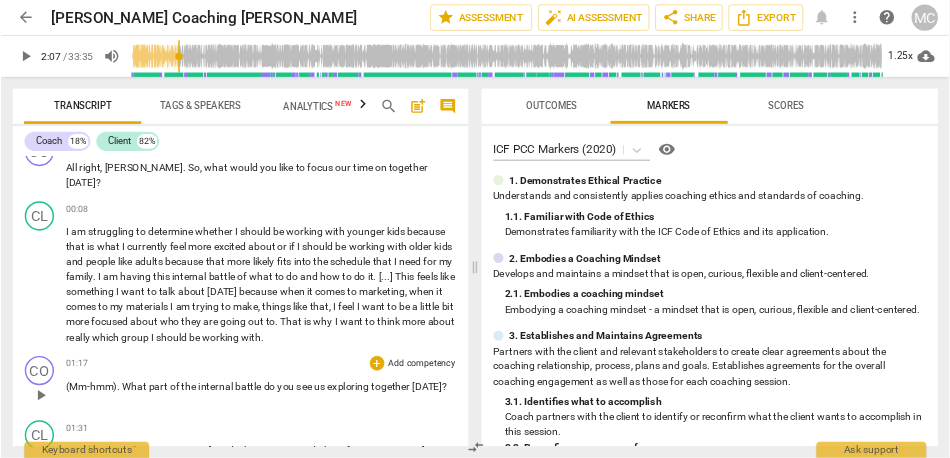 scroll, scrollTop: 0, scrollLeft: 0, axis: both 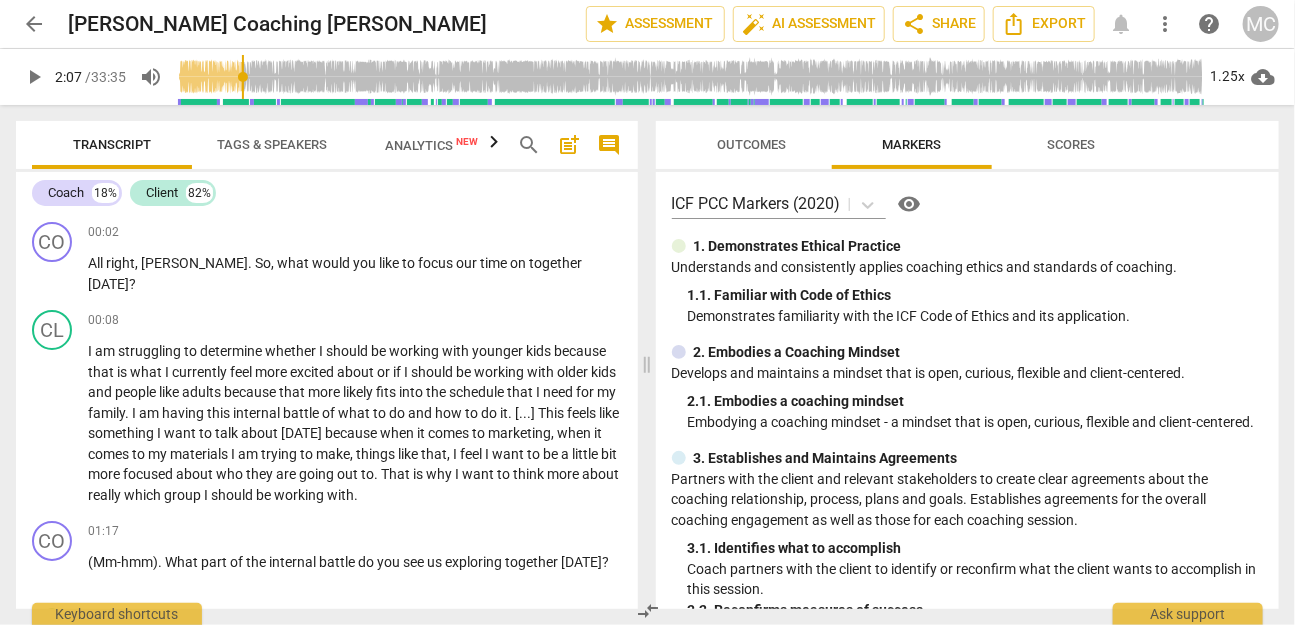 click on "comment" at bounding box center (610, 145) 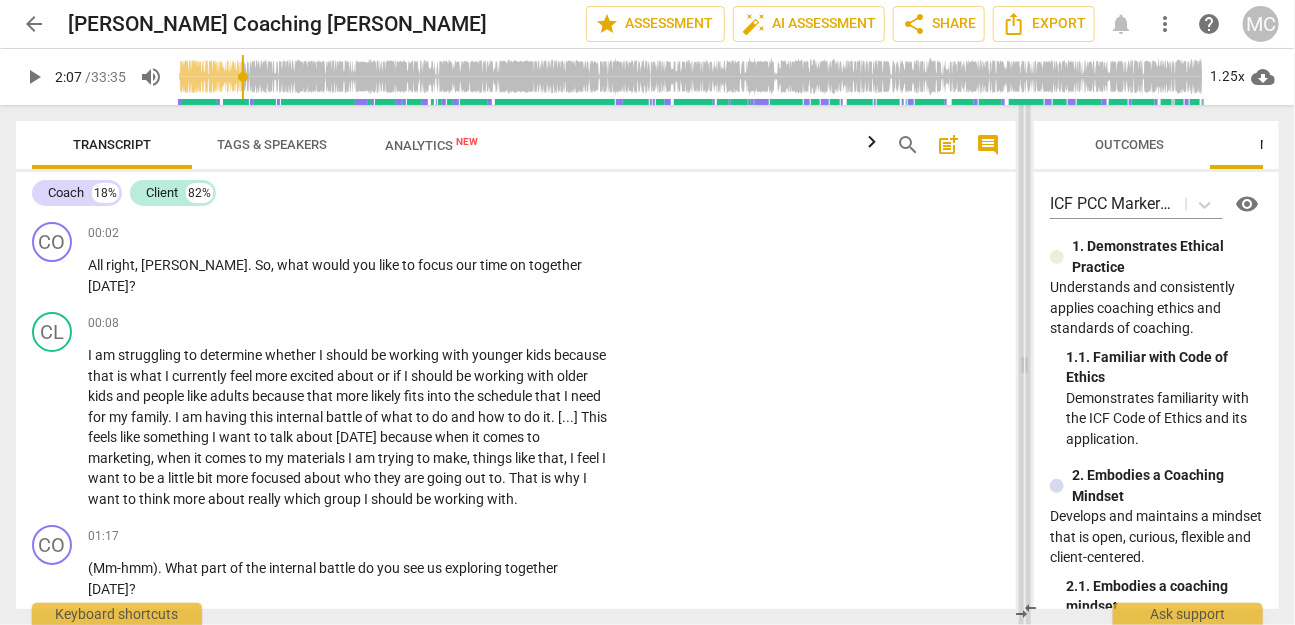 drag, startPoint x: 779, startPoint y: 369, endPoint x: 1021, endPoint y: 365, distance: 242.03305 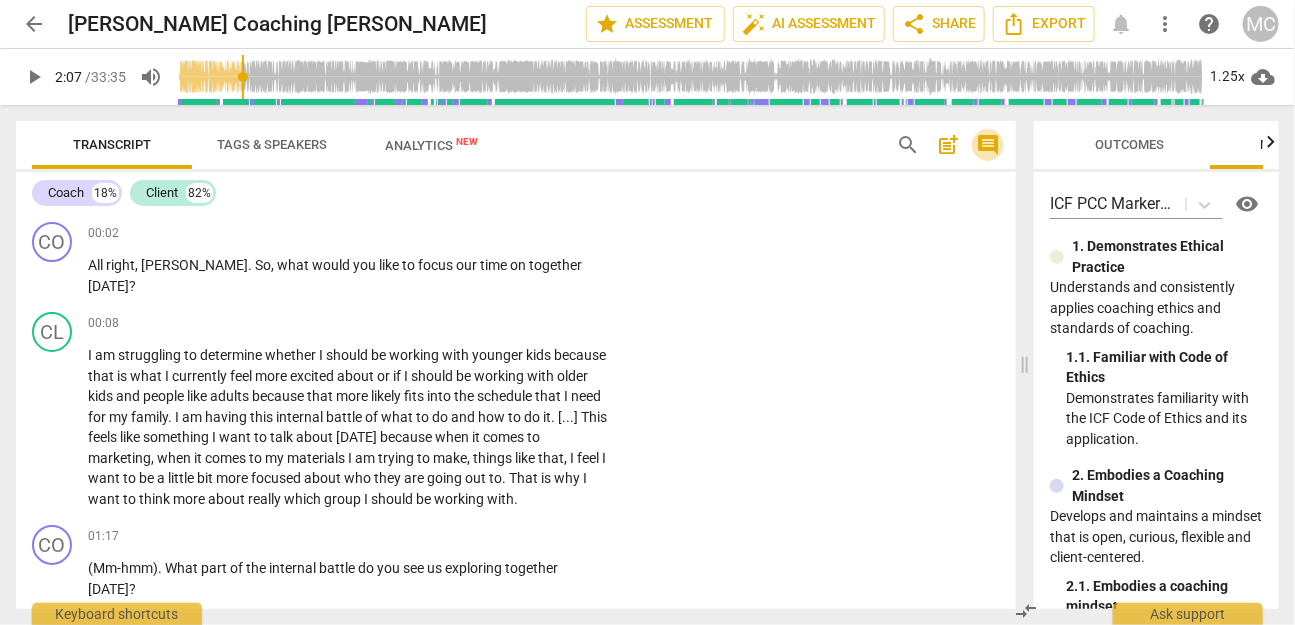 click on "comment" at bounding box center [988, 145] 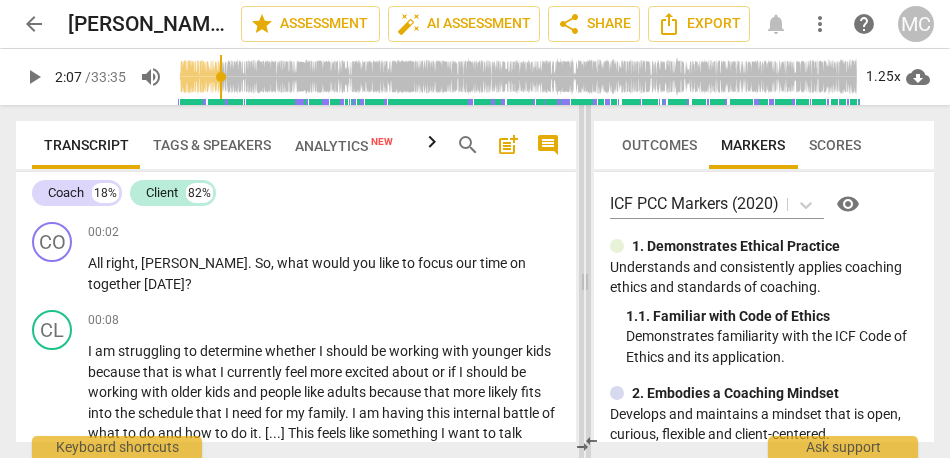 drag, startPoint x: 473, startPoint y: 282, endPoint x: 586, endPoint y: 282, distance: 113 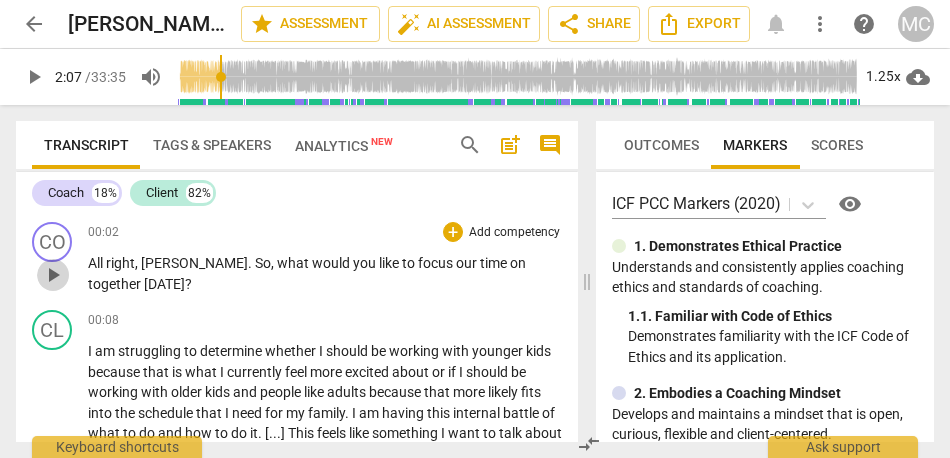 click on "play_arrow" at bounding box center (53, 275) 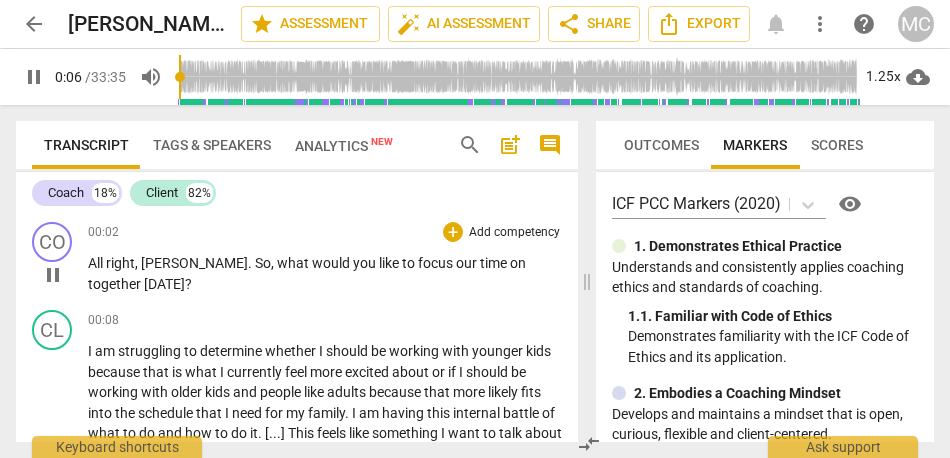 click on "what" at bounding box center [294, 263] 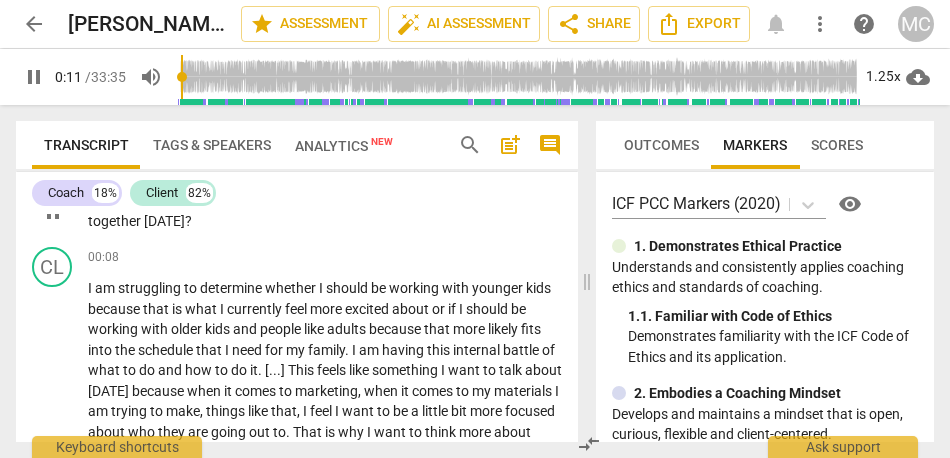 scroll, scrollTop: 47, scrollLeft: 0, axis: vertical 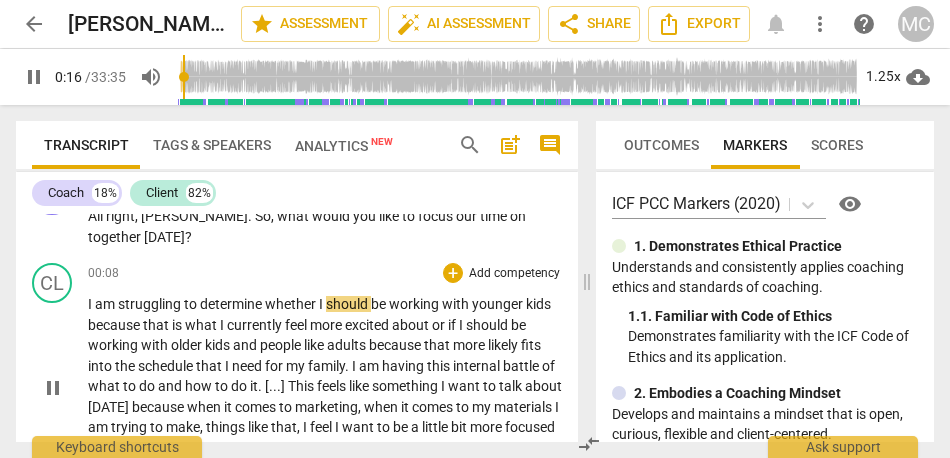click on "whether" at bounding box center (292, 304) 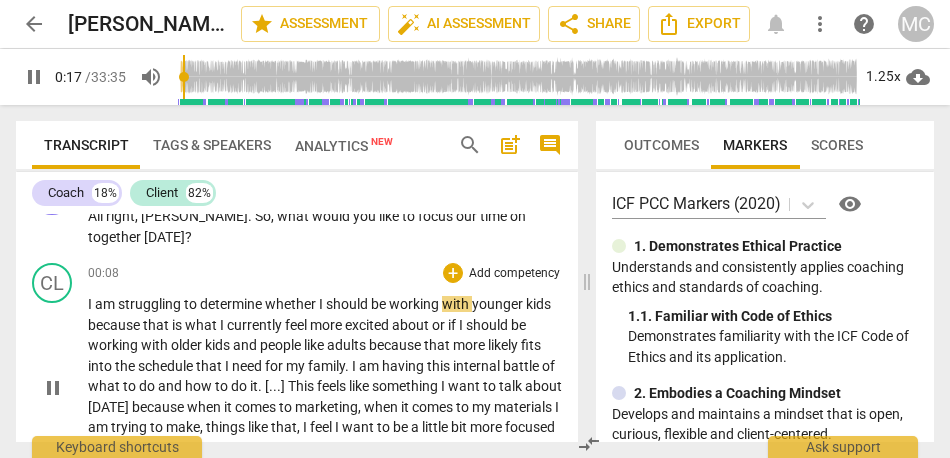 type on "18" 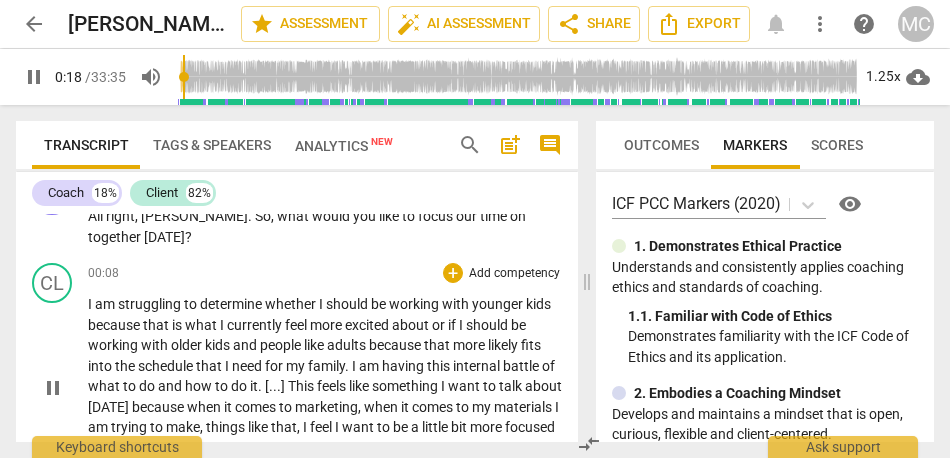 type 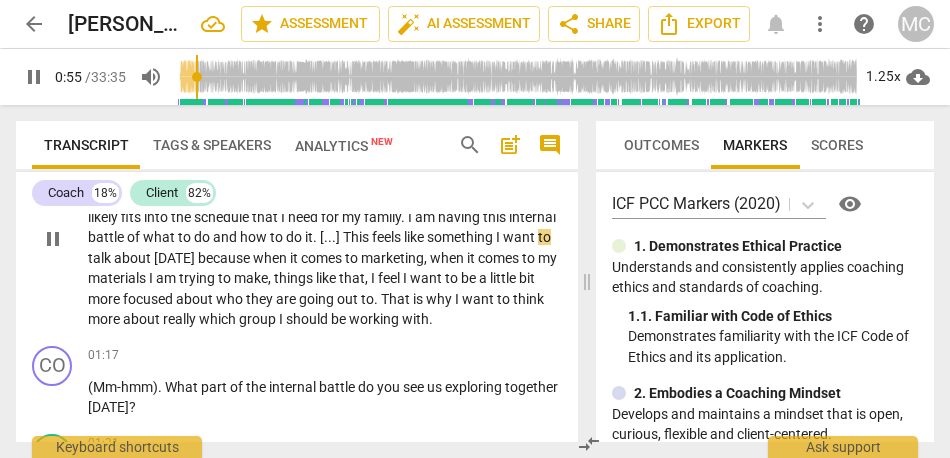 scroll, scrollTop: 197, scrollLeft: 0, axis: vertical 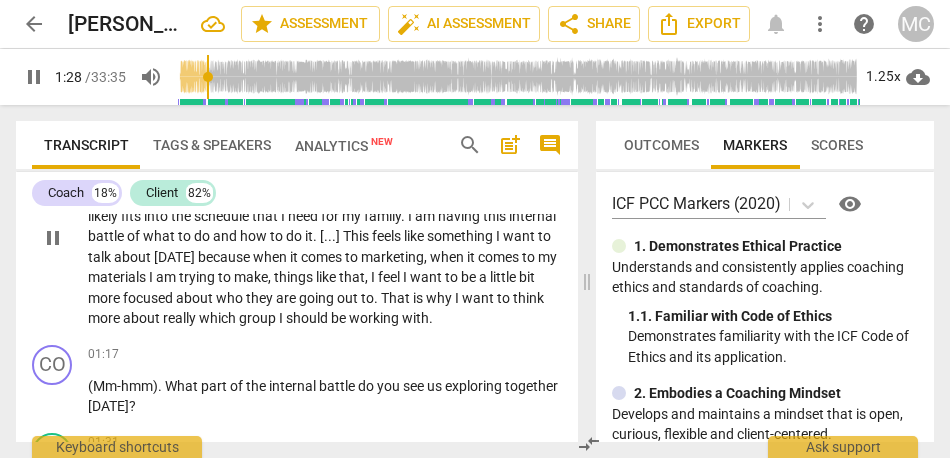 click on "I" at bounding box center [282, 318] 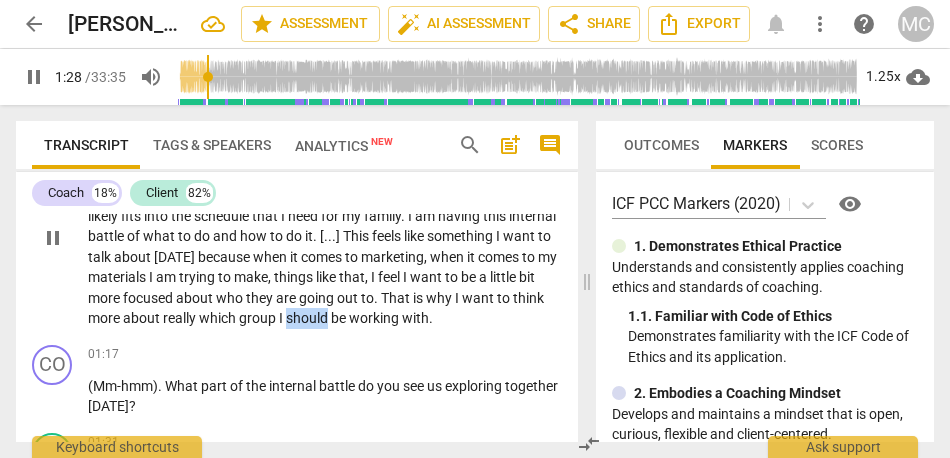 click on "I" at bounding box center [282, 318] 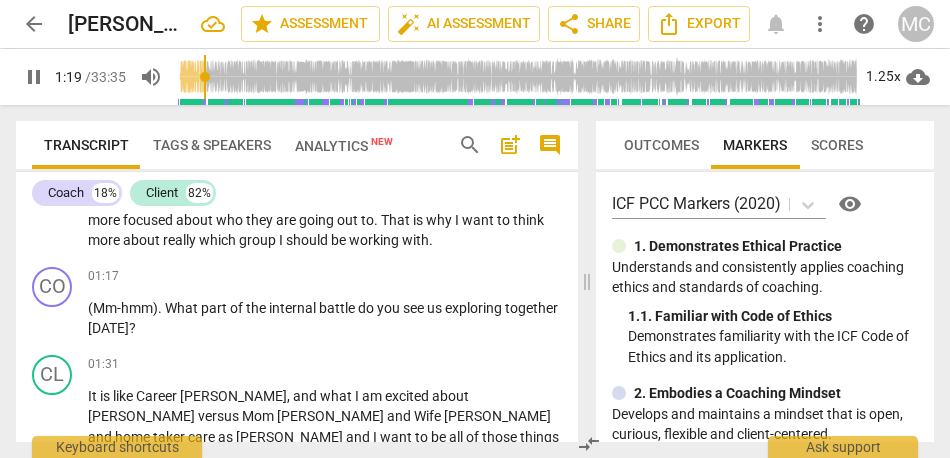 scroll, scrollTop: 274, scrollLeft: 0, axis: vertical 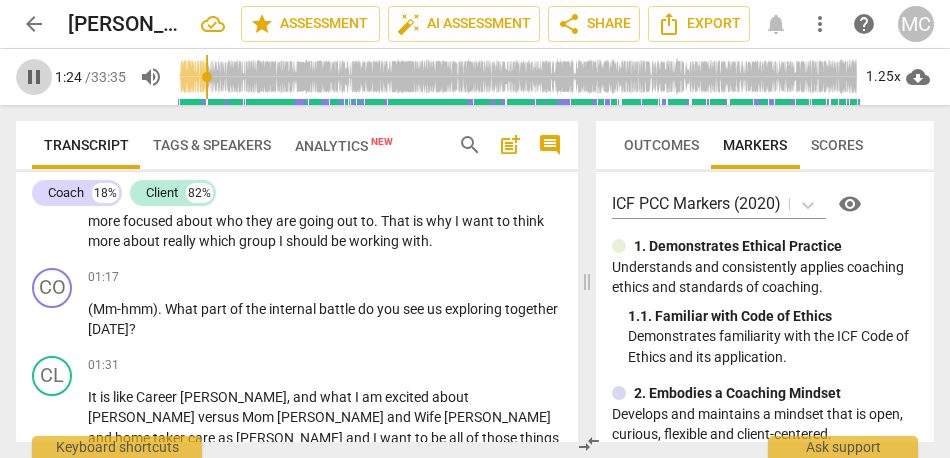 click on "pause" at bounding box center (34, 77) 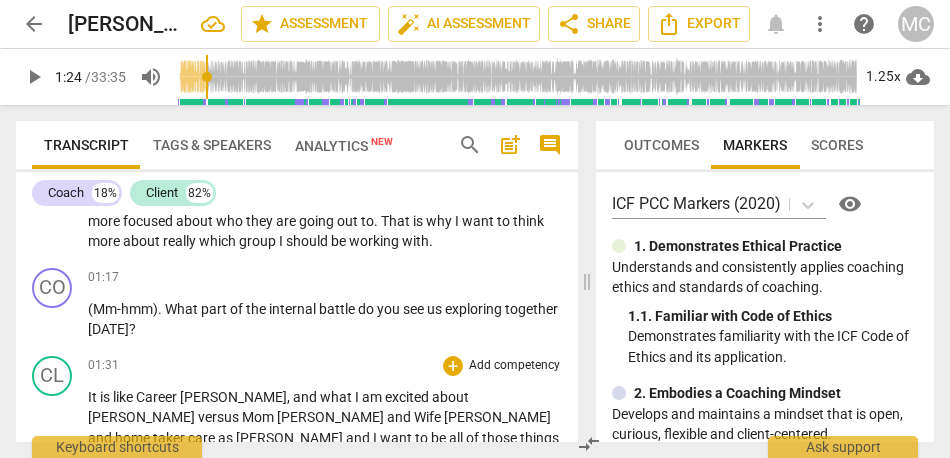 type on "85" 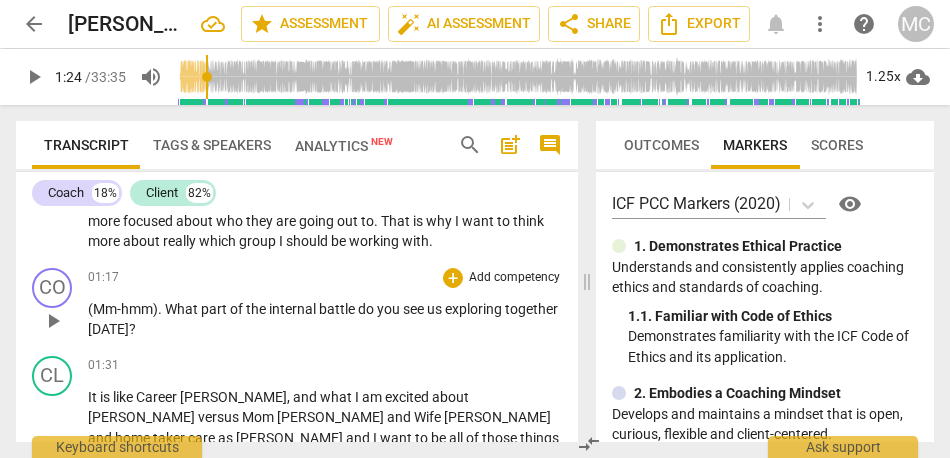 click on "[DATE]" at bounding box center (108, 329) 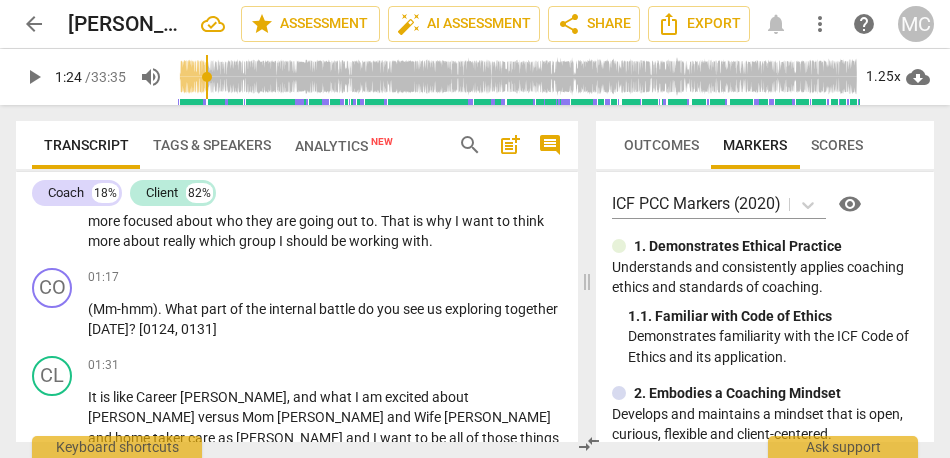click on "play_arrow" at bounding box center [34, 77] 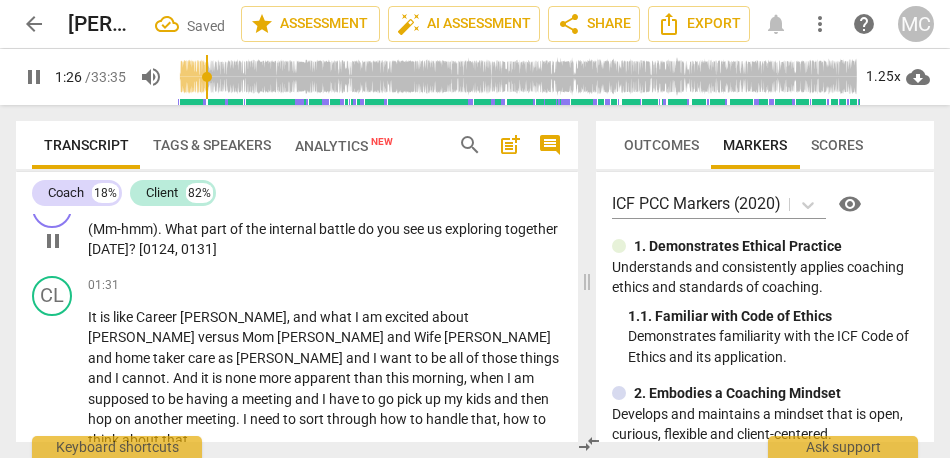 scroll, scrollTop: 356, scrollLeft: 0, axis: vertical 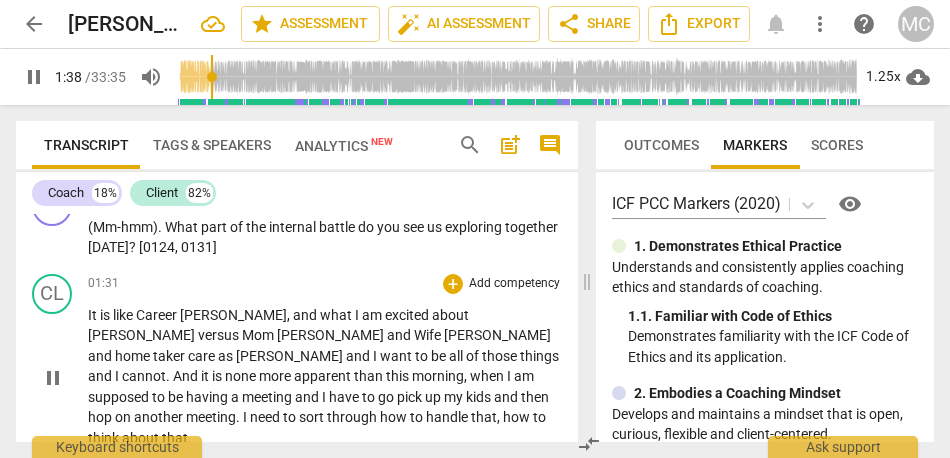 click on "versus" at bounding box center (220, 335) 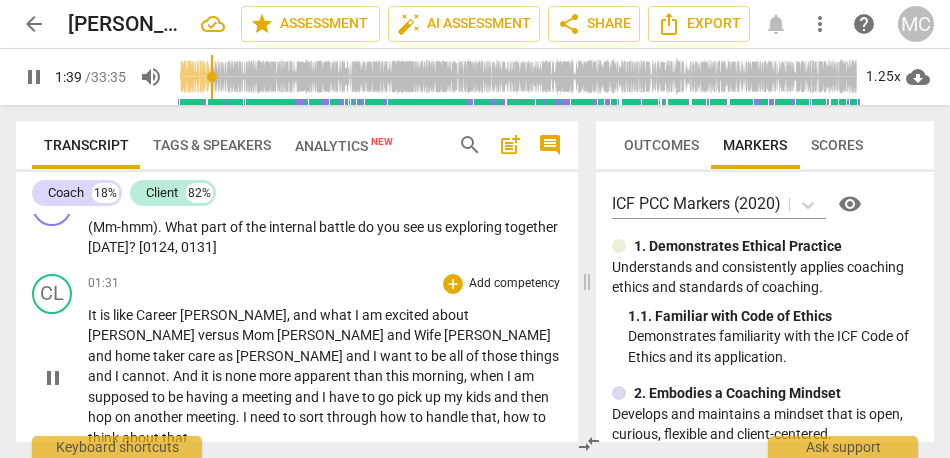 type 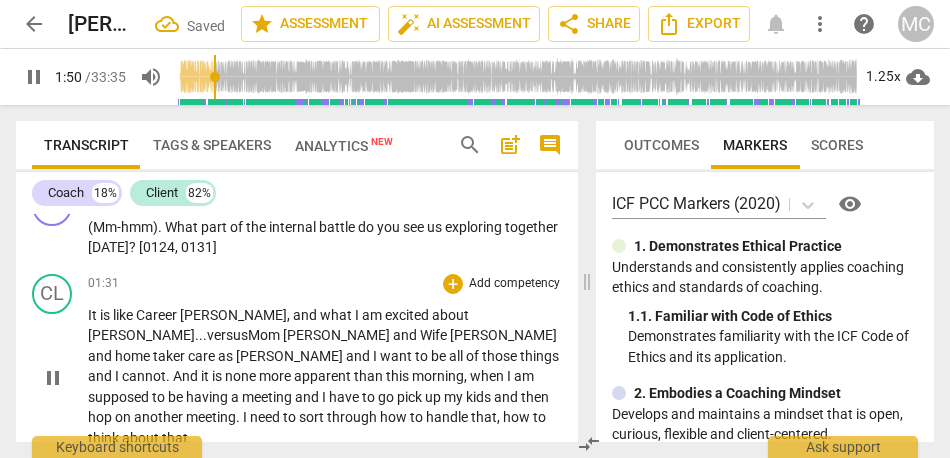 click on "It   is   like   Career   [PERSON_NAME] ,   and   what   I   am   excited   about   [PERSON_NAME]...  versus  Mom   [PERSON_NAME]   and   Wife   [PERSON_NAME]   and   home   taker   care   as   [PERSON_NAME]   and   I   want   to   be   all   of   those   things   and   I   cannot .   And   it   is   none   more   apparent   than   this   morning ,   when   I   am   supposed   to   be   having   a   meeting   and   I   have   to   go   pick   up   my   kids   and   then   hop   on   another   meeting .   I   need   to   sort   through   how   to   handle   that ,   how   to   think   about   that ." at bounding box center [325, 377] 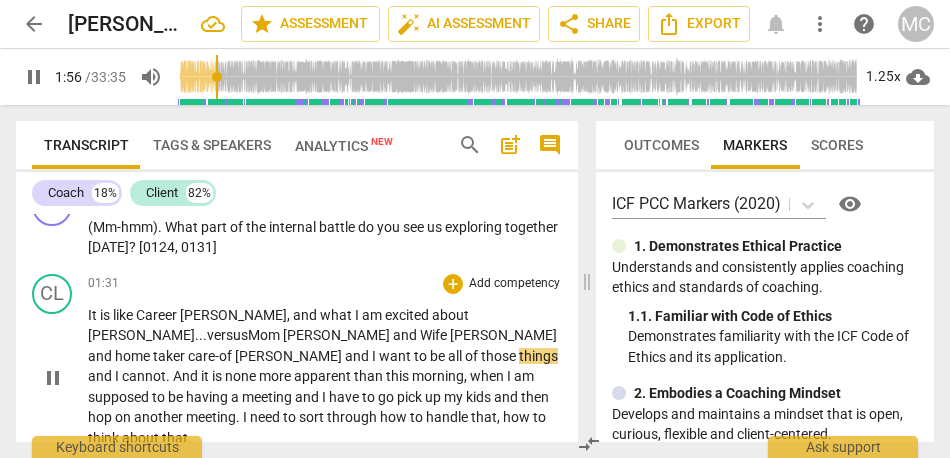 click on "I" at bounding box center [375, 356] 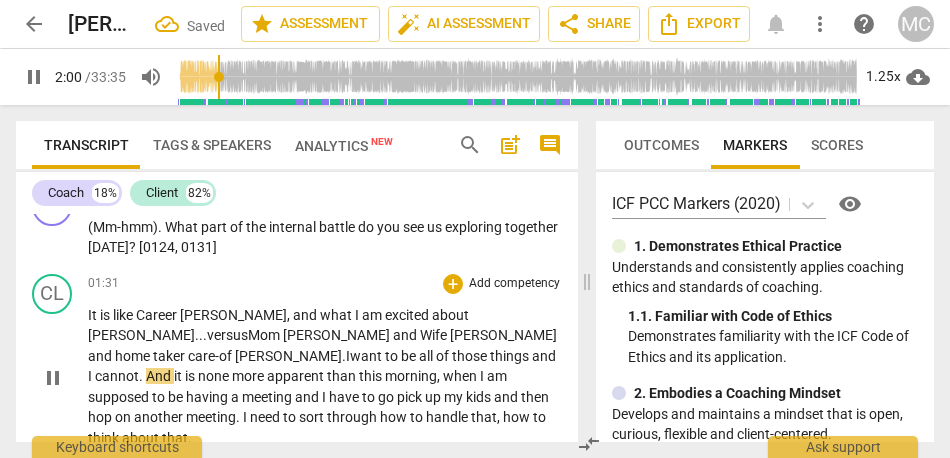 click on "And" at bounding box center [160, 376] 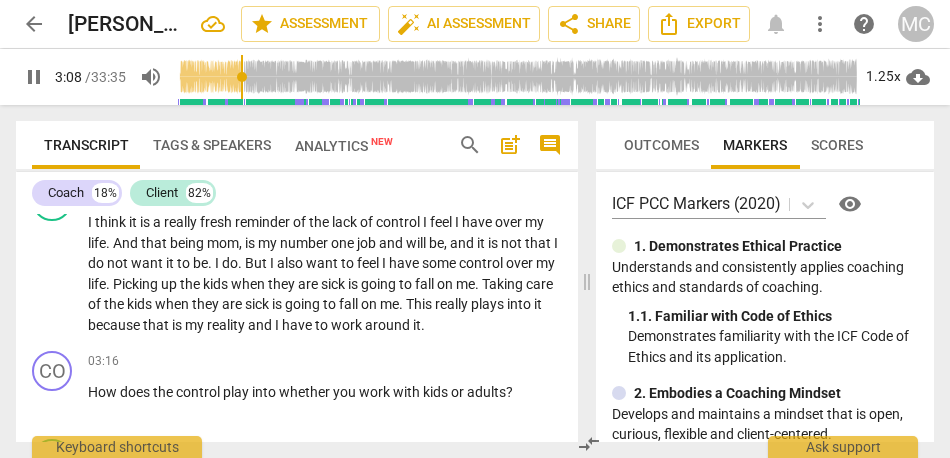 scroll, scrollTop: 725, scrollLeft: 0, axis: vertical 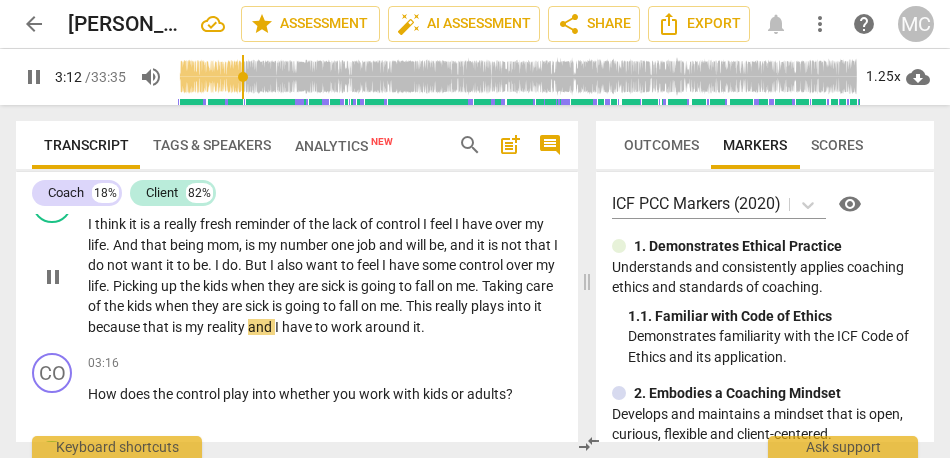 click on "because" at bounding box center (115, 327) 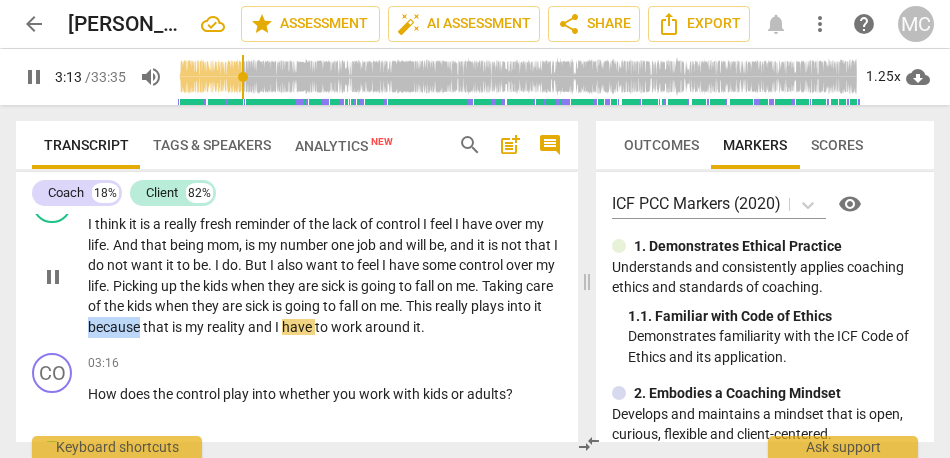 click on "because" at bounding box center (115, 327) 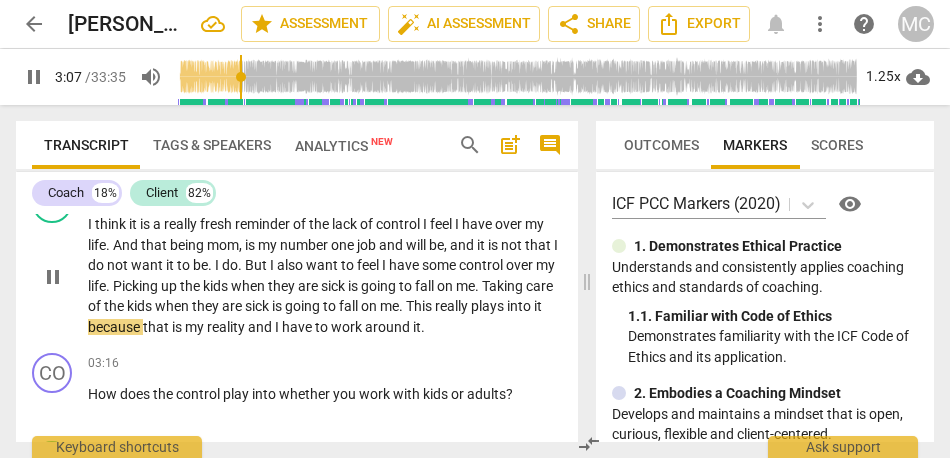 click on "that" at bounding box center (157, 327) 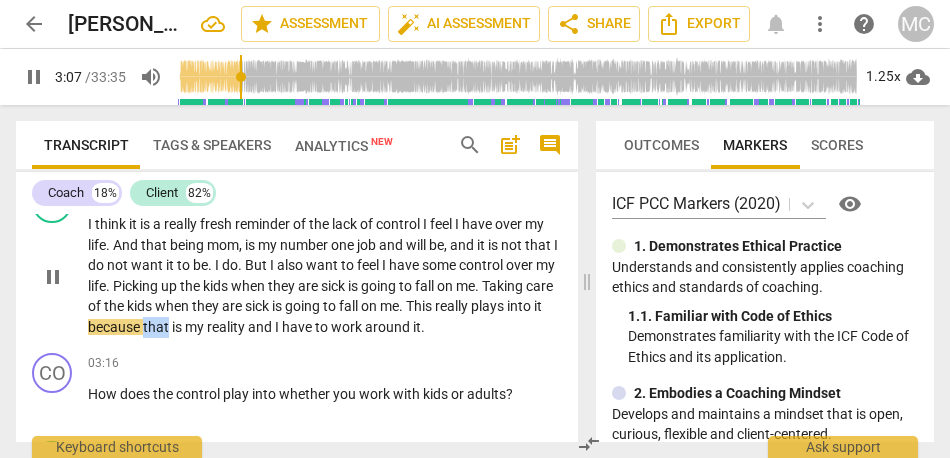 click on "that" at bounding box center [157, 327] 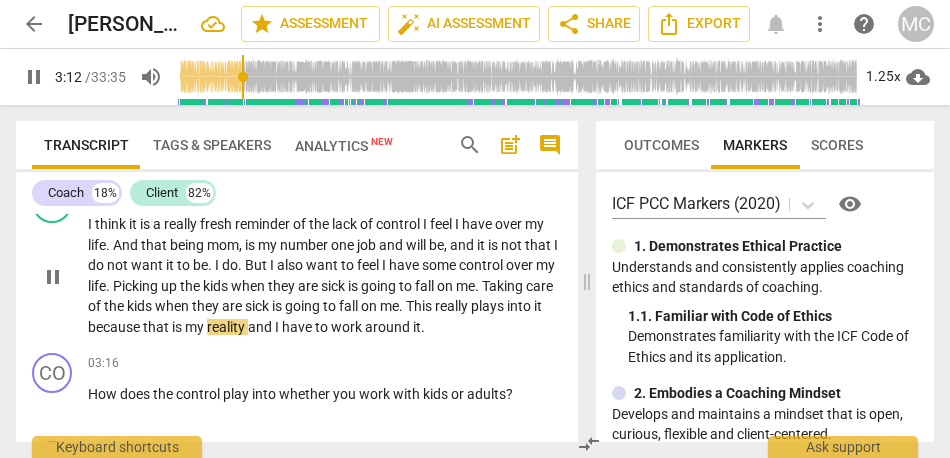 click on "because" at bounding box center (115, 327) 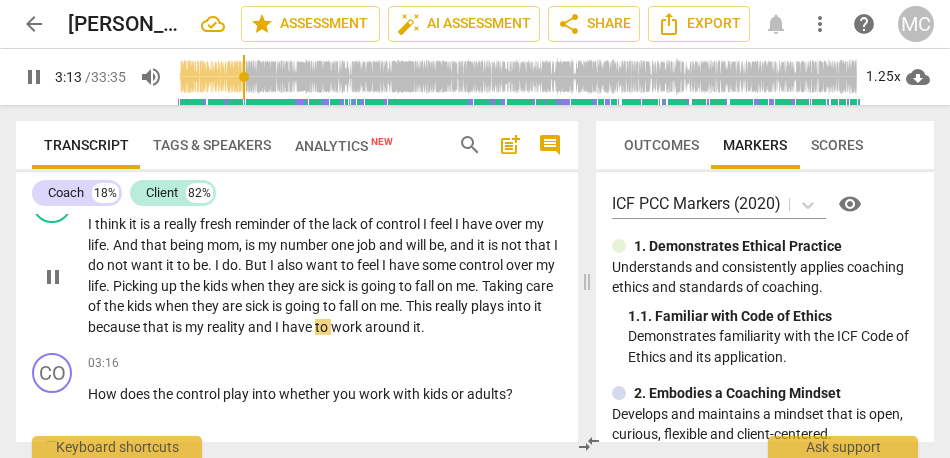 click on "because" at bounding box center [115, 327] 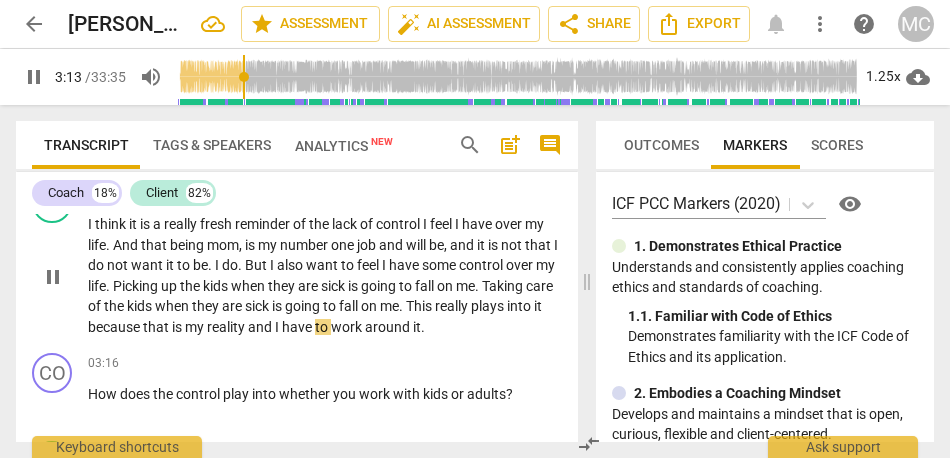 type on "194" 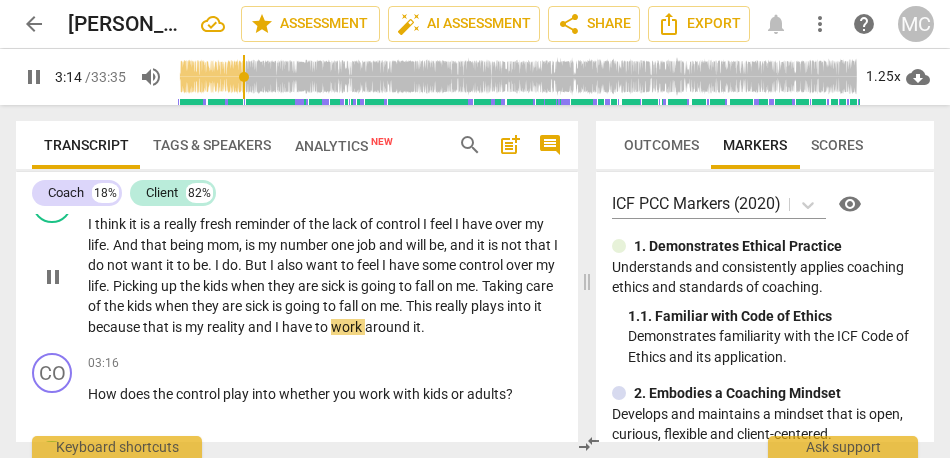 type 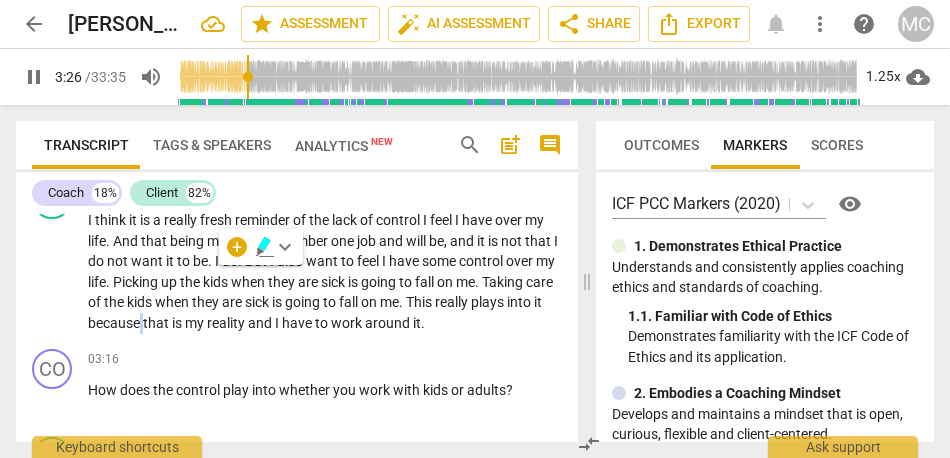 scroll, scrollTop: 760, scrollLeft: 0, axis: vertical 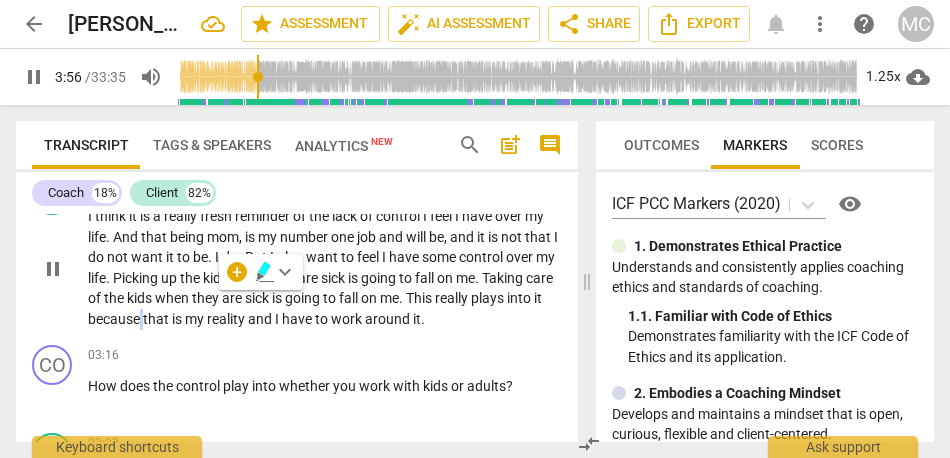 click on "I   think   it   is   a   really   fresh   reminder   of   the   lack   of   control   I   feel   I   have   over   my   life .   And   that   being   mom ,   is   my   number   one   job   and   will   be ,   and   it   is   not   that   I   do   not   want   it   to   be .   I   do .   But   I   also   want   to   feel   I   have   some   control   over   my   life .   Picking   up   the   kids   when   they   are   sick   is   going   to   fall   on   me .   Taking   care   of   the   kids   when   they   are   sick   is   going   to   fall   on   me .   This   really   plays   into   it   because   that   is   my   reality   and   I   have   to   work   around   it ." at bounding box center (325, 267) 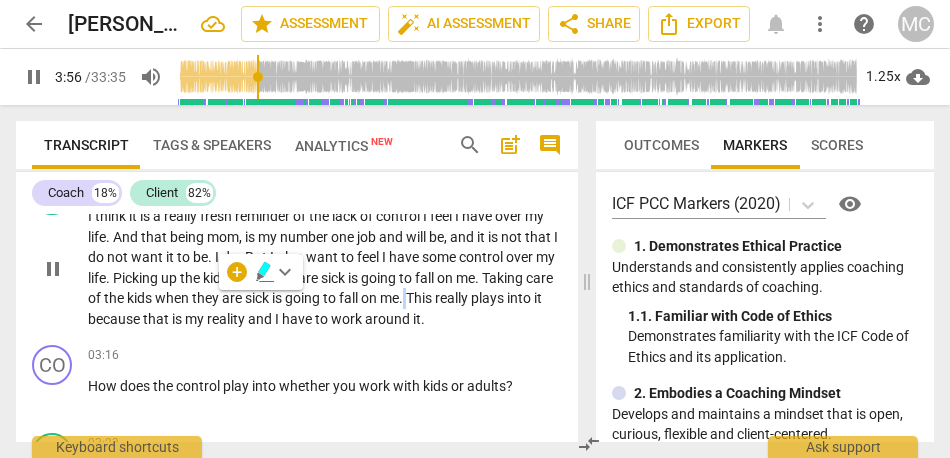 click on "I   think   it   is   a   really   fresh   reminder   of   the   lack   of   control   I   feel   I   have   over   my   life .   And   that   being   mom ,   is   my   number   one   job   and   will   be ,   and   it   is   not   that   I   do   not   want   it   to   be .   I   do .   But   I   also   want   to   feel   I   have   some   control   over   my   life .   Picking   up   the   kids   when   they   are   sick   is   going   to   fall   on   me .   Taking   care   of   the   kids   when   they   are   sick   is   going   to   fall   on   me .   This   really   plays   into   it   because   that   is   my   reality   and   I   have   to   work   around   it ." at bounding box center [325, 267] 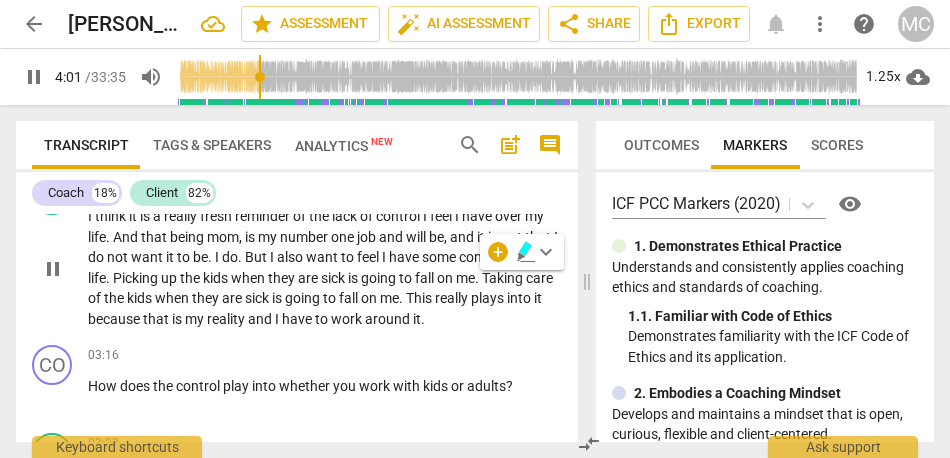 click on "me" at bounding box center [389, 298] 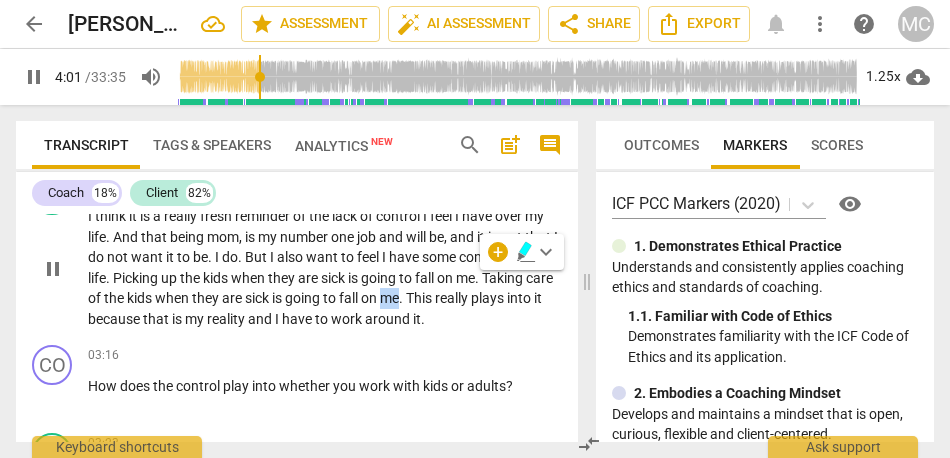 click on "me" at bounding box center (389, 298) 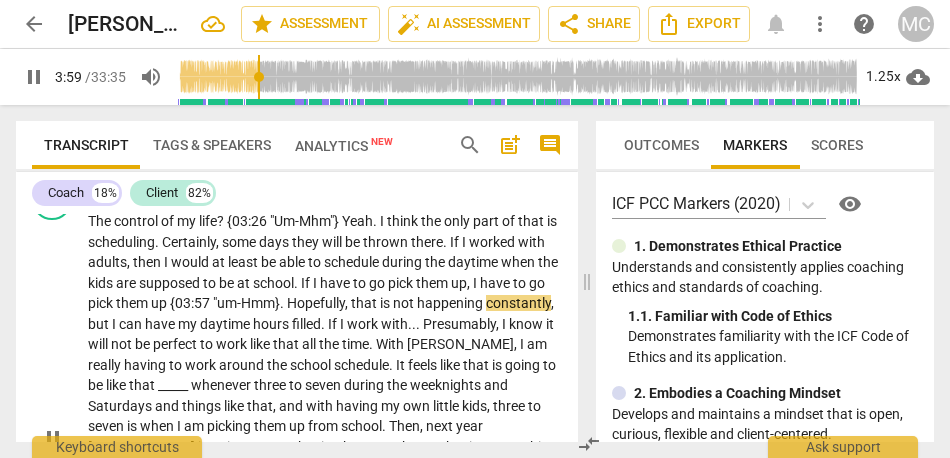 scroll, scrollTop: 990, scrollLeft: 0, axis: vertical 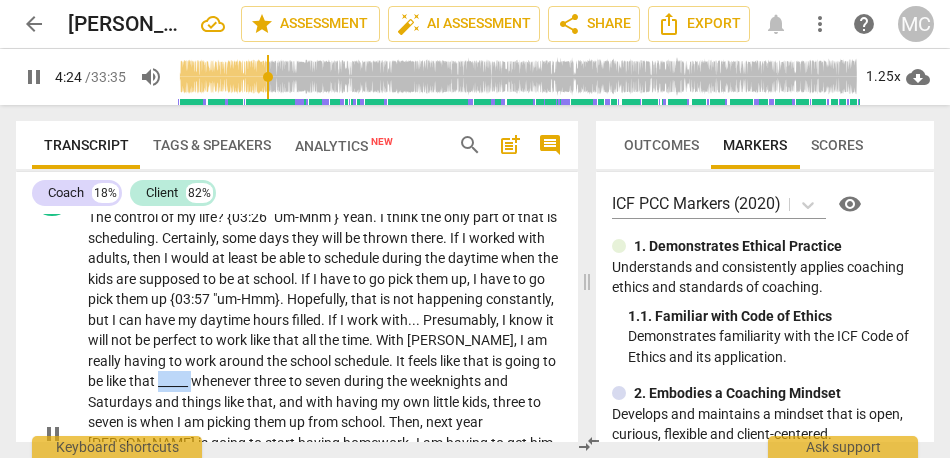 drag, startPoint x: 294, startPoint y: 361, endPoint x: 254, endPoint y: 363, distance: 40.04997 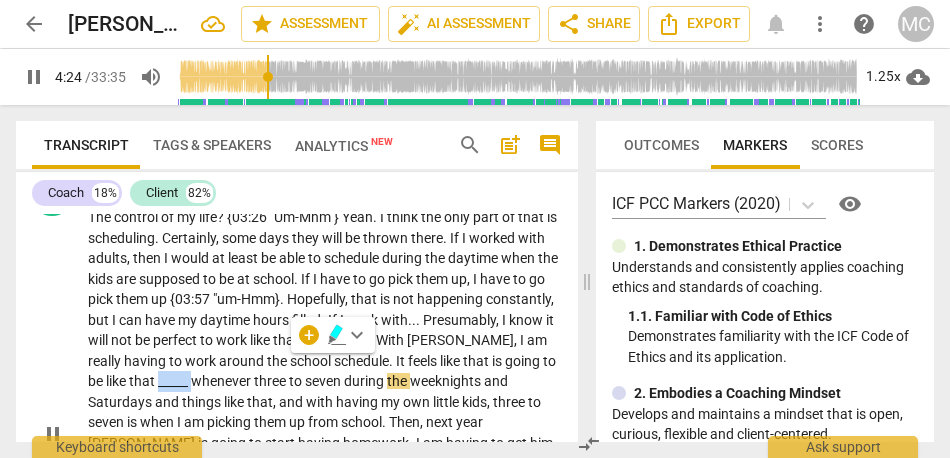 type on "265" 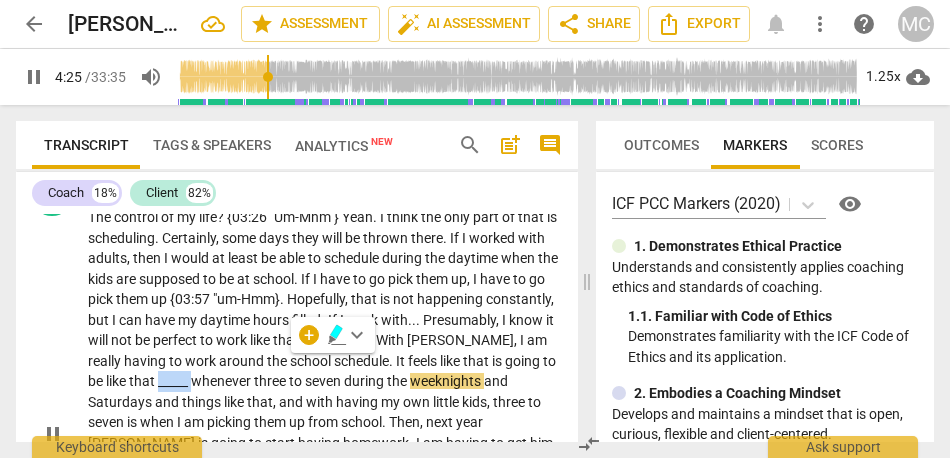 type 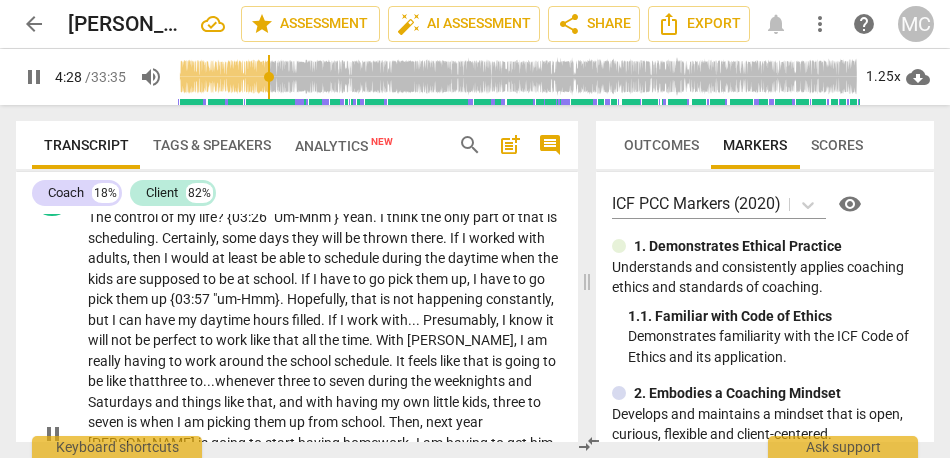 click on "three" at bounding box center [295, 381] 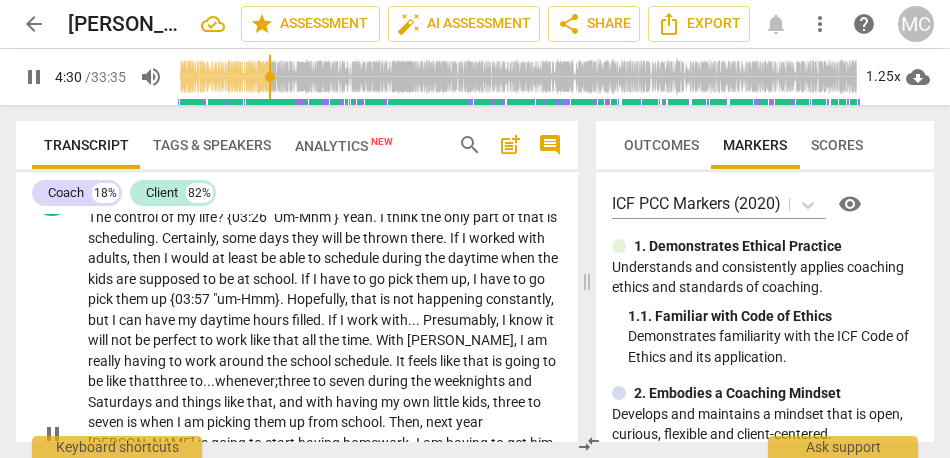 click on "to" at bounding box center (321, 381) 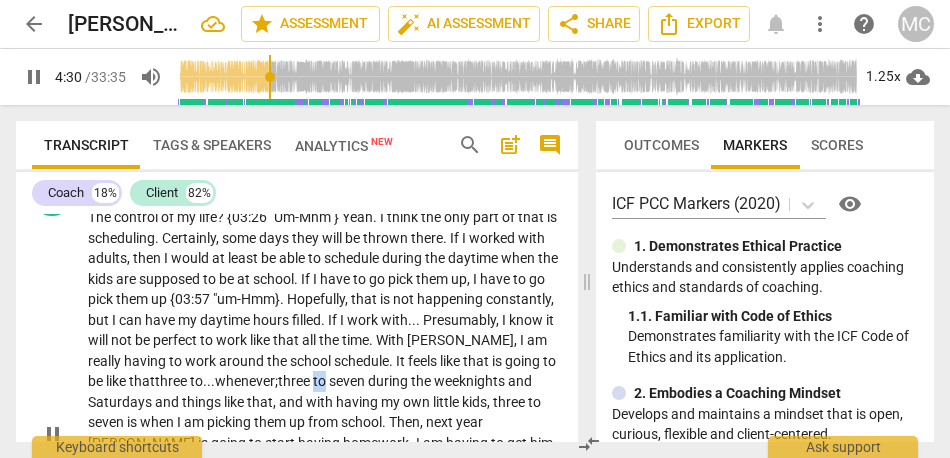 click on "to" at bounding box center [321, 381] 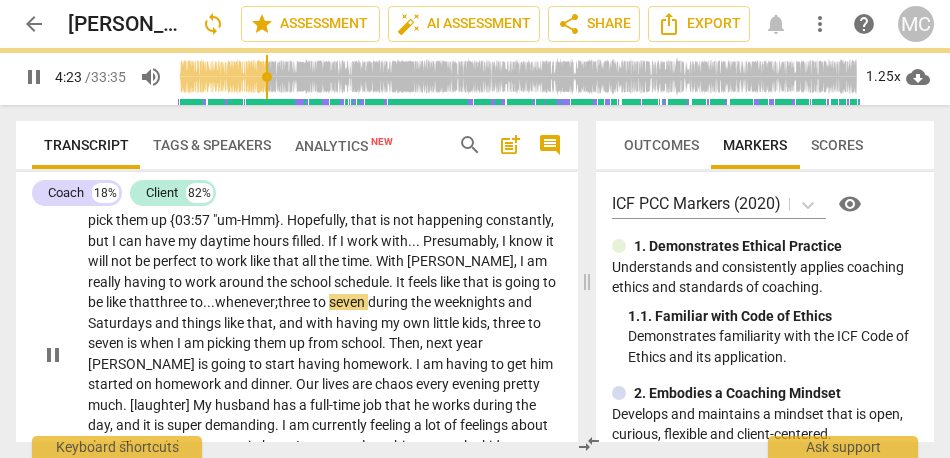 scroll, scrollTop: 1070, scrollLeft: 0, axis: vertical 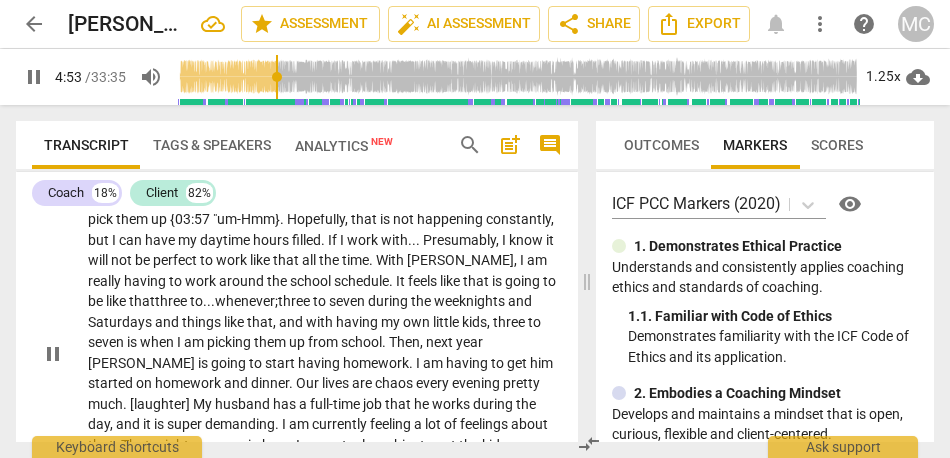 click on "am" at bounding box center [434, 363] 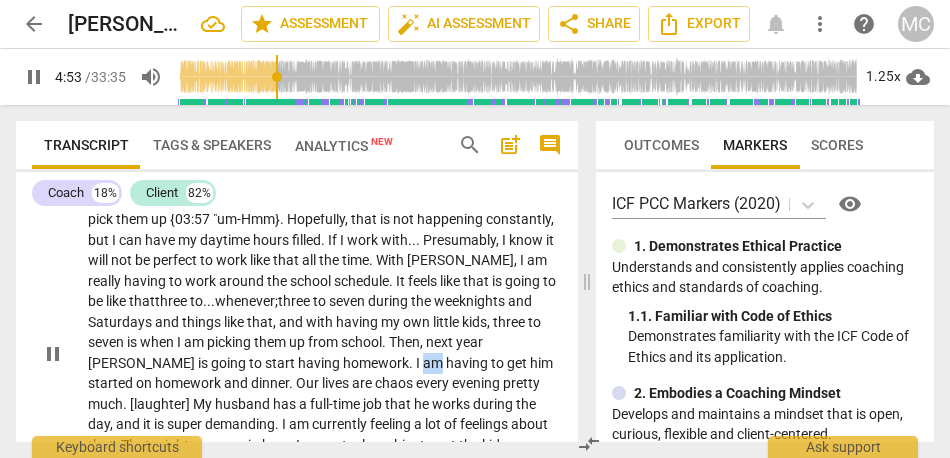 click on "am" at bounding box center [434, 363] 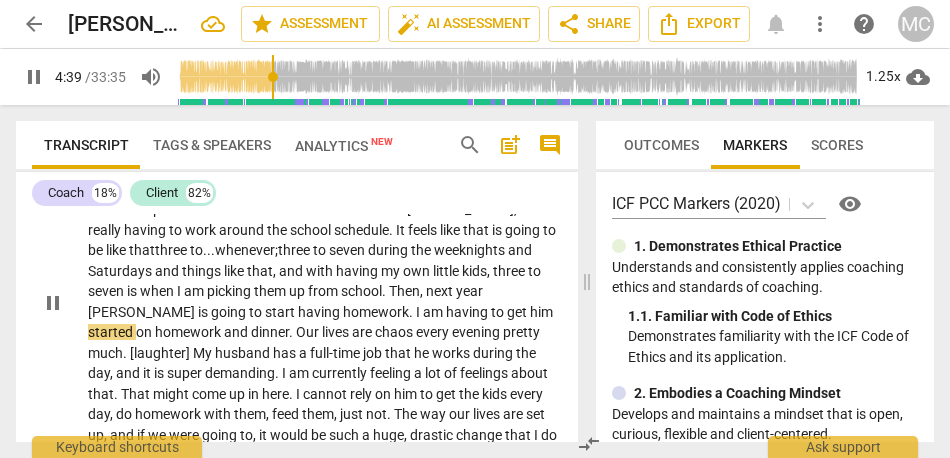 scroll, scrollTop: 1140, scrollLeft: 0, axis: vertical 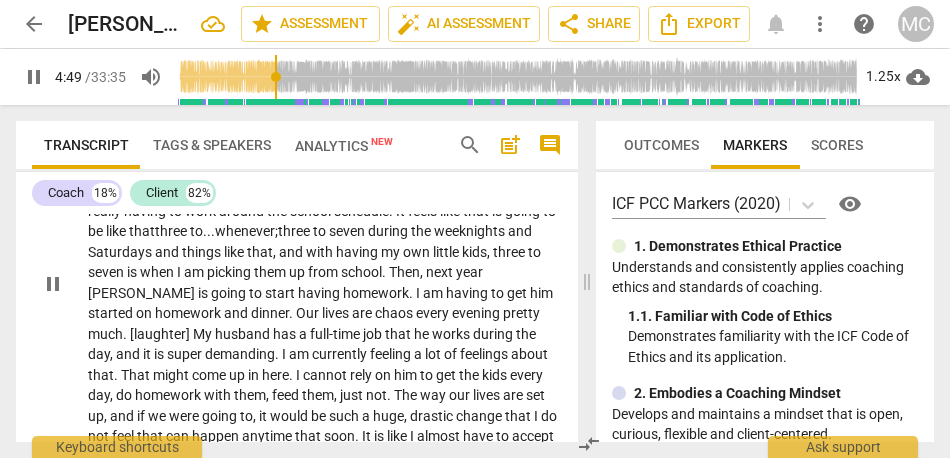 click on "lives" at bounding box center (337, 313) 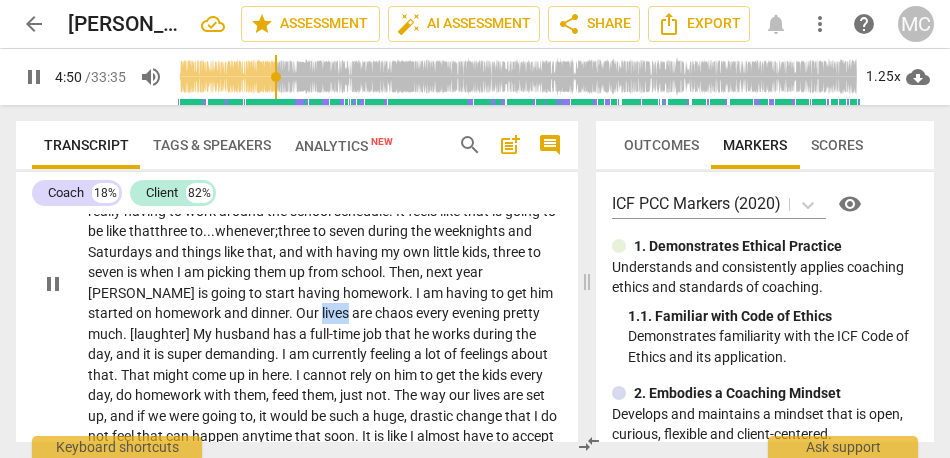 click on "lives" at bounding box center [337, 313] 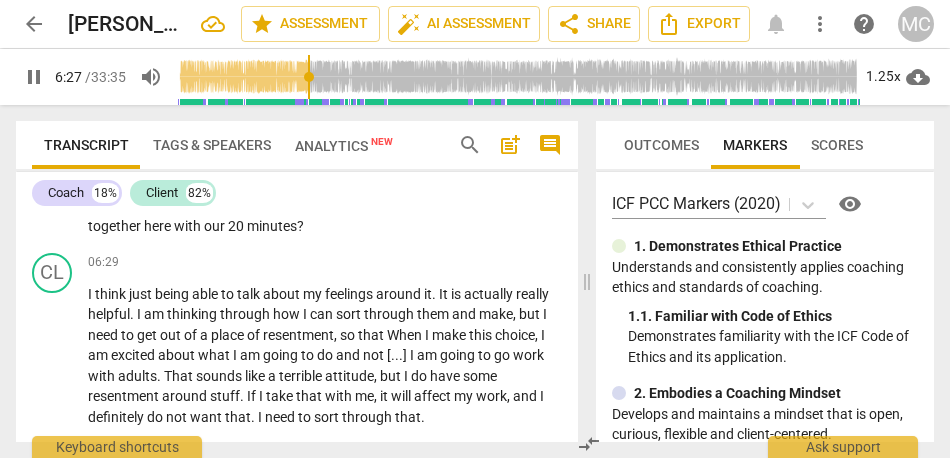 scroll, scrollTop: 1735, scrollLeft: 0, axis: vertical 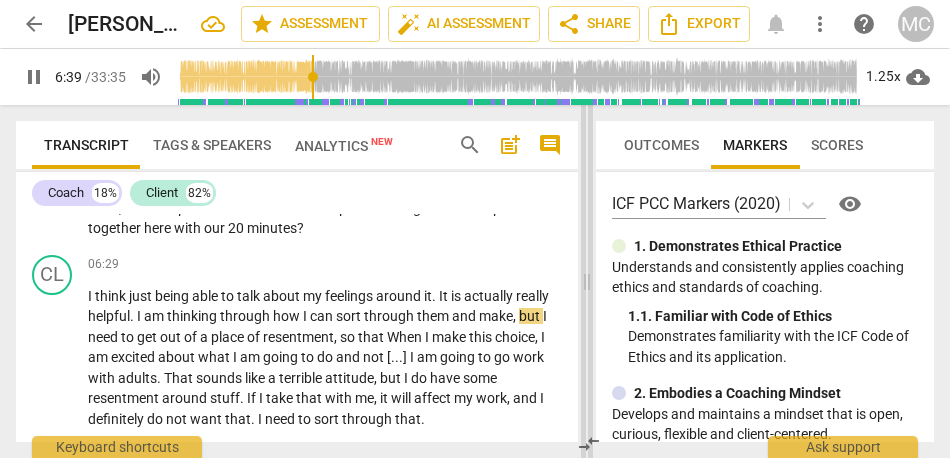 click at bounding box center (587, 281) 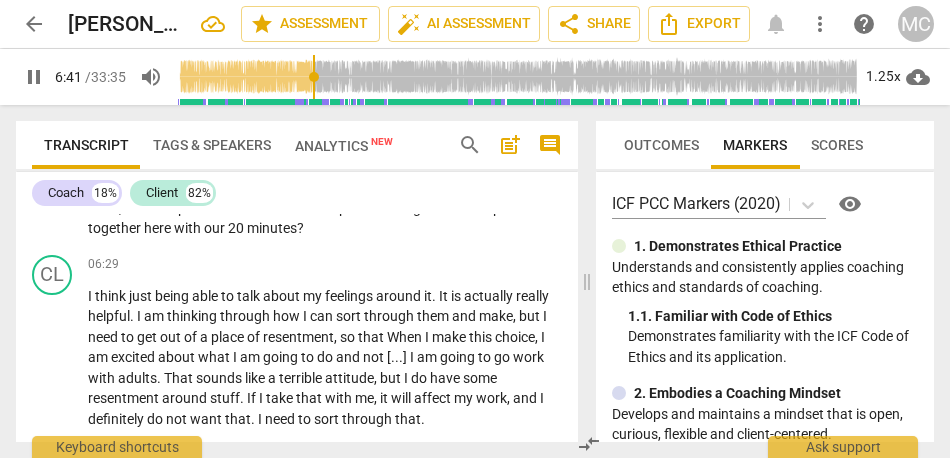 click on "search" at bounding box center (470, 145) 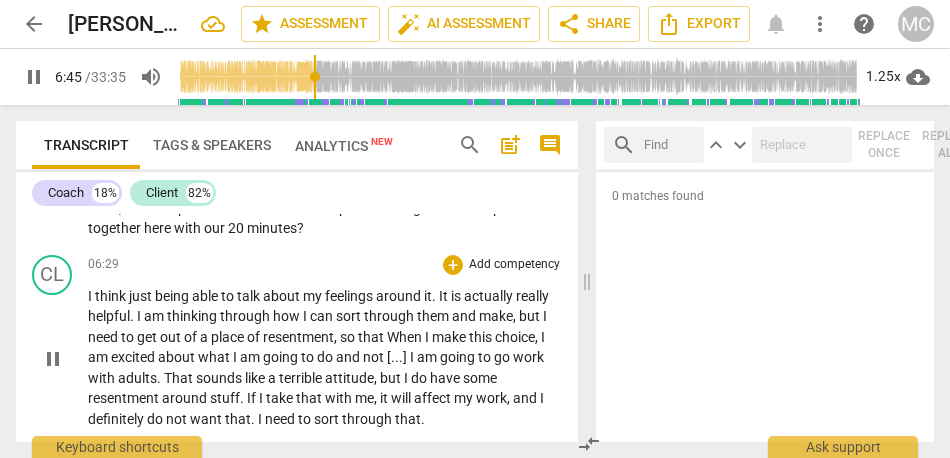 click on "When" at bounding box center [406, 337] 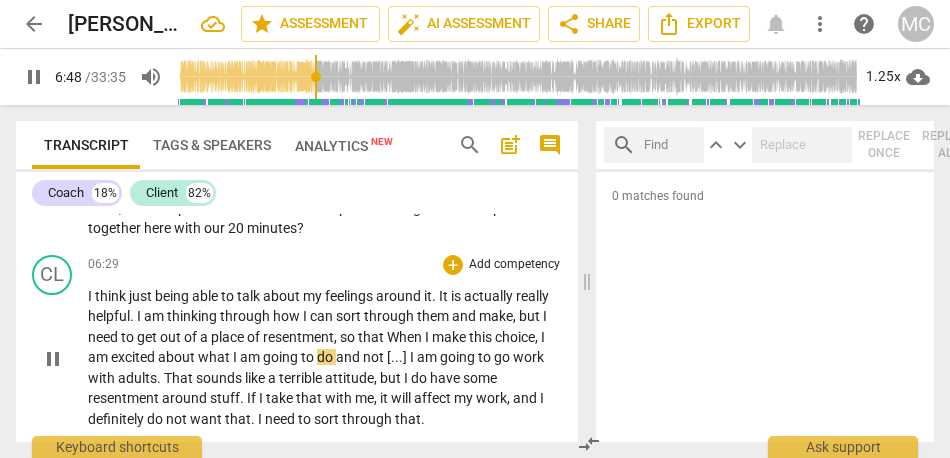 type on "409" 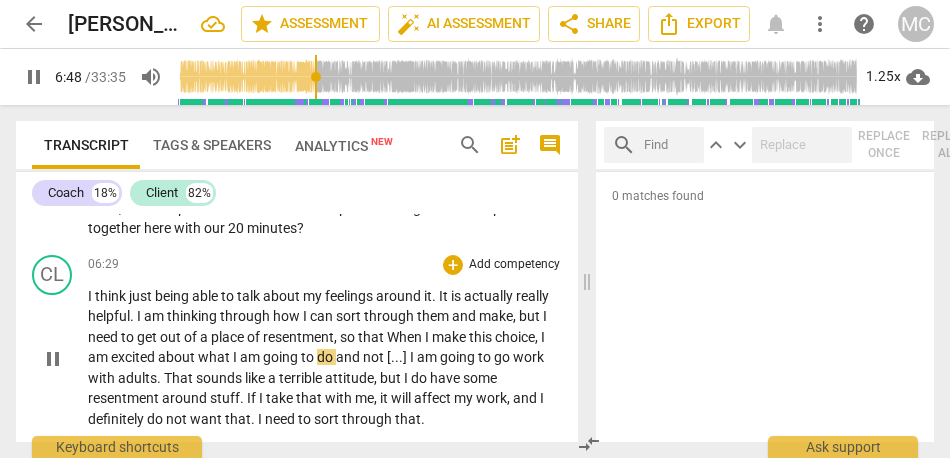type 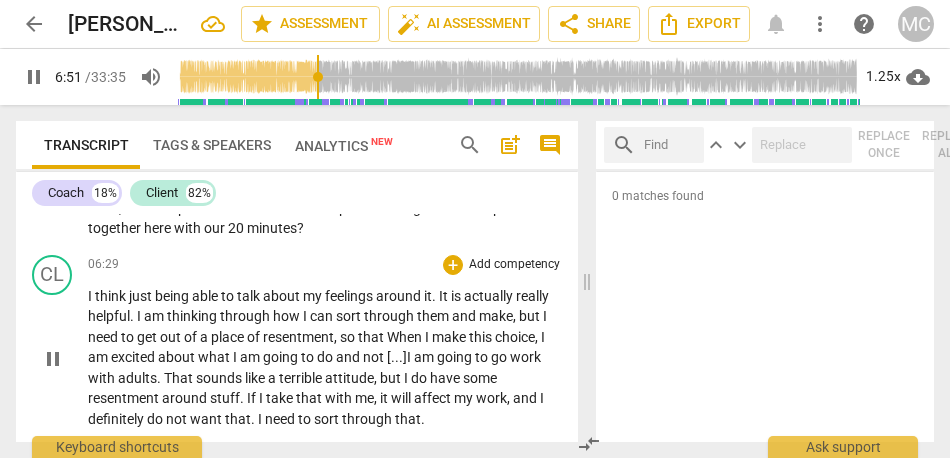 click on "When" at bounding box center [406, 337] 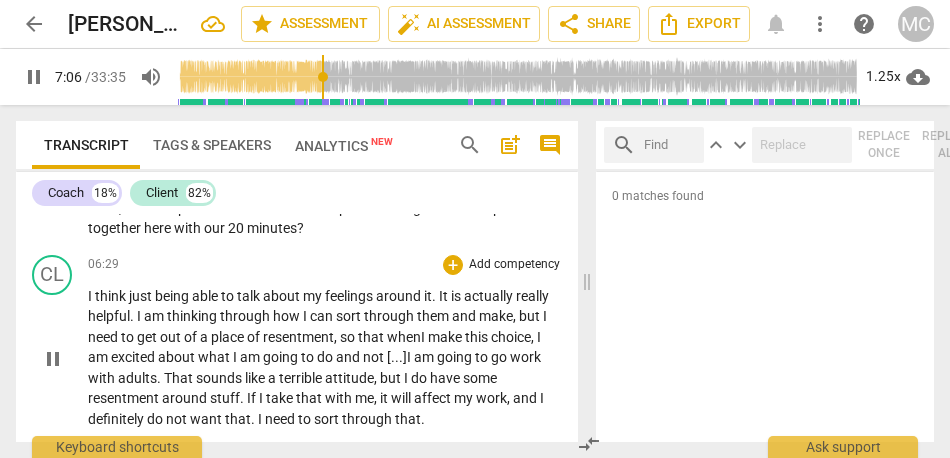 click on "want" at bounding box center (207, 419) 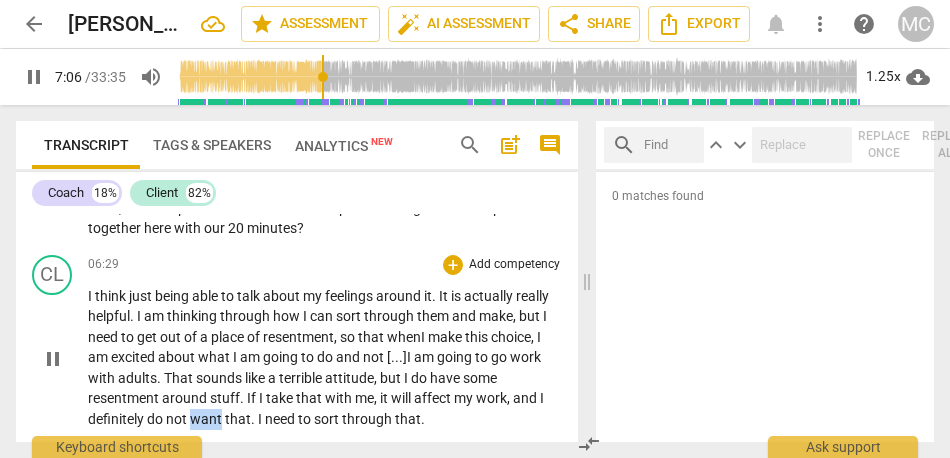 click on "want" at bounding box center [207, 419] 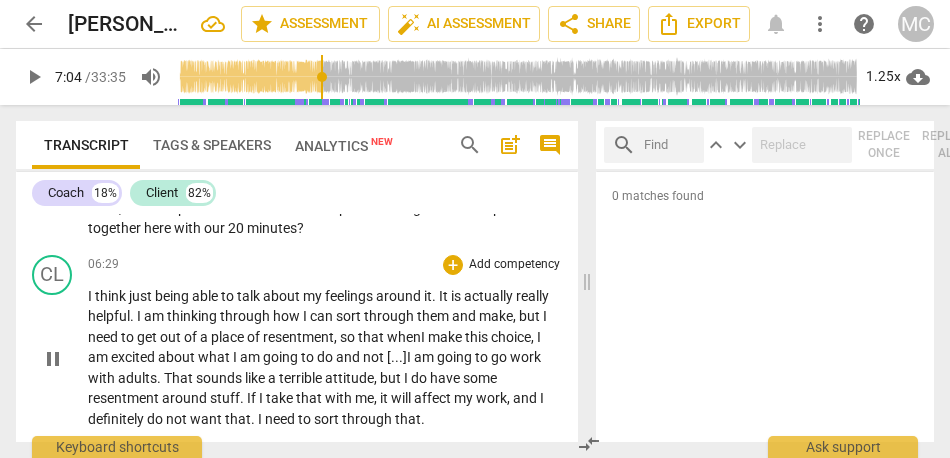 click on "want" at bounding box center [207, 419] 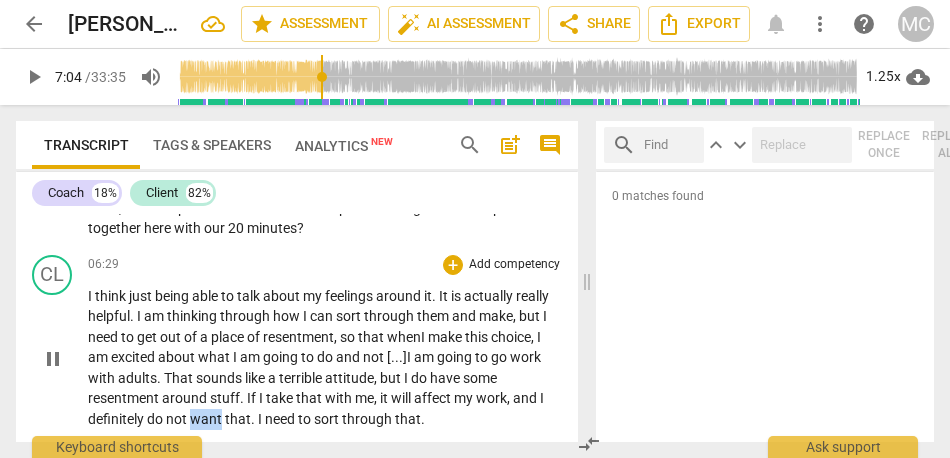 click on "want" at bounding box center (207, 419) 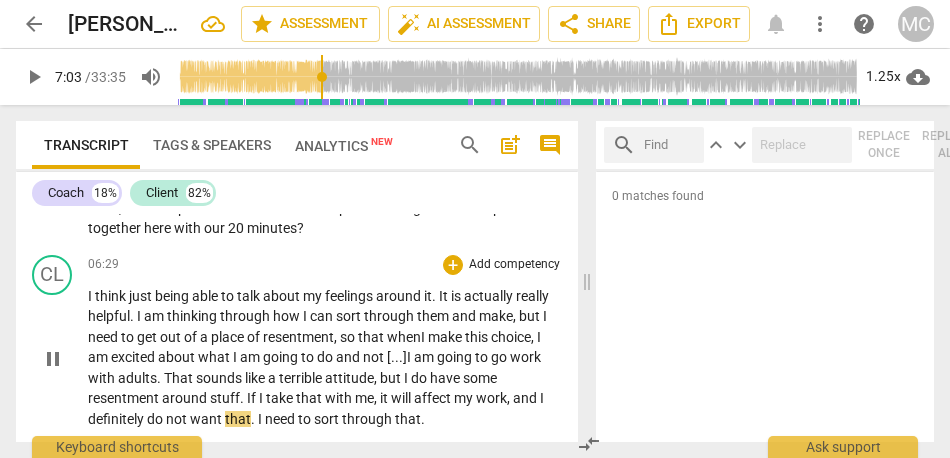 click on "." at bounding box center [254, 419] 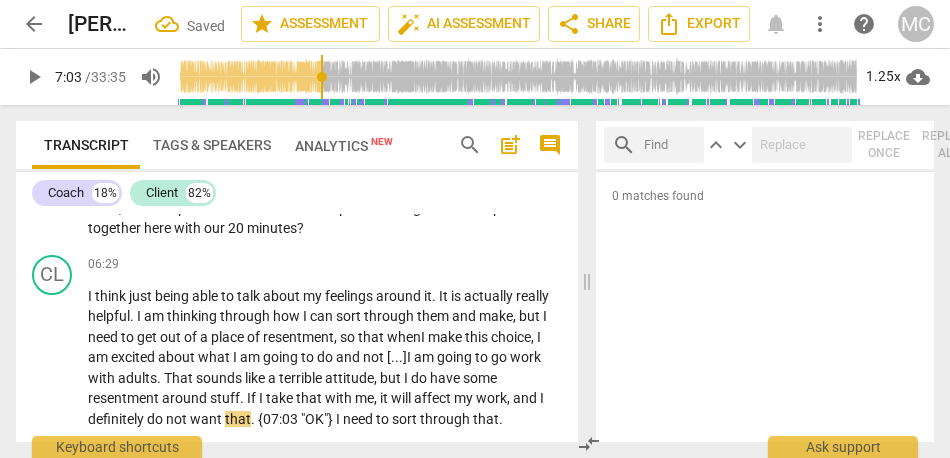 click on "CO play_arrow pause 07:08 + Add competency keyboard_arrow_right Yeah ,   so   [DATE] ,   we   are   really   going   to   be   looking   at   the   resentment ,   the   feelings   that   you   are   having ,   so   that   when   you   make   this   choice ,   you   can   feel   good   about   what   you   are   stepping   into   because   it   is   a   choice ,   not   something   you   have   to   do ." at bounding box center (297, 501) 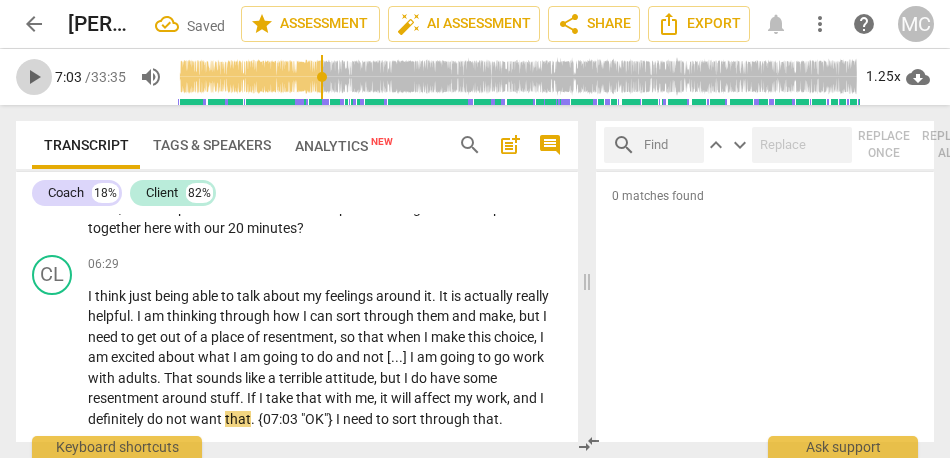 click on "play_arrow" at bounding box center (34, 77) 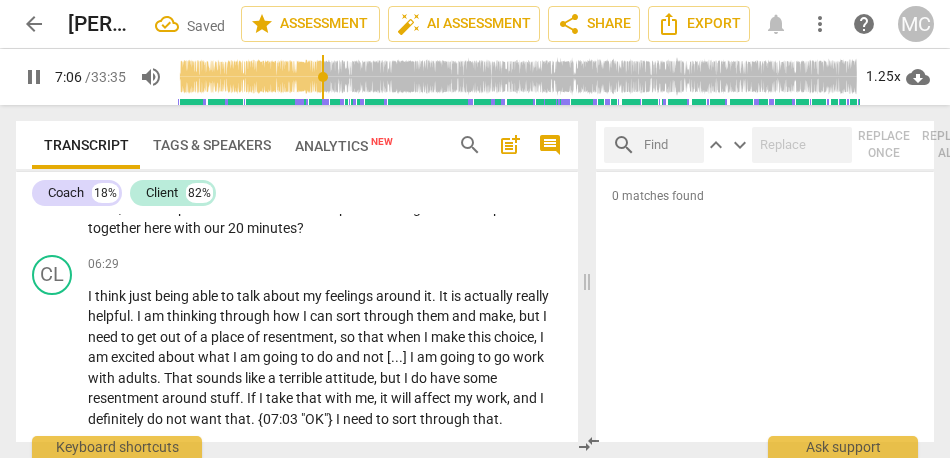 click at bounding box center (670, 145) 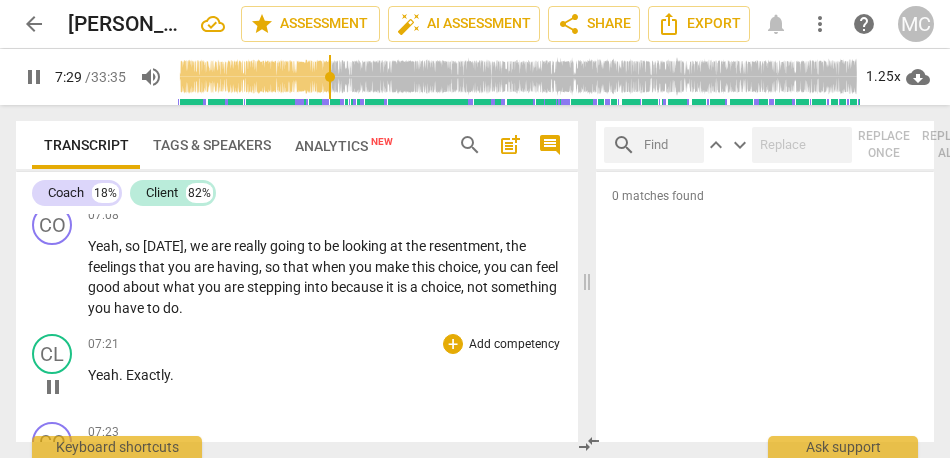 scroll, scrollTop: 1934, scrollLeft: 0, axis: vertical 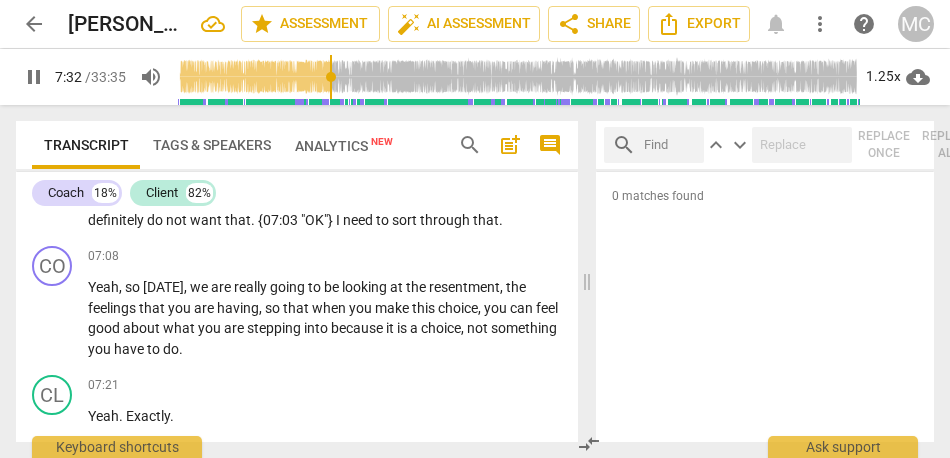 type on "453" 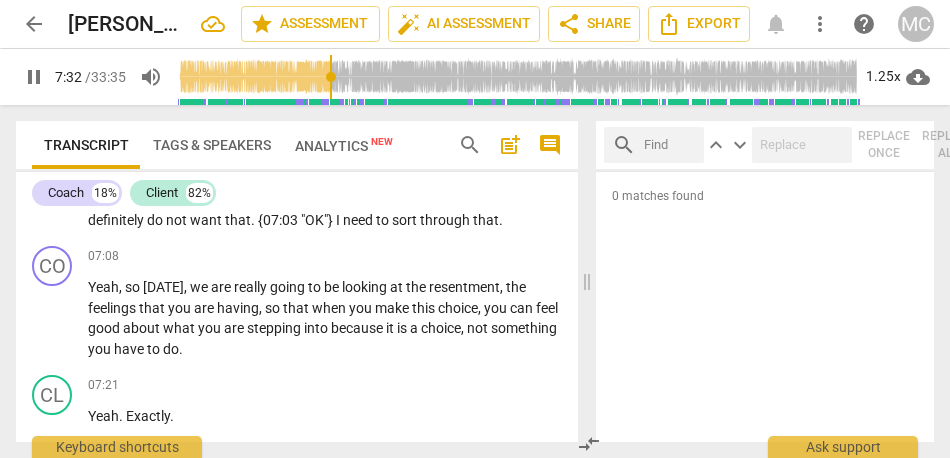 type on "j" 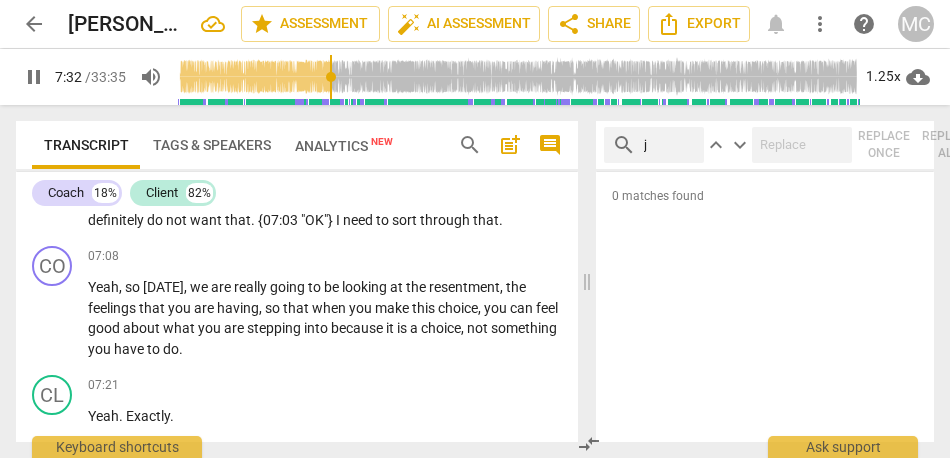 type on "453" 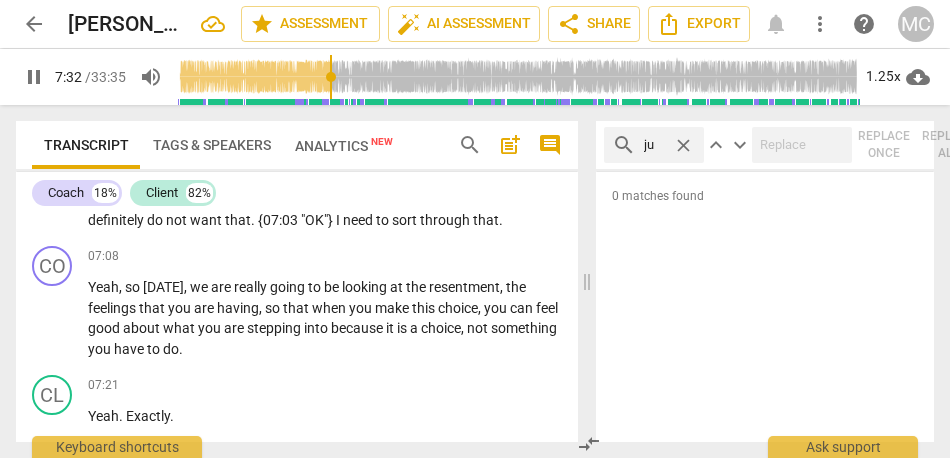 type on "jus" 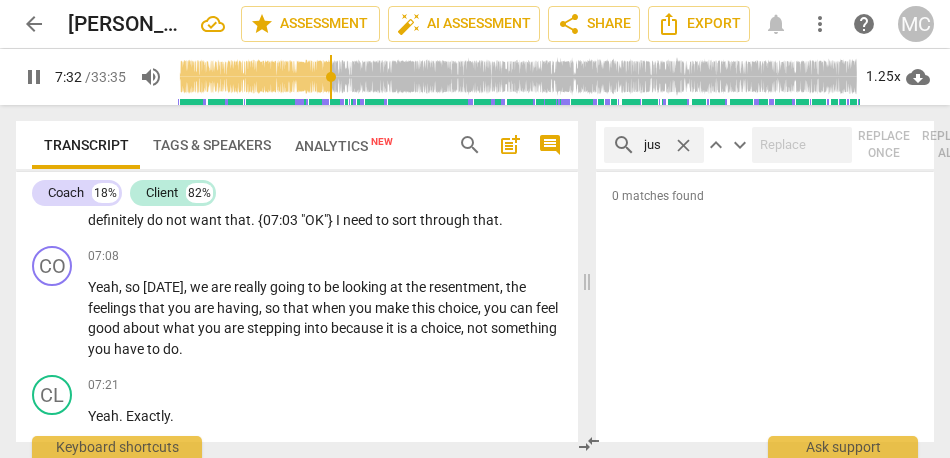 type on "453" 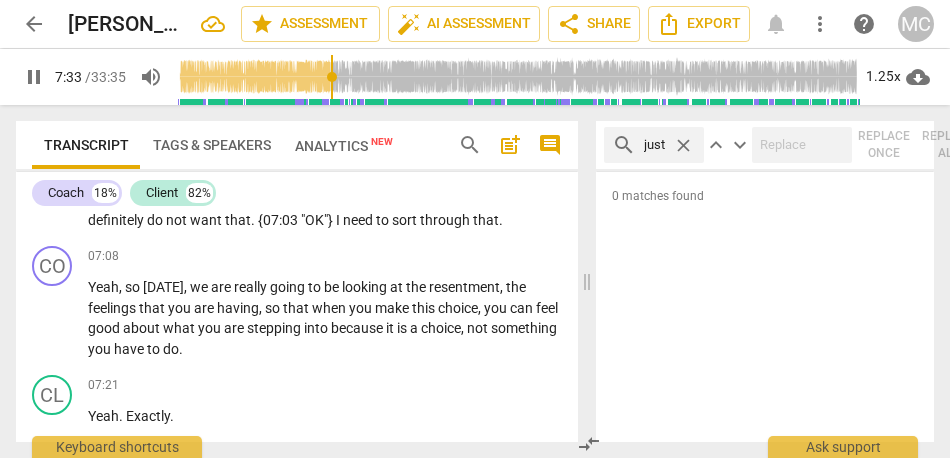 type on "just" 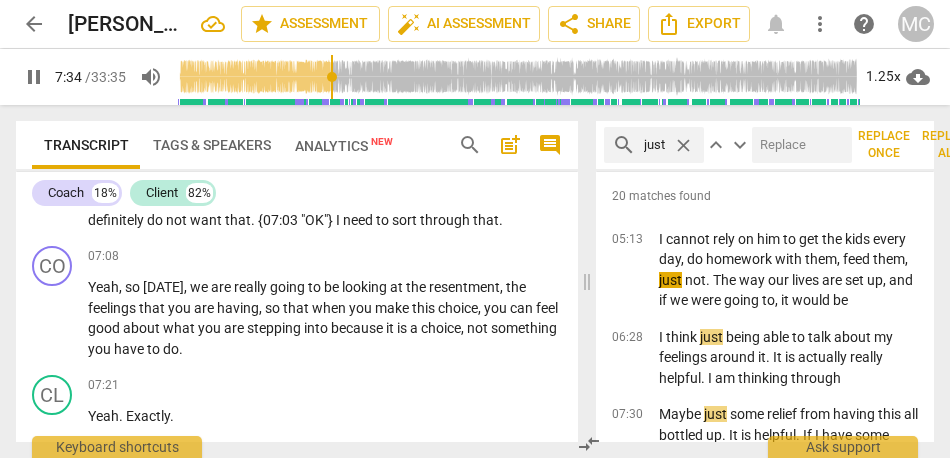 click at bounding box center (798, 145) 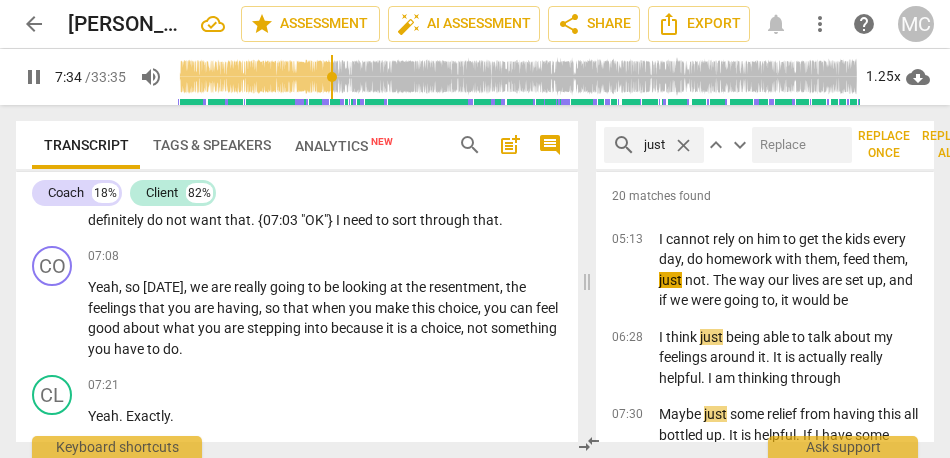 type on "455" 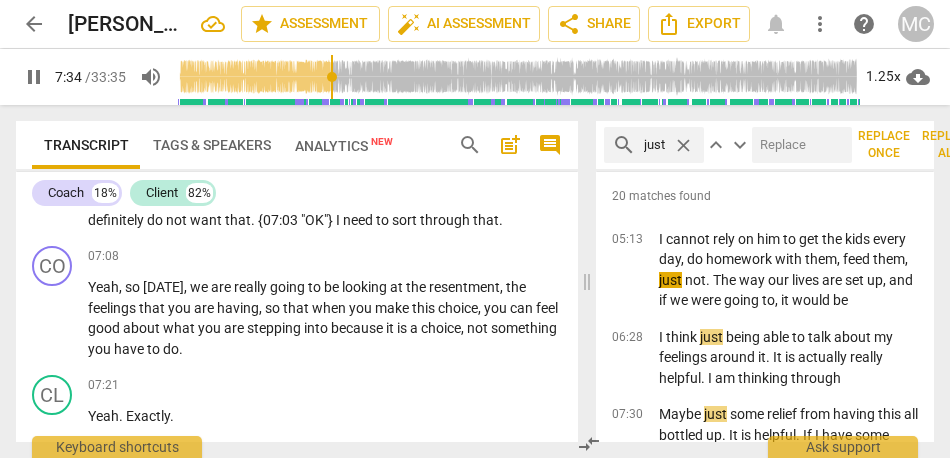 type on "(" 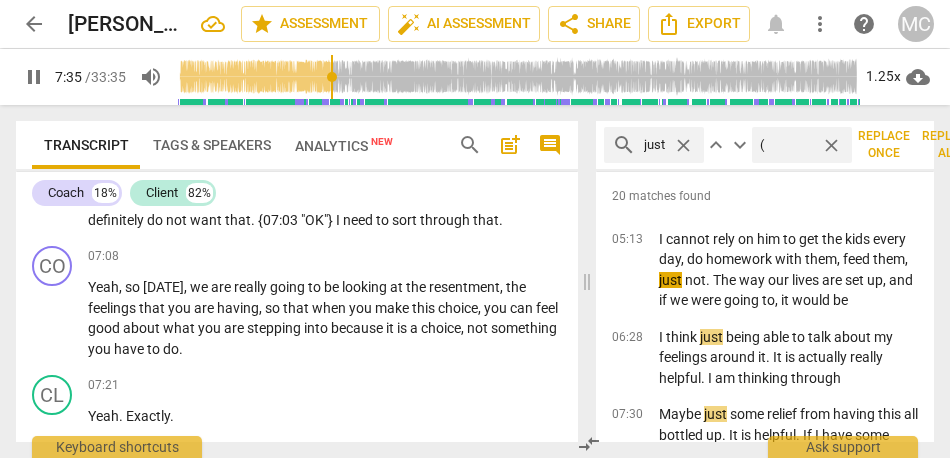type on "456" 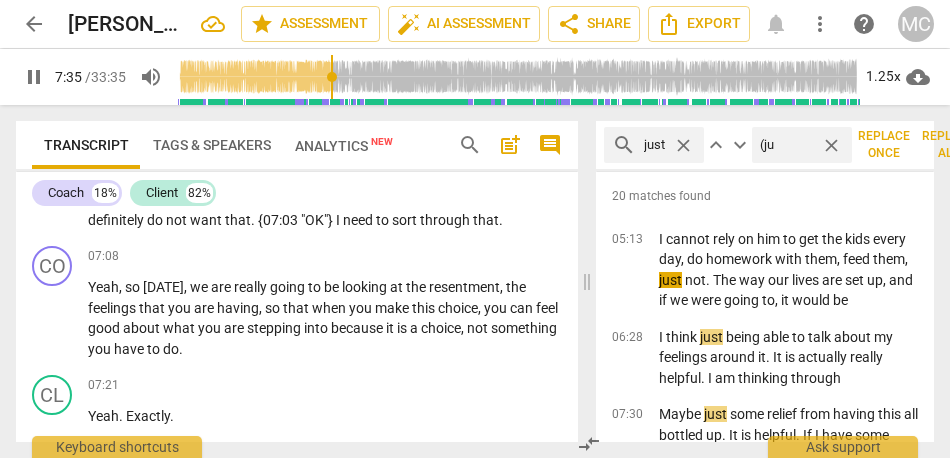 type on "(jus" 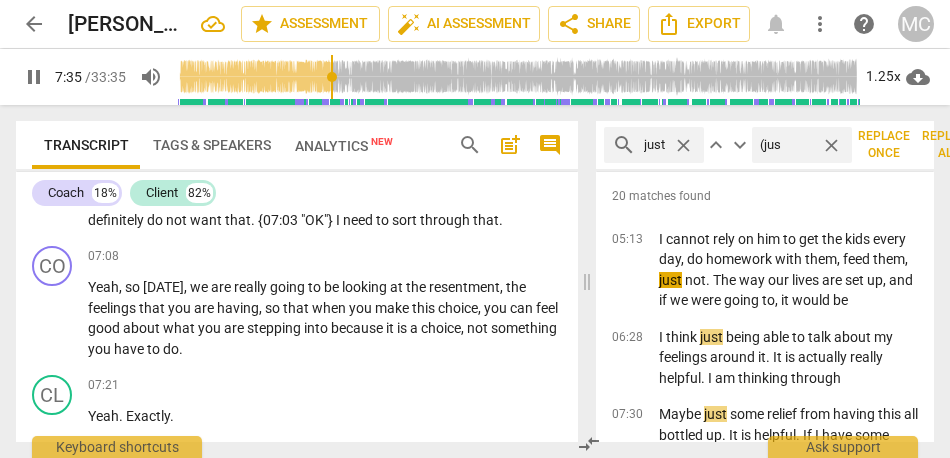type on "456" 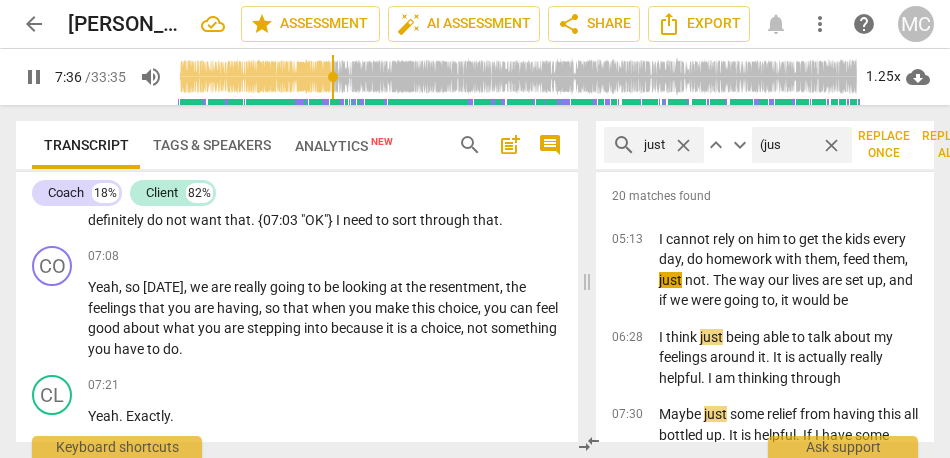 type on "(just" 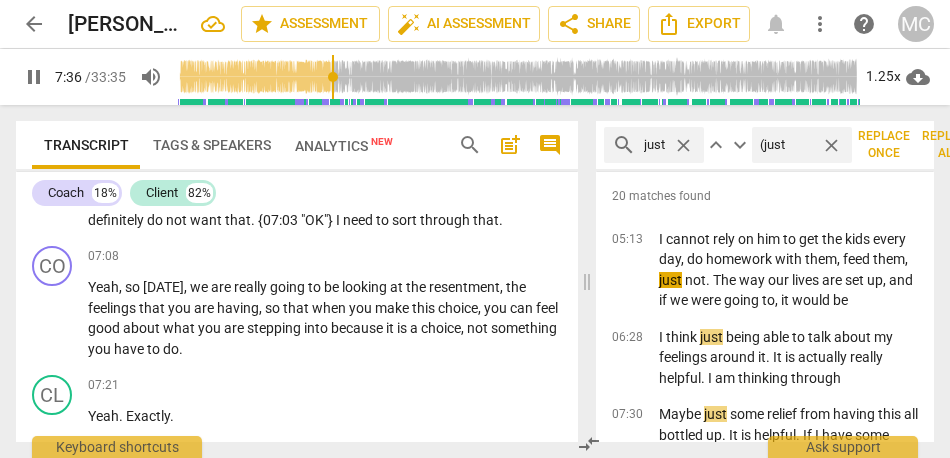 type on "457" 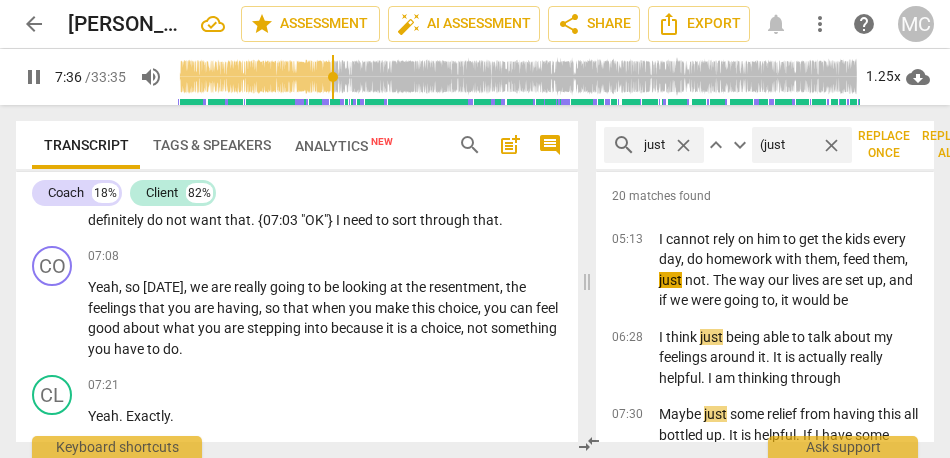 type on "(just)" 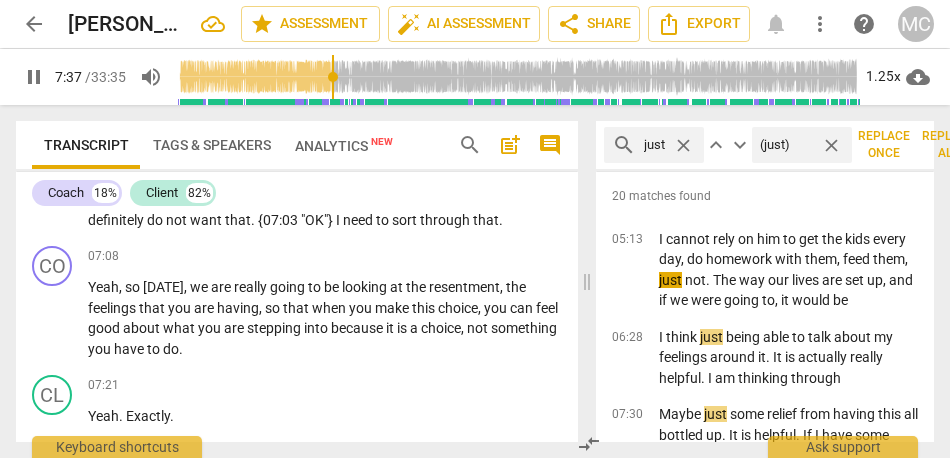 type on "458" 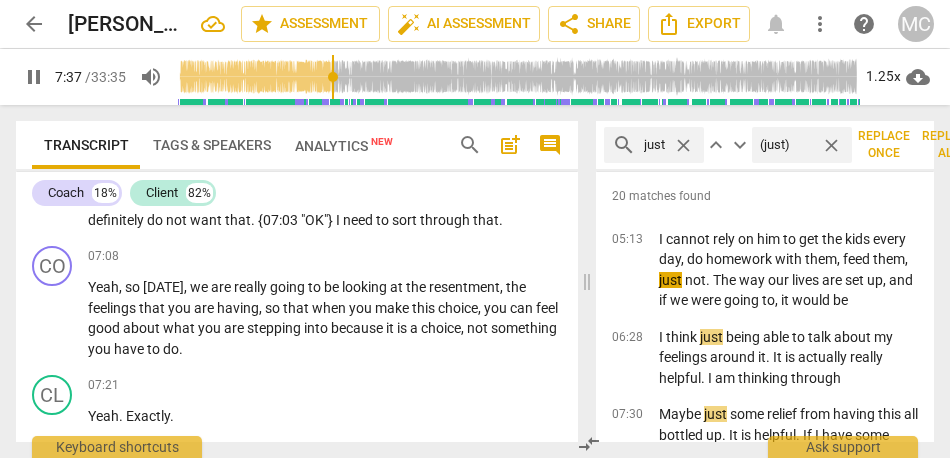 type on "(just)" 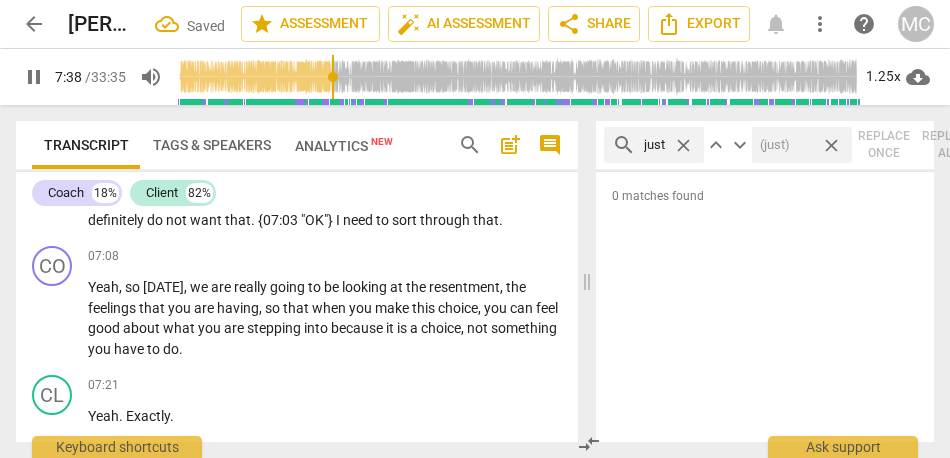 type on "459" 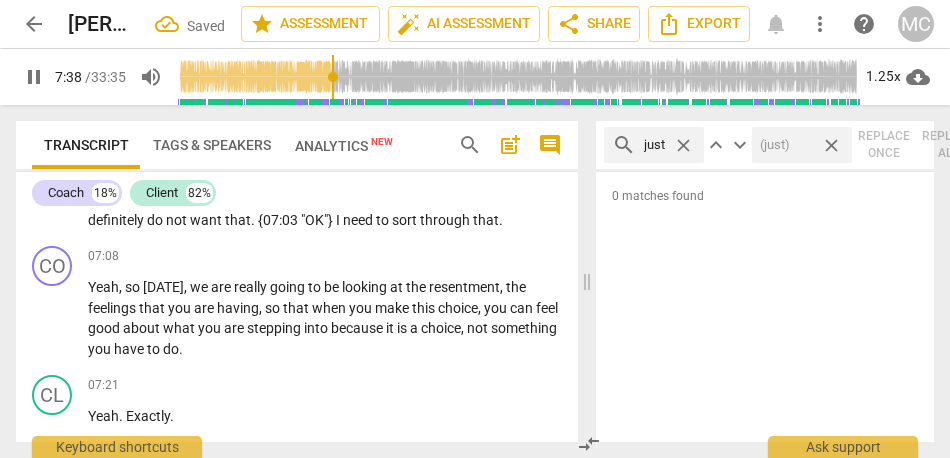 click on "close" at bounding box center (831, 145) 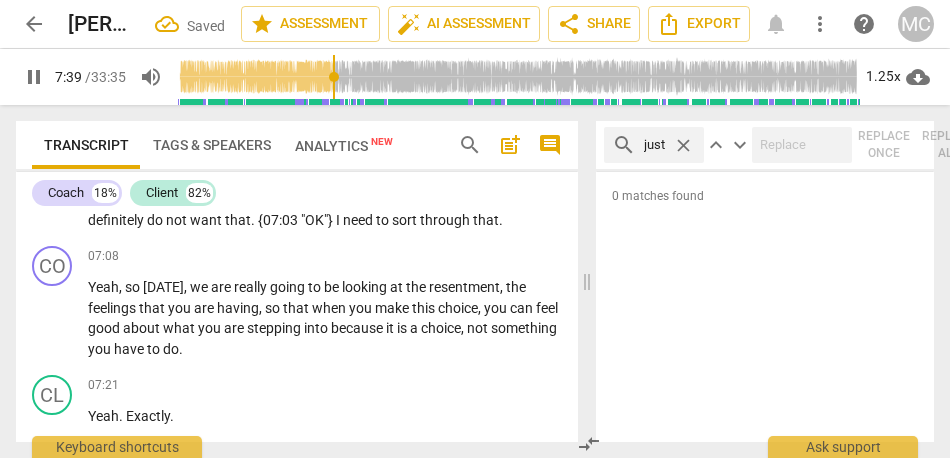 type on "460" 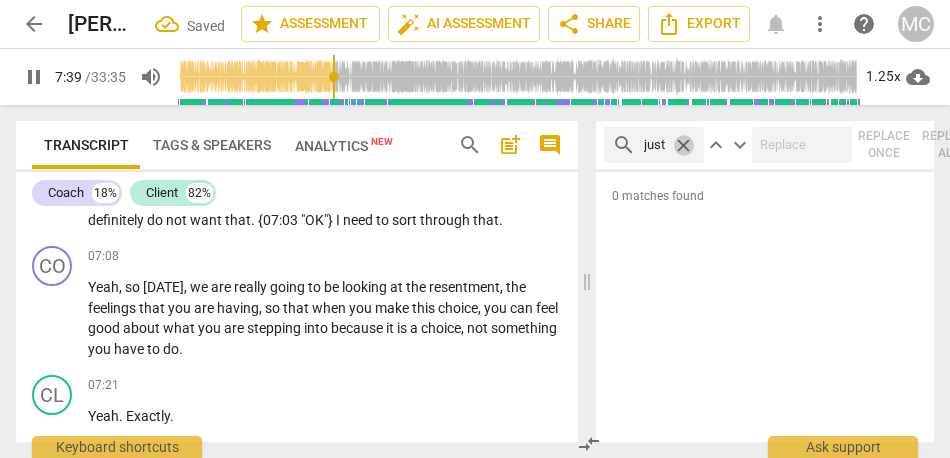 click on "close" at bounding box center (683, 145) 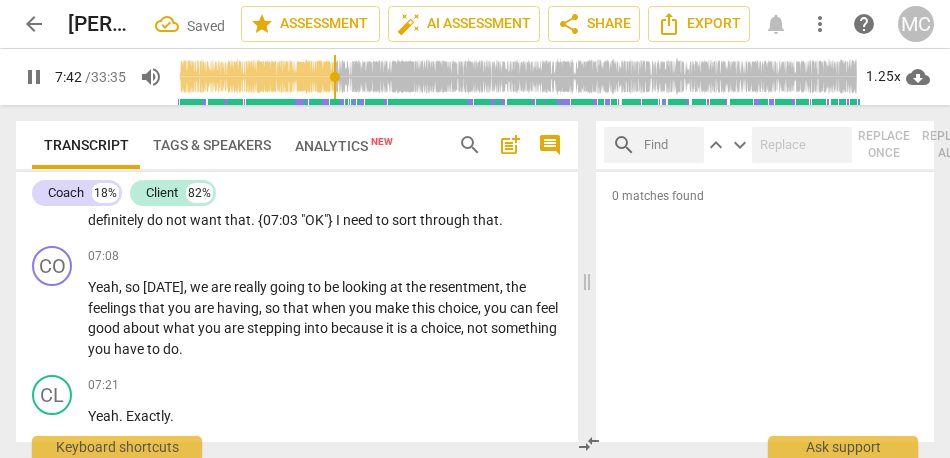 scroll, scrollTop: 2304, scrollLeft: 0, axis: vertical 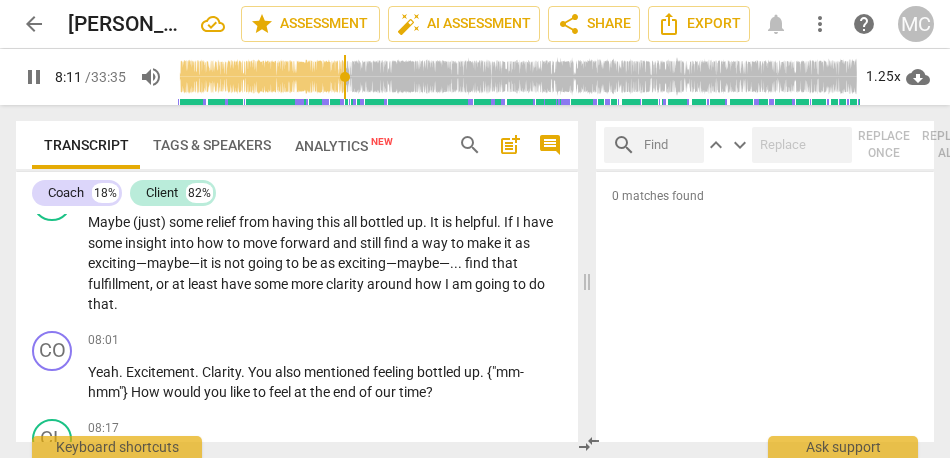 click at bounding box center [670, 145] 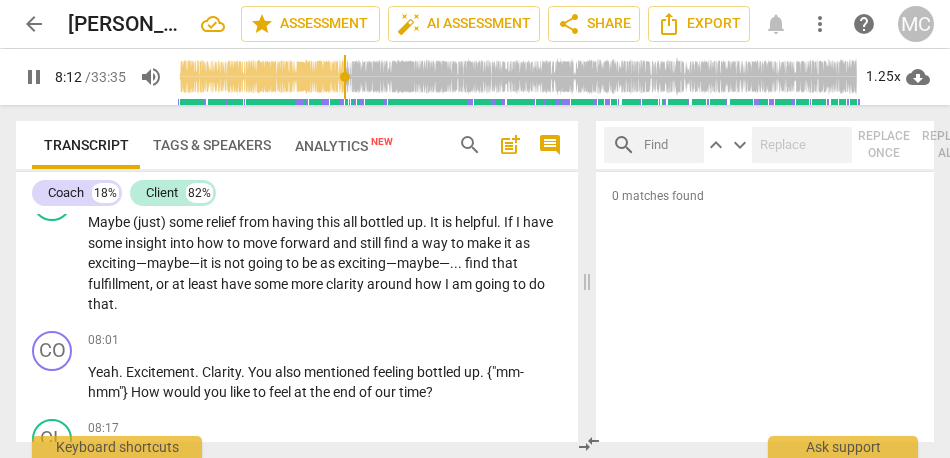 type on "493" 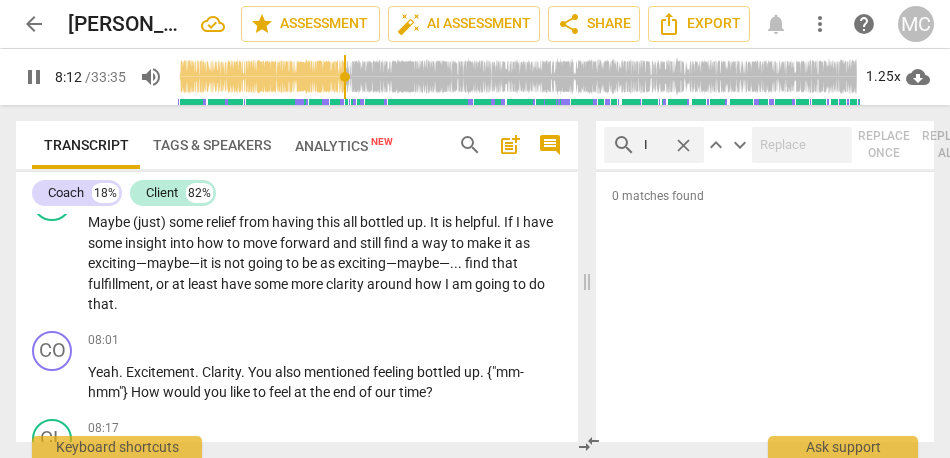 type on "I" 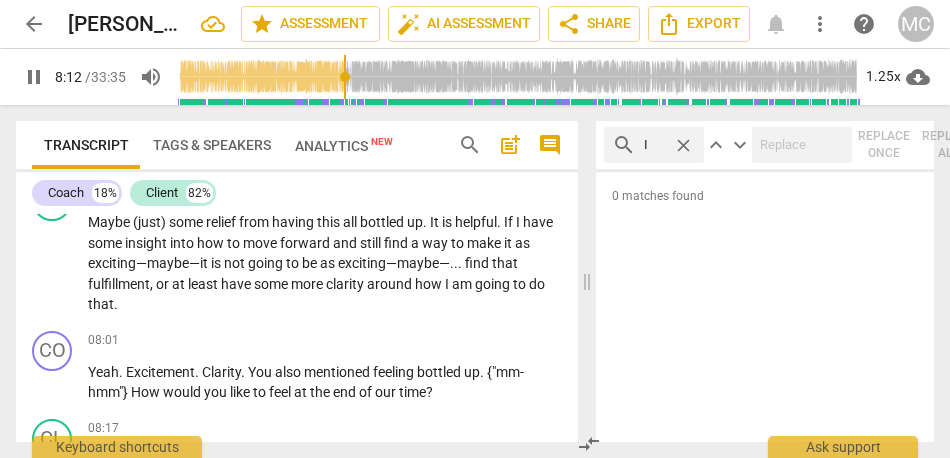 type on "493" 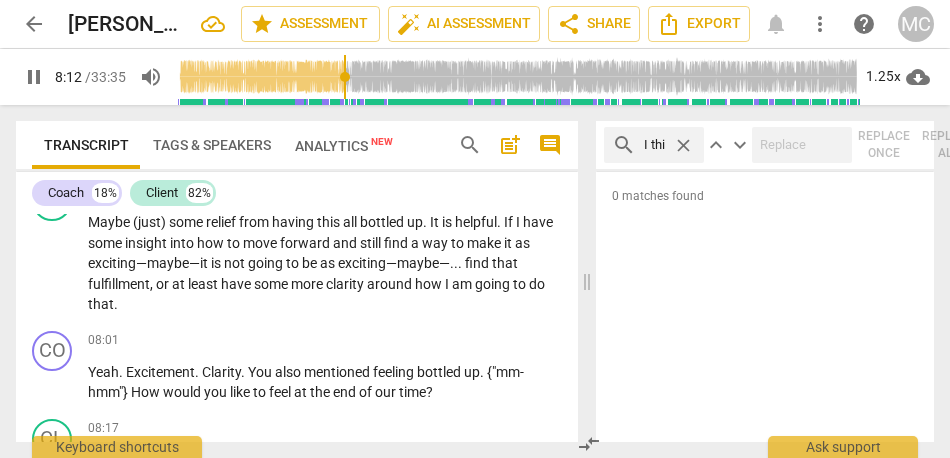 type on "I thin" 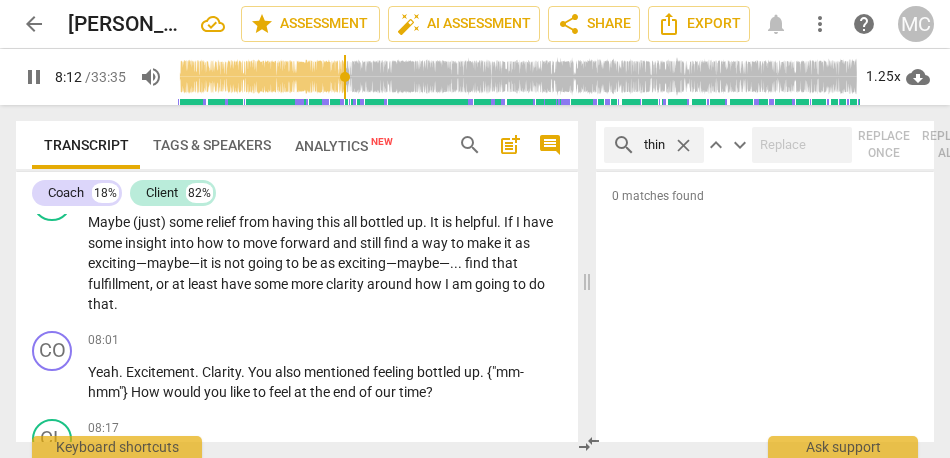 type on "493" 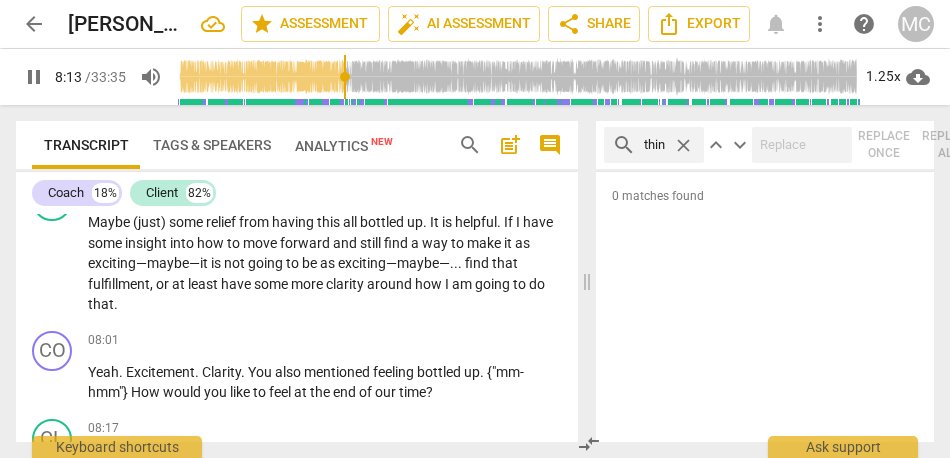 type on "I think" 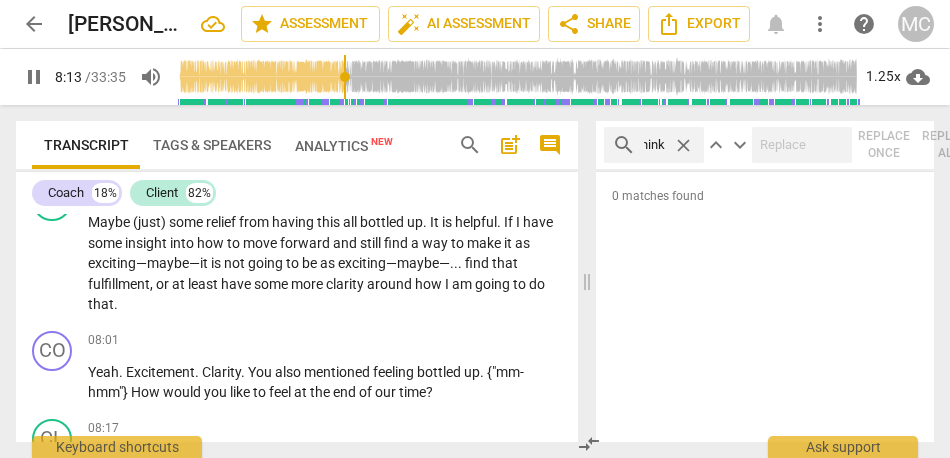 type on "I think" 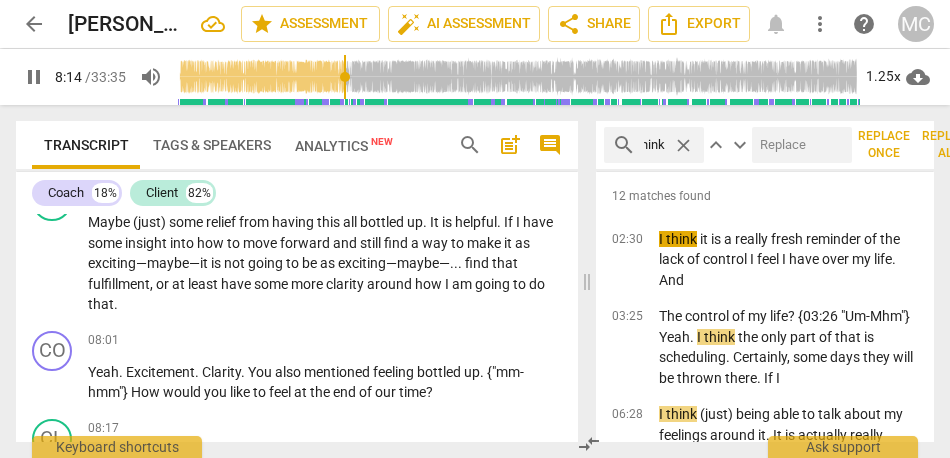 click at bounding box center (798, 145) 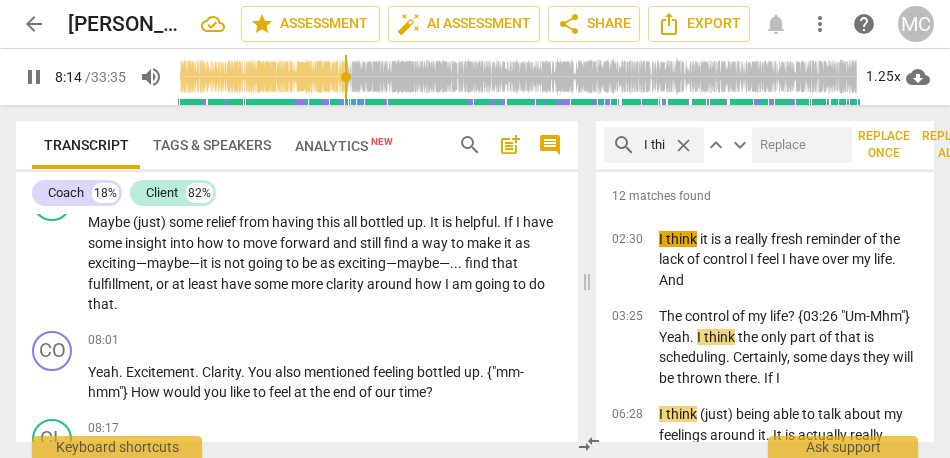 type on "495" 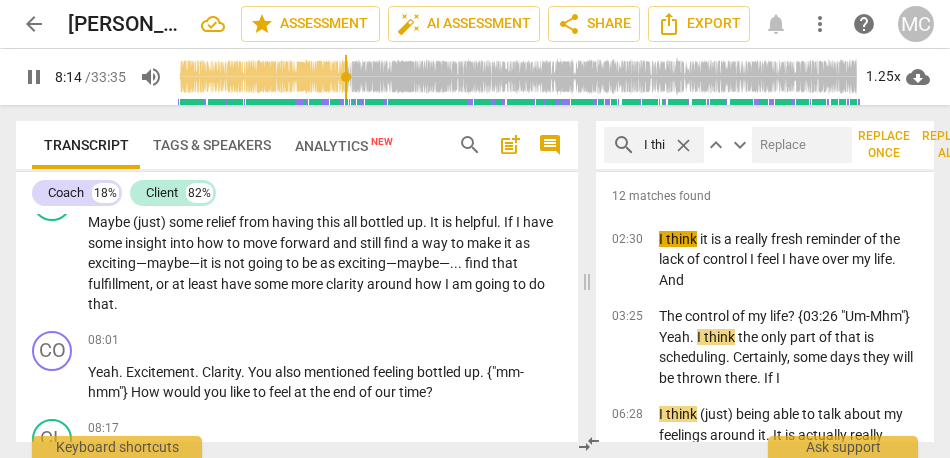 type on "(" 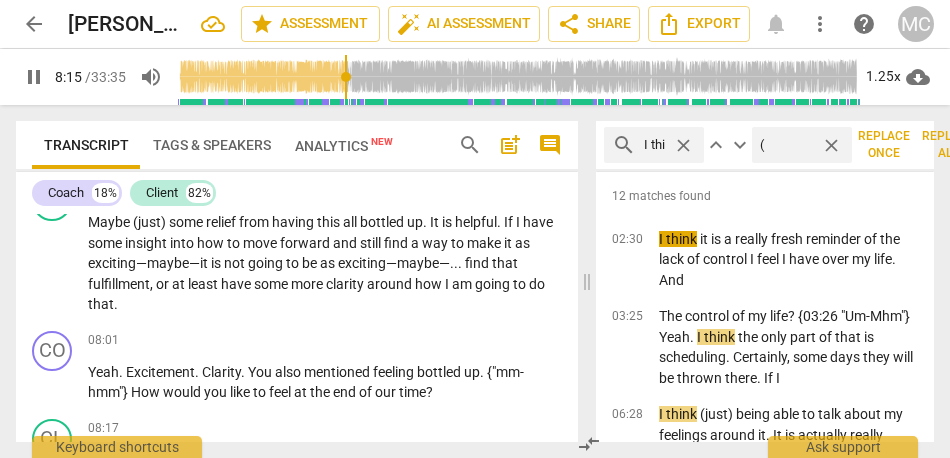 type on "496" 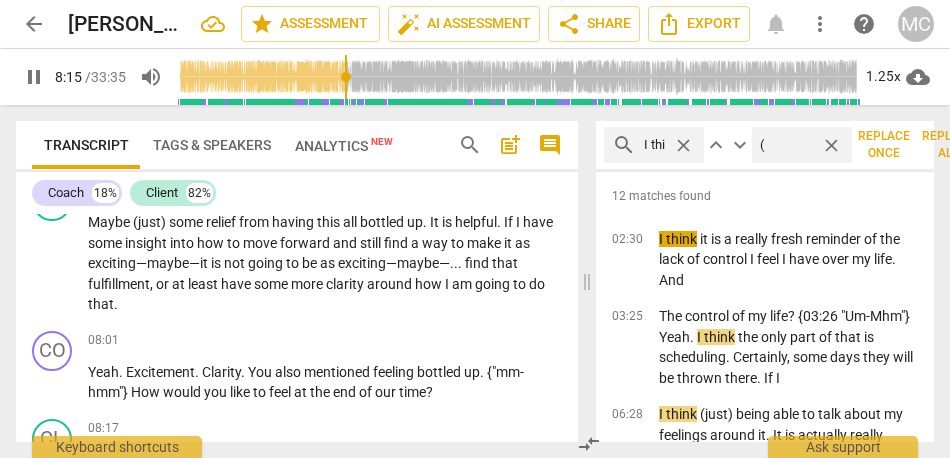 type on "(I" 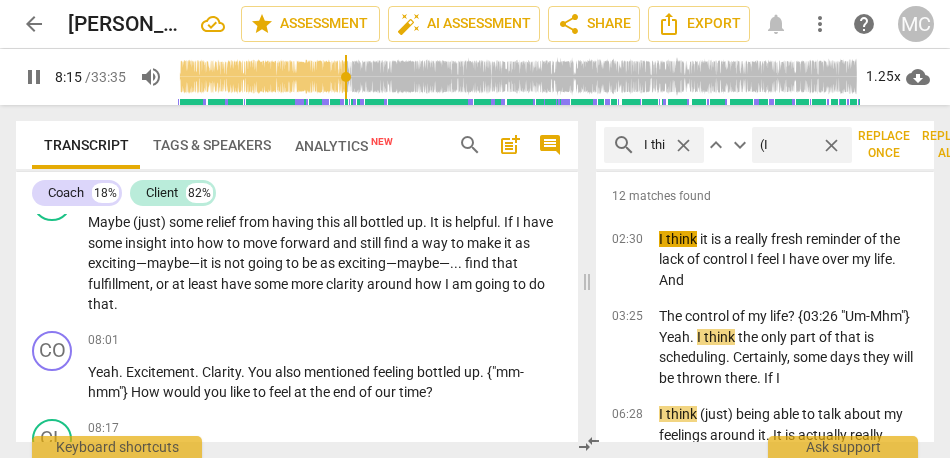 type on "496" 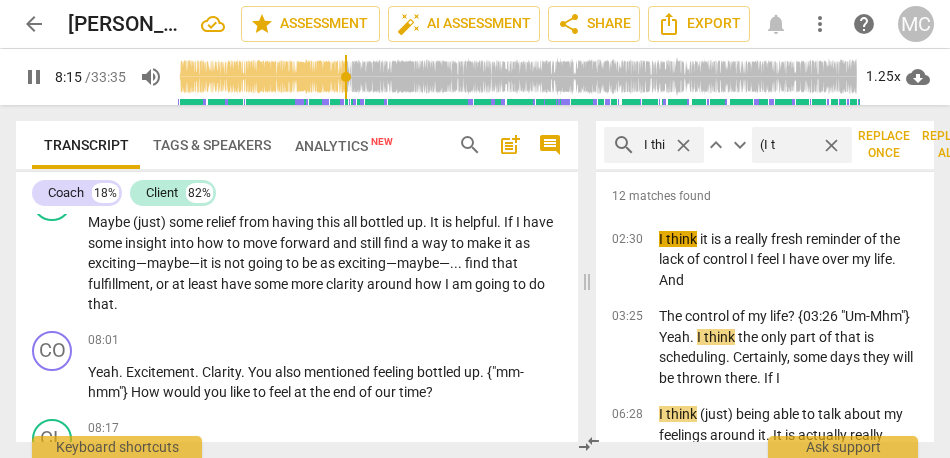 type on "(I th" 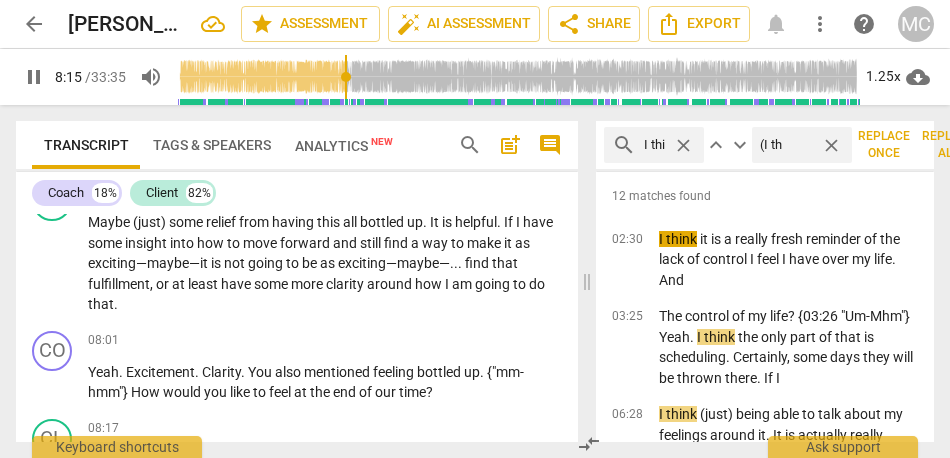 type on "496" 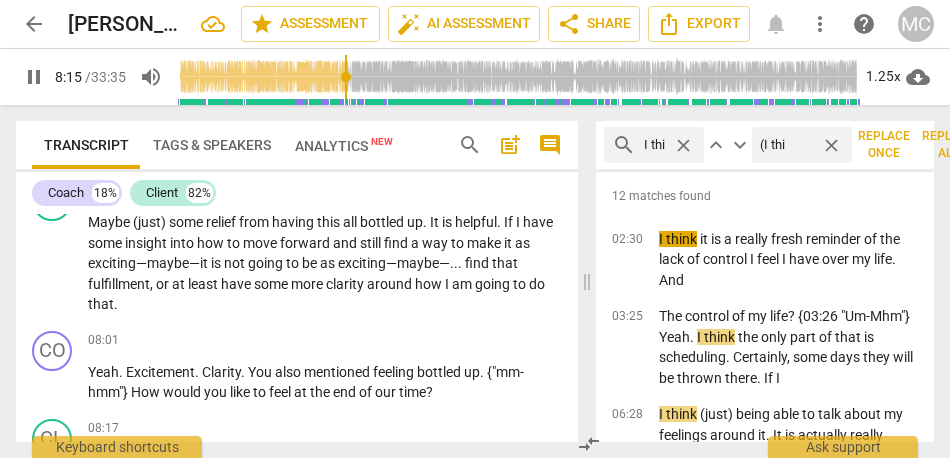 type on "(I thin" 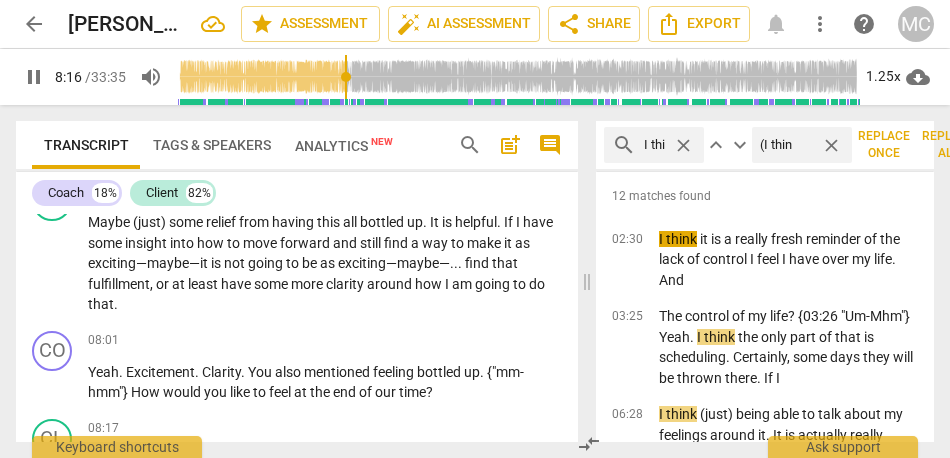 type on "497" 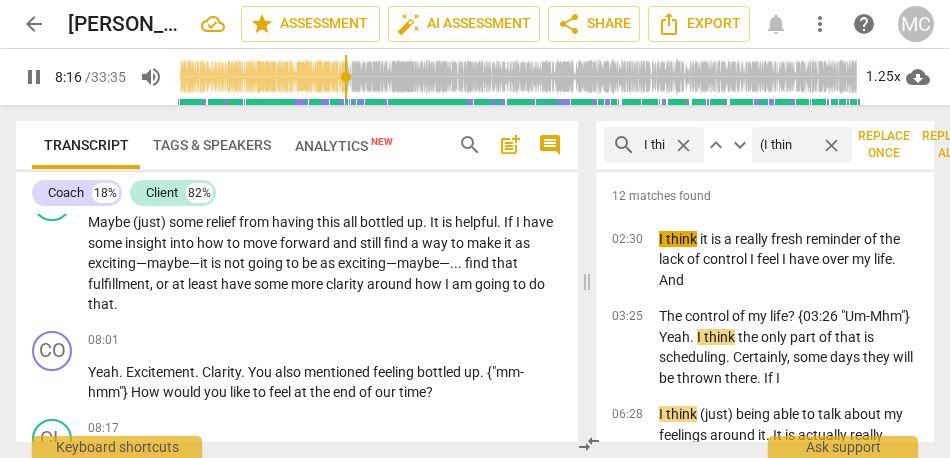 type on "(I think" 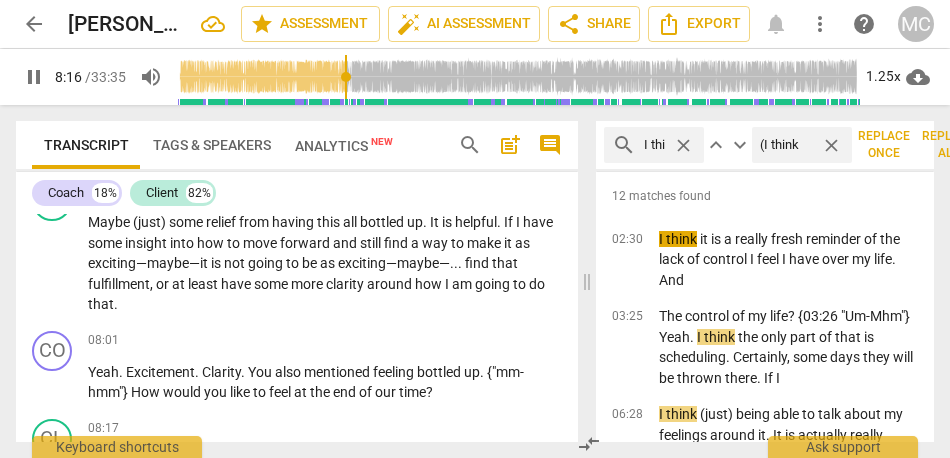 type on "497" 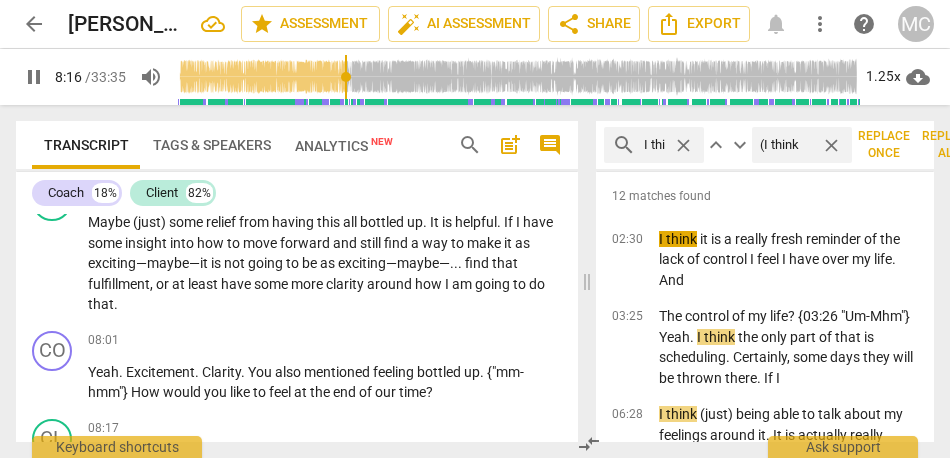 type on "(I think)" 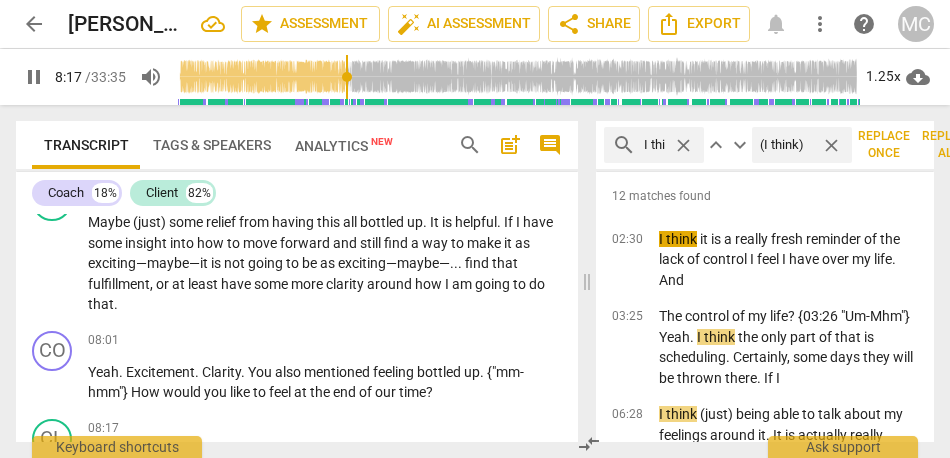 type on "498" 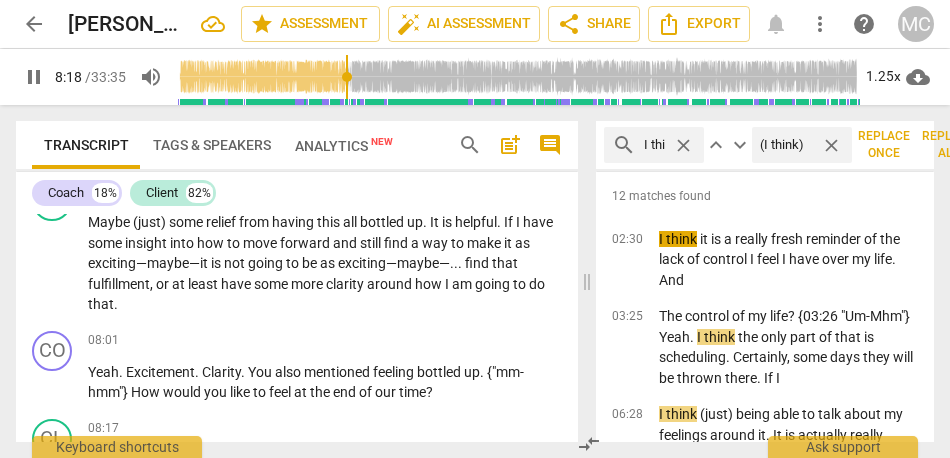 type on "(I think)" 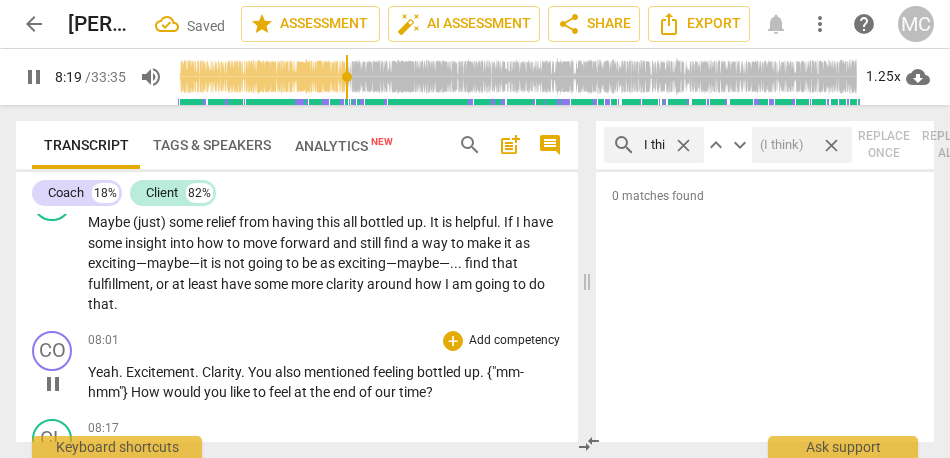 click on "the" at bounding box center [321, 392] 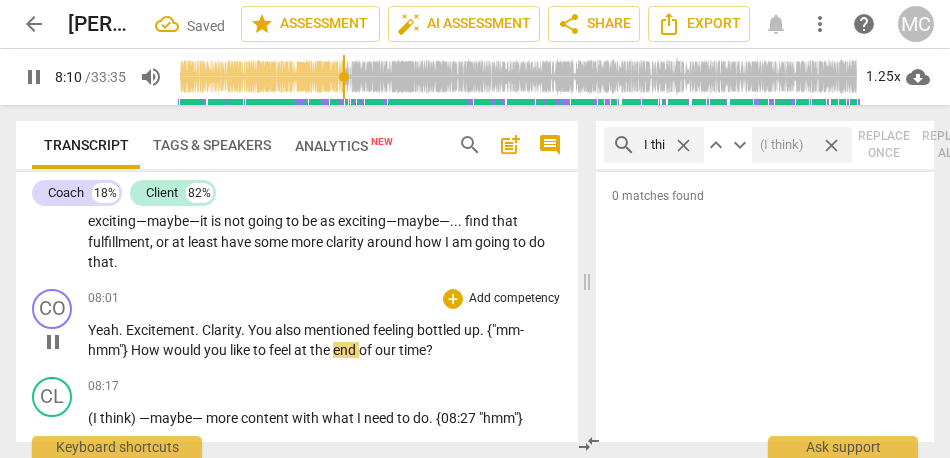 scroll, scrollTop: 2368, scrollLeft: 0, axis: vertical 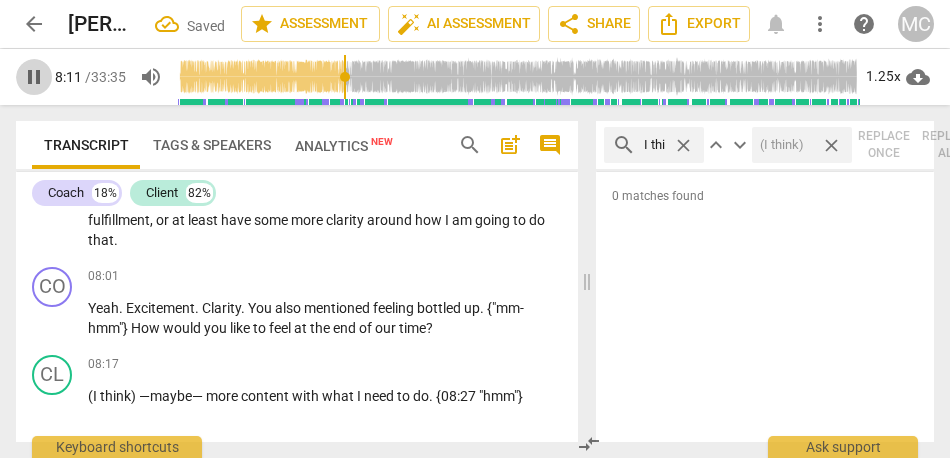 click on "pause" at bounding box center (34, 77) 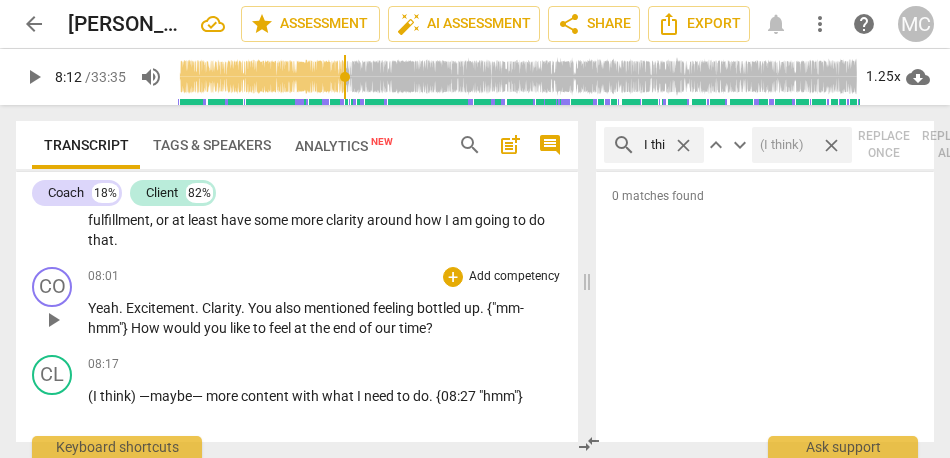click on "end" at bounding box center (346, 328) 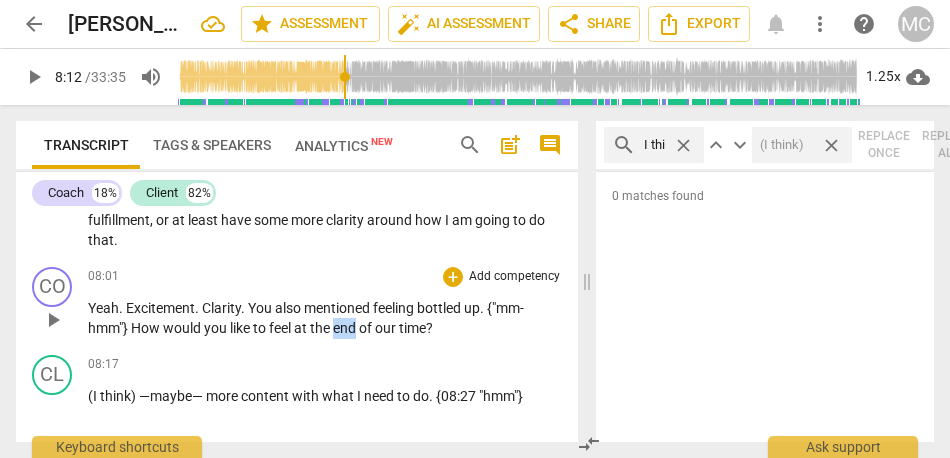 click on "end" at bounding box center (346, 328) 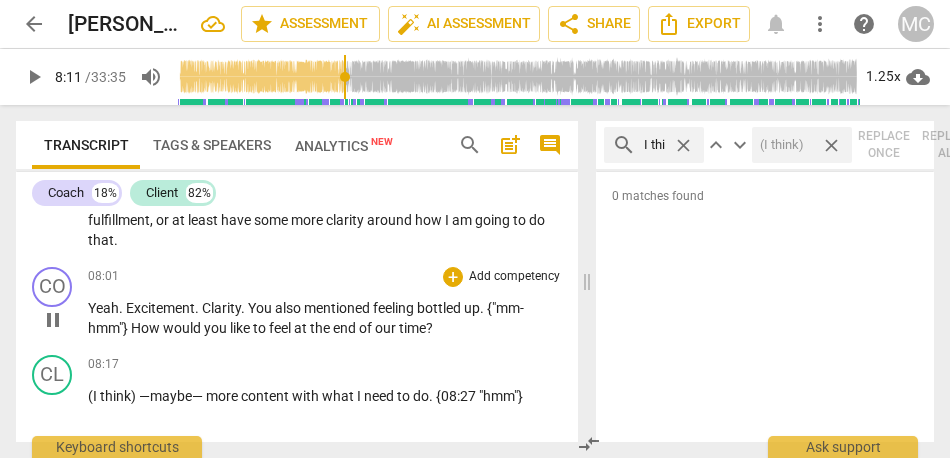click on "time" at bounding box center [412, 328] 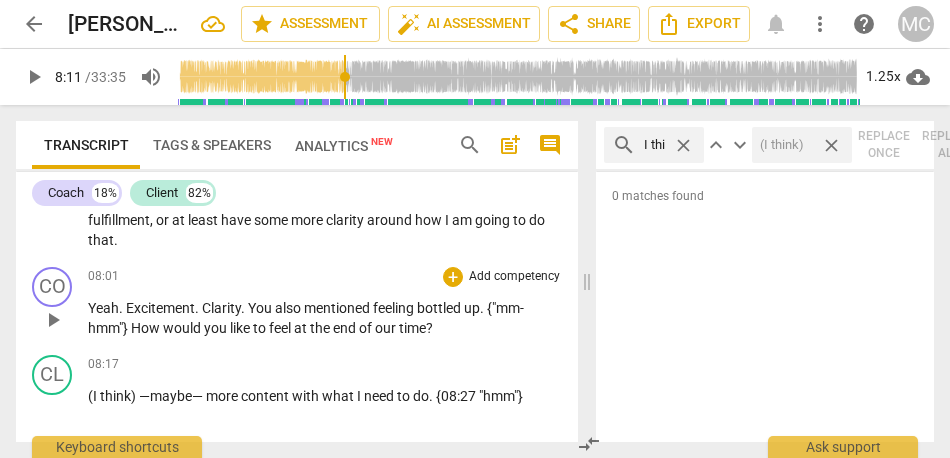 type 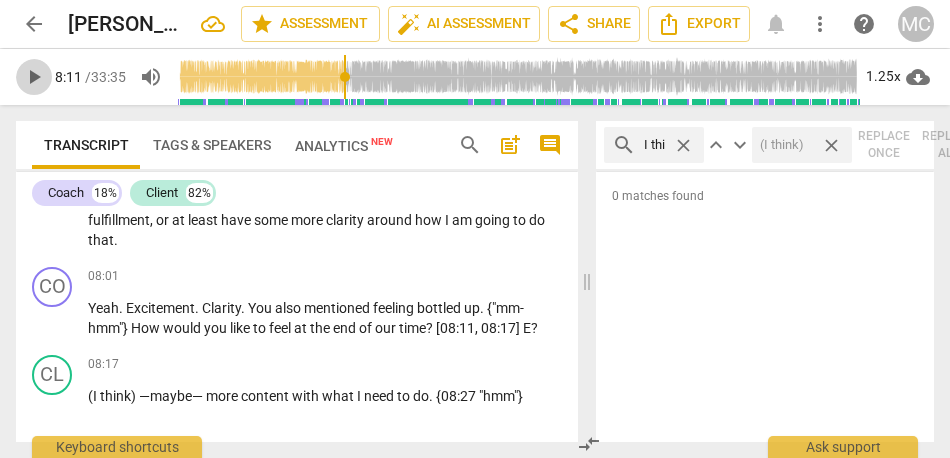 click on "play_arrow" at bounding box center [34, 77] 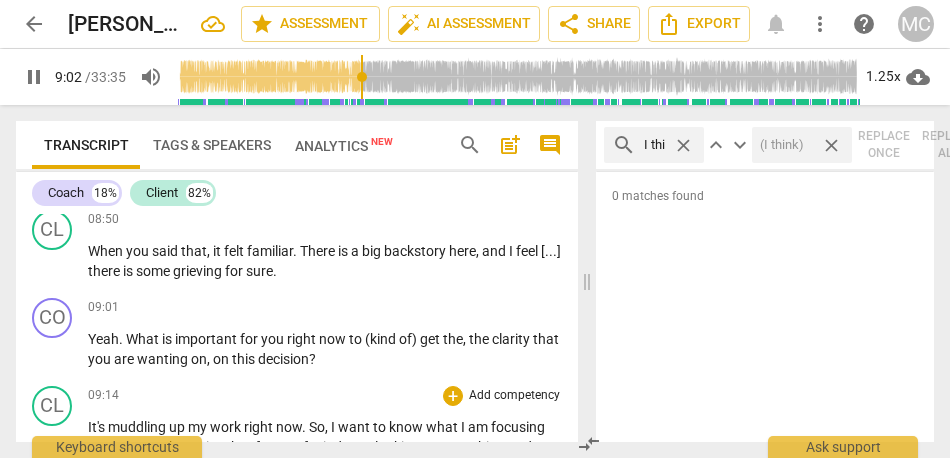 scroll, scrollTop: 2858, scrollLeft: 0, axis: vertical 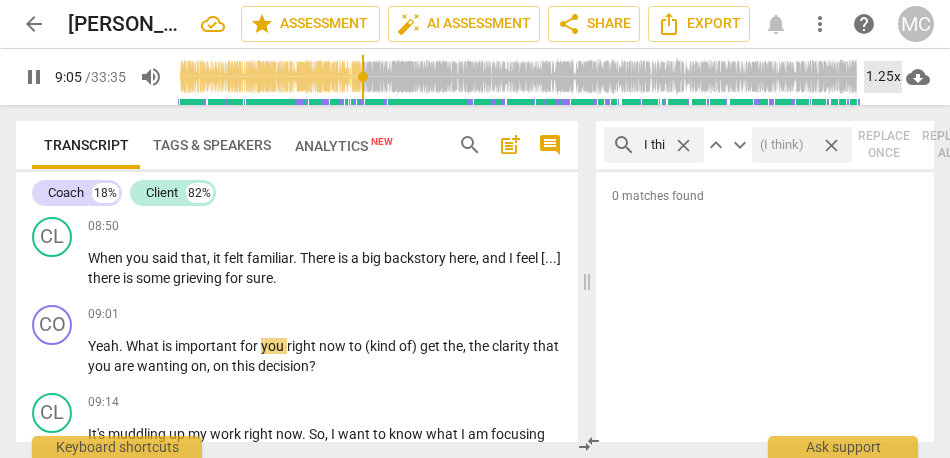 click on "1.25x" at bounding box center [883, 77] 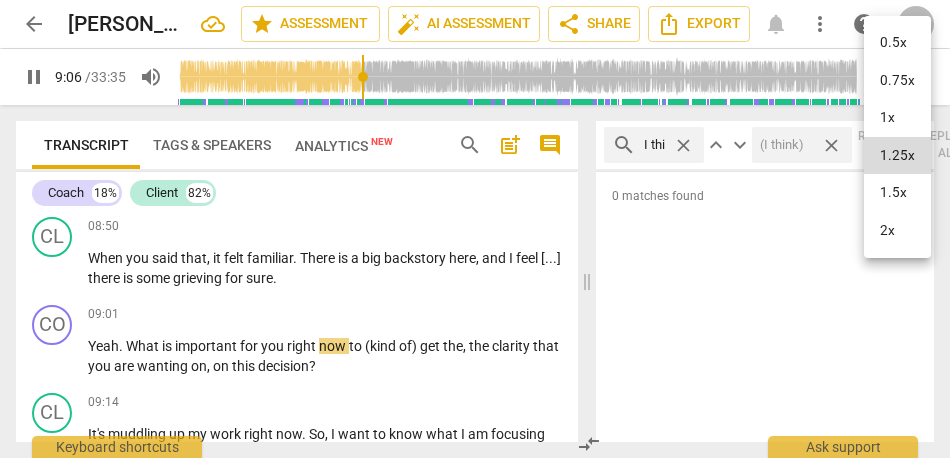 click on "1.5x" at bounding box center (897, 193) 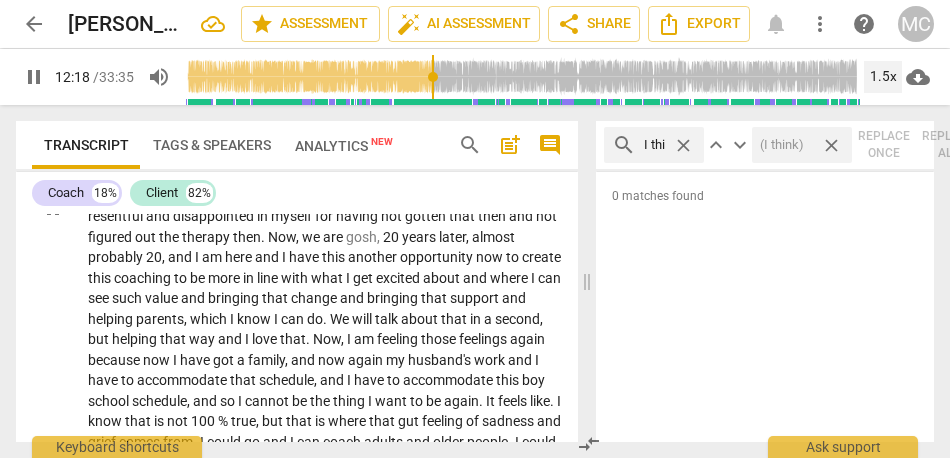 scroll, scrollTop: 3808, scrollLeft: 0, axis: vertical 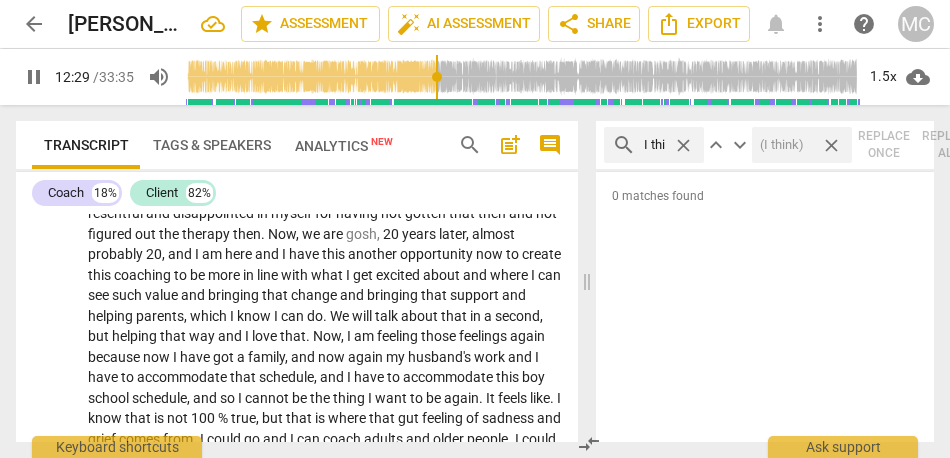 click on "we" at bounding box center (312, 234) 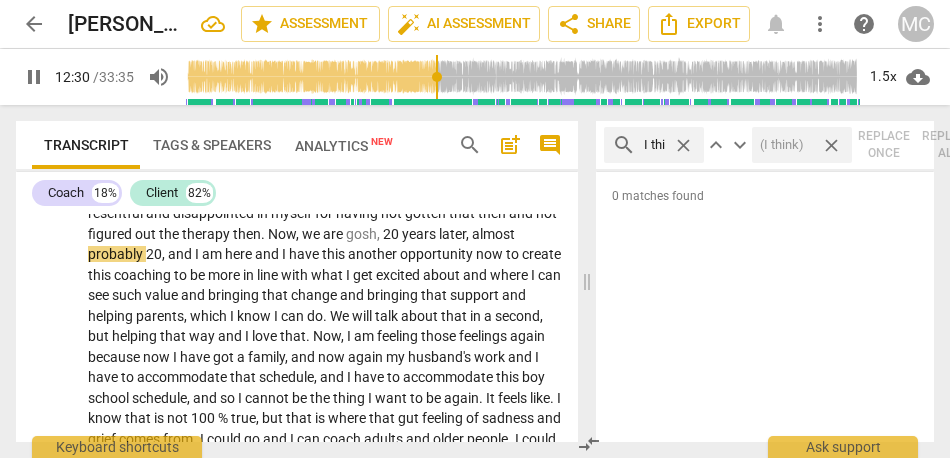 click on "we" at bounding box center (312, 234) 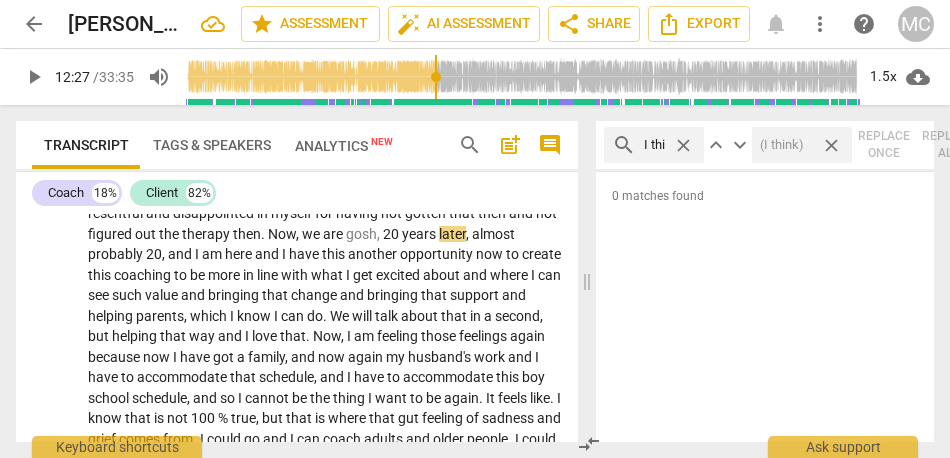 click on "," at bounding box center [469, 234] 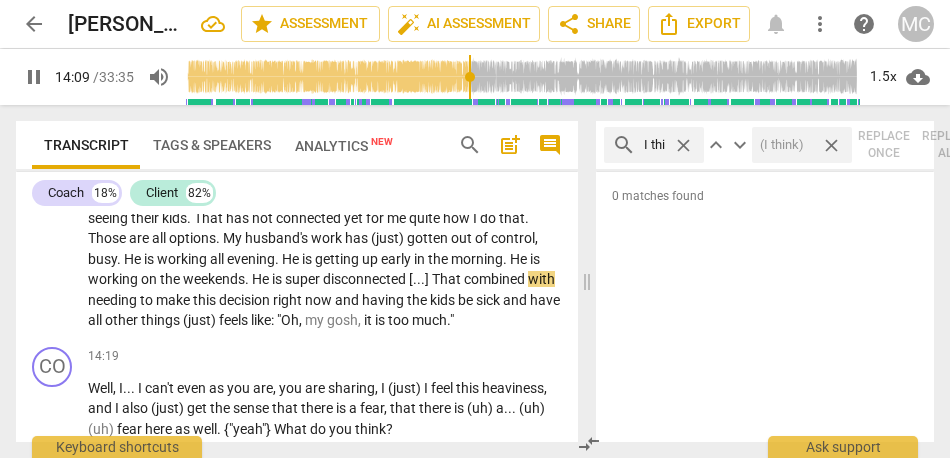 scroll, scrollTop: 4070, scrollLeft: 0, axis: vertical 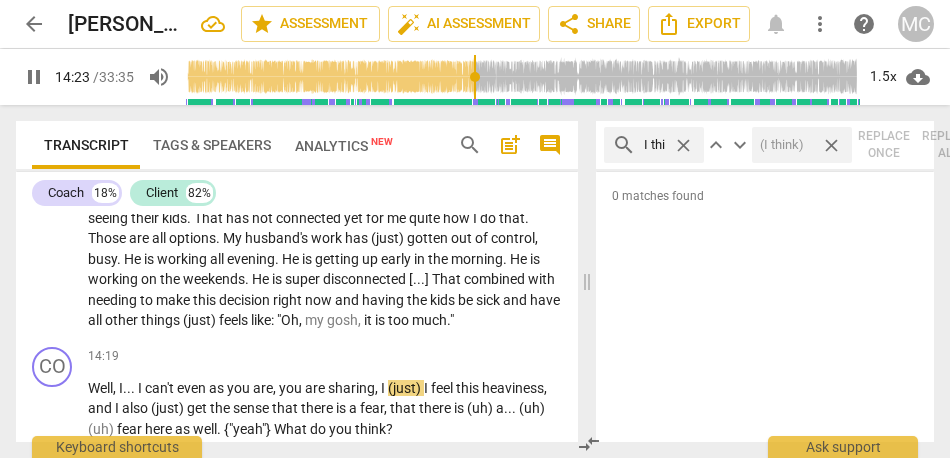 click on "feels" at bounding box center [235, 320] 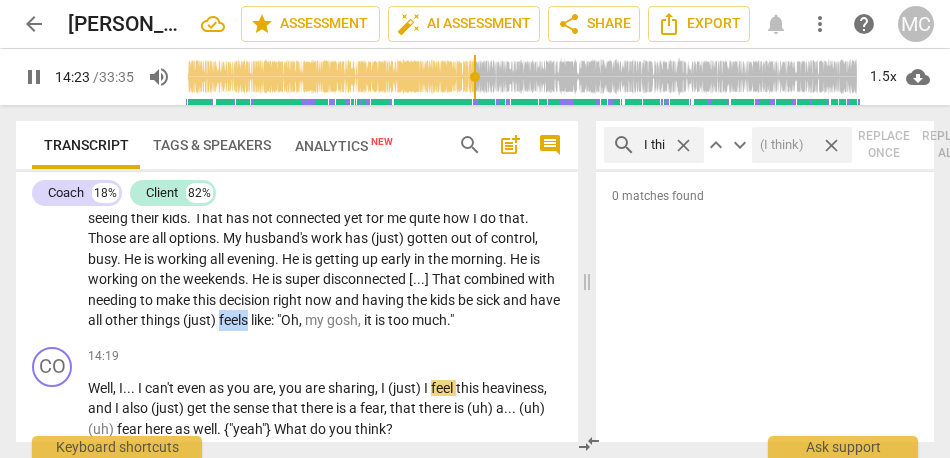 click on "feels" at bounding box center (235, 320) 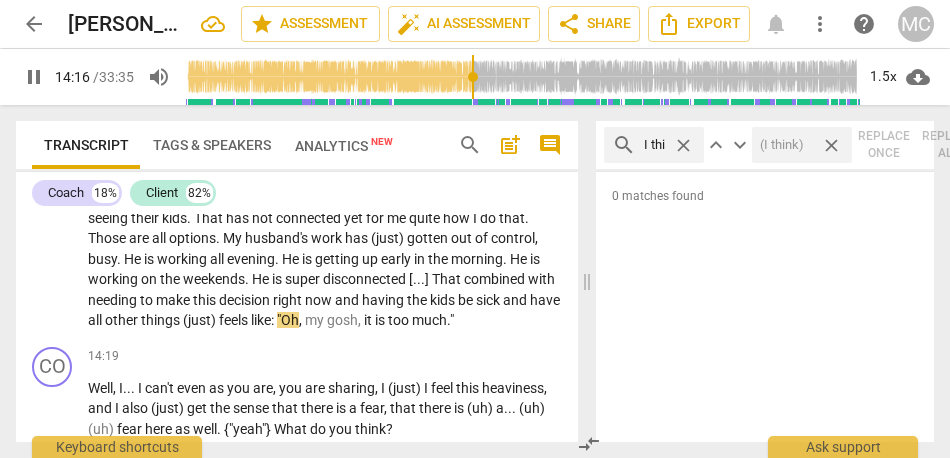 scroll, scrollTop: 4193, scrollLeft: 0, axis: vertical 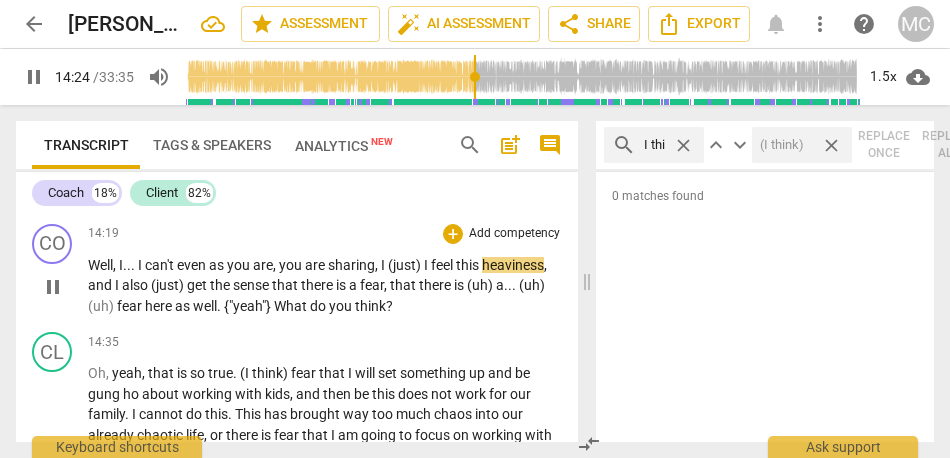click on "Well" at bounding box center [100, 265] 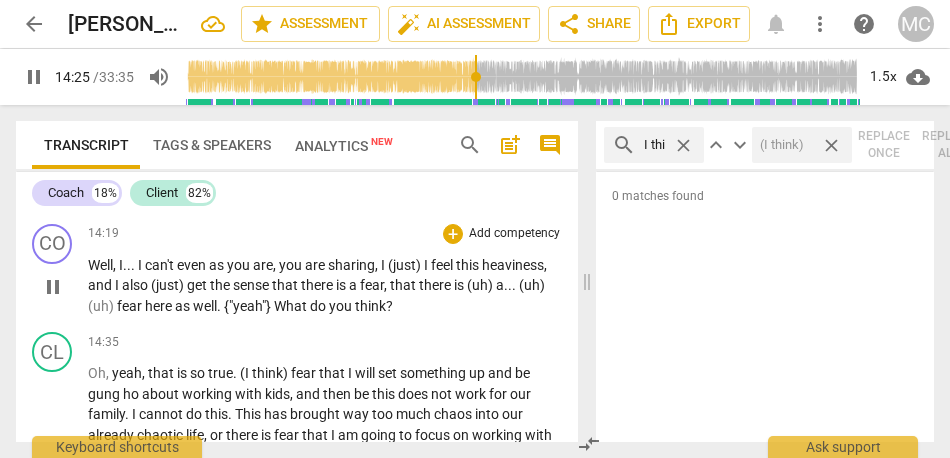 type on "866" 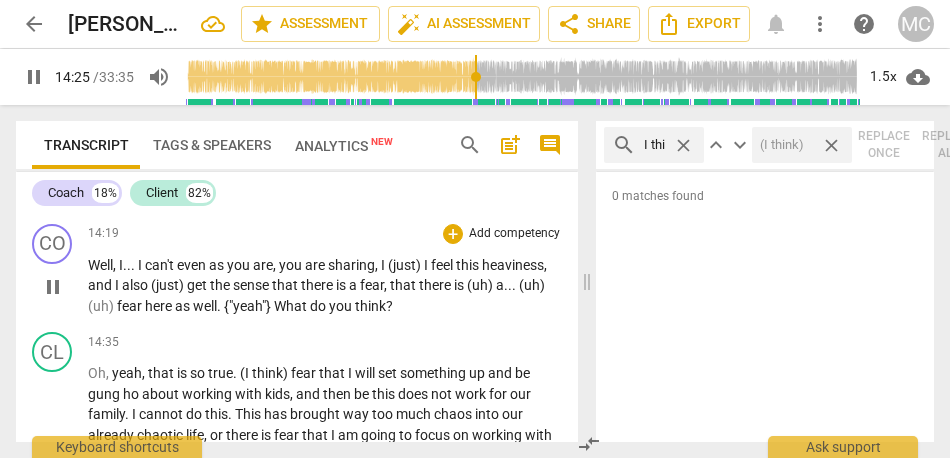 type 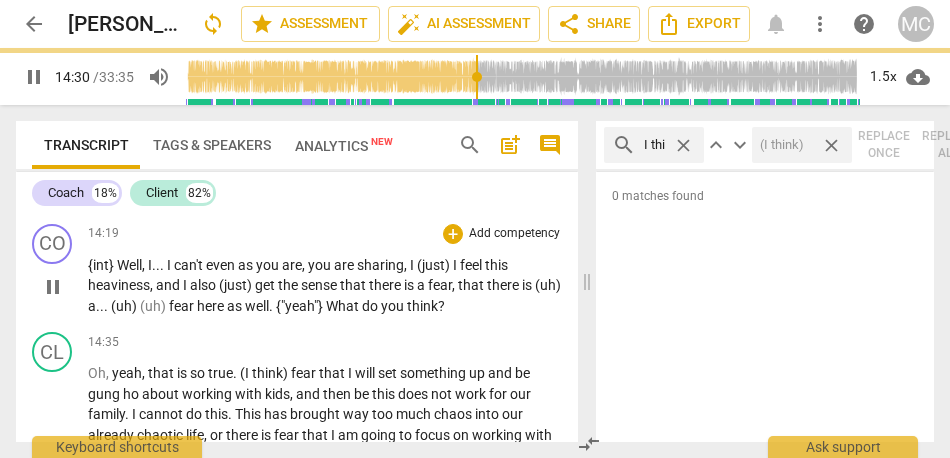click on "What" at bounding box center [344, 306] 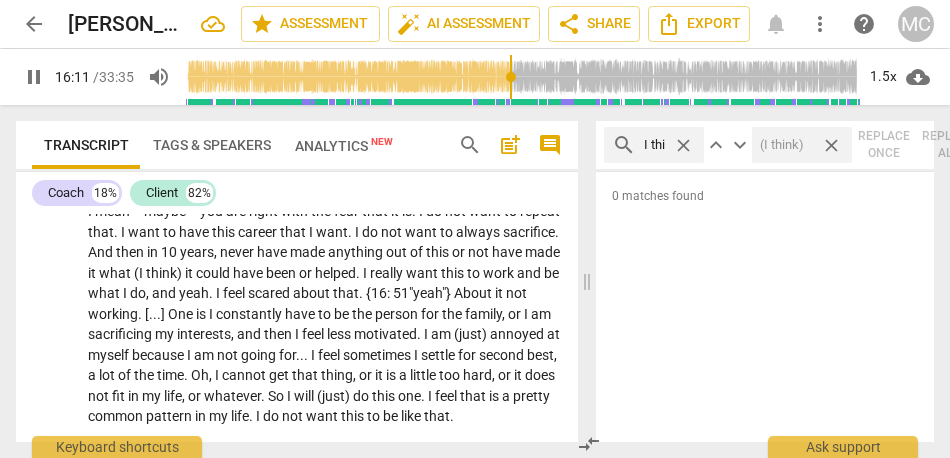 scroll, scrollTop: 5031, scrollLeft: 0, axis: vertical 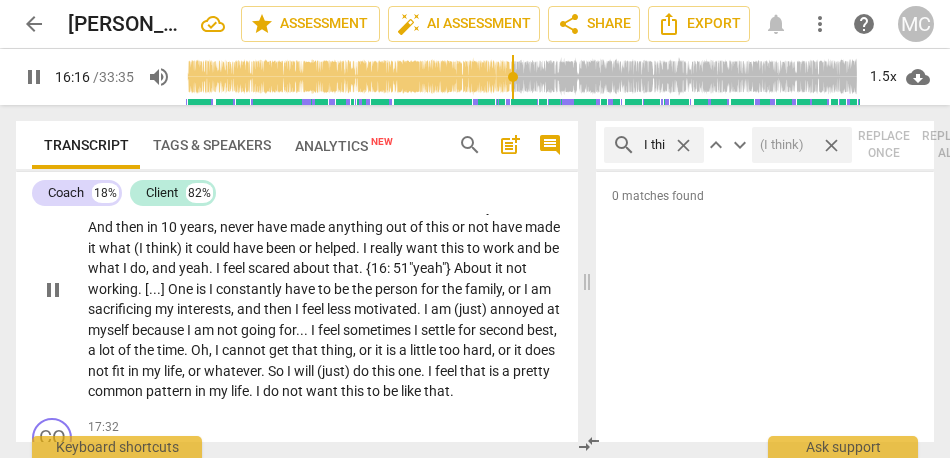 click on "51"yeah"}" at bounding box center (423, 268) 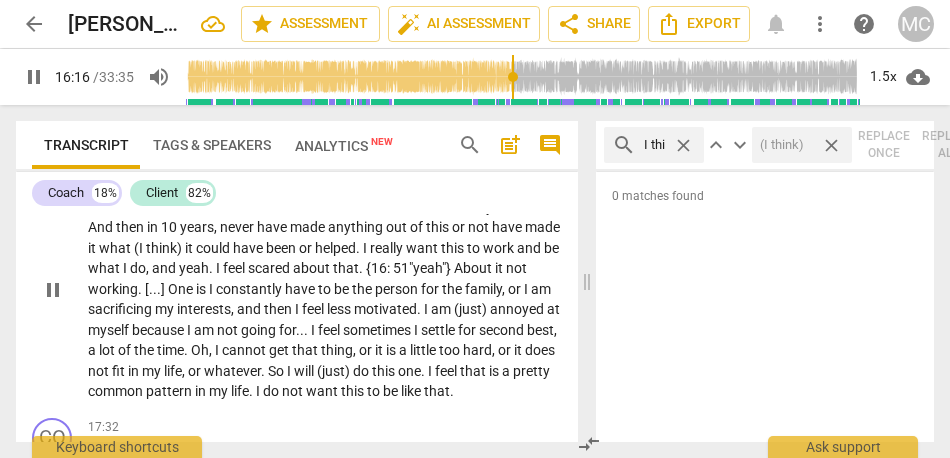 type on "977" 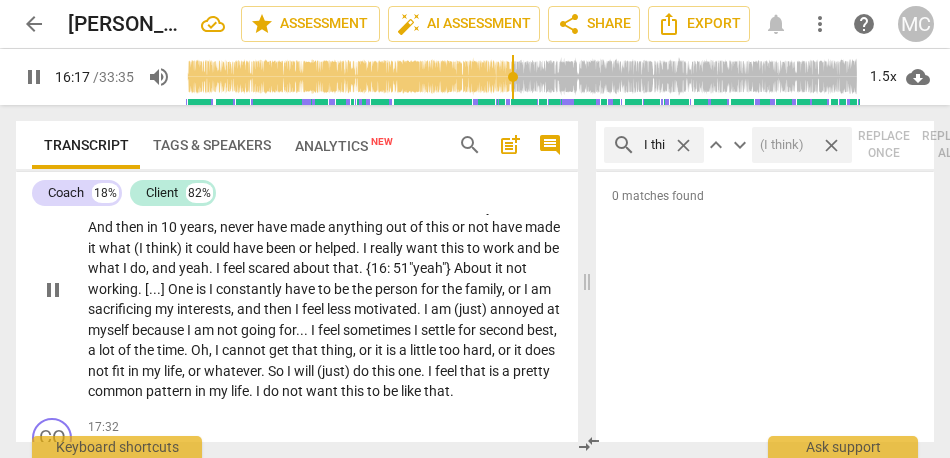 type 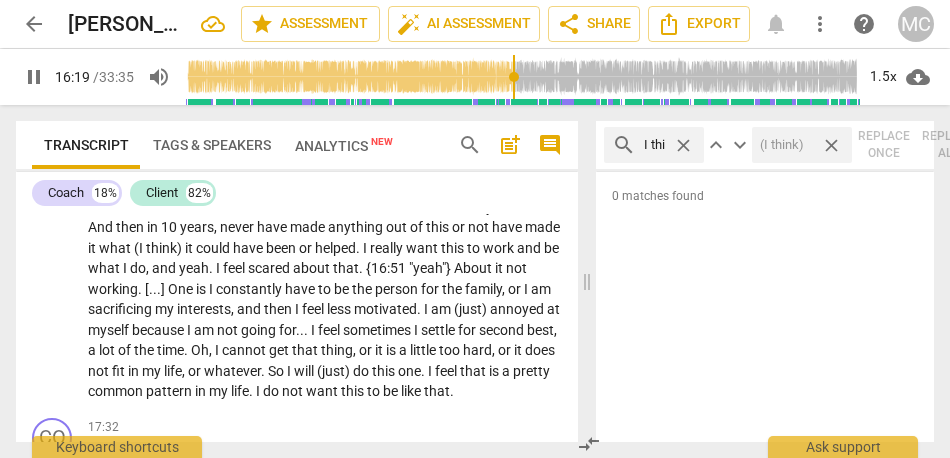 click on "0 matches found" at bounding box center [765, 307] 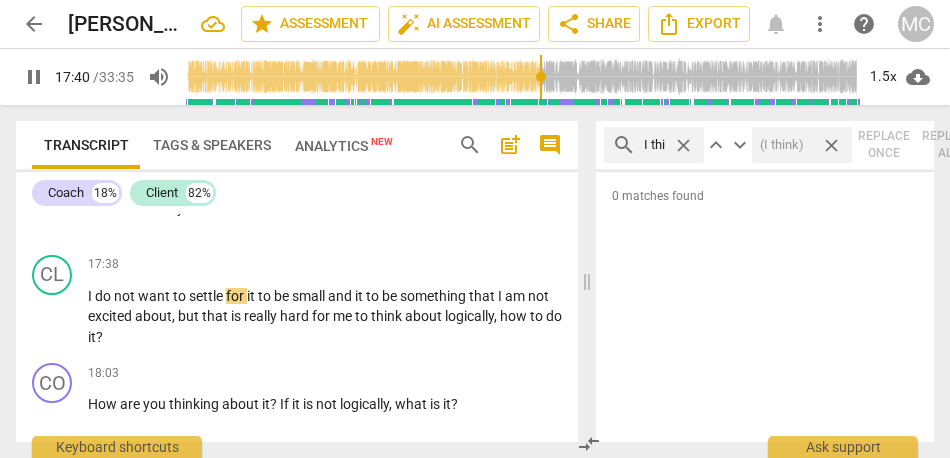 scroll, scrollTop: 5344, scrollLeft: 0, axis: vertical 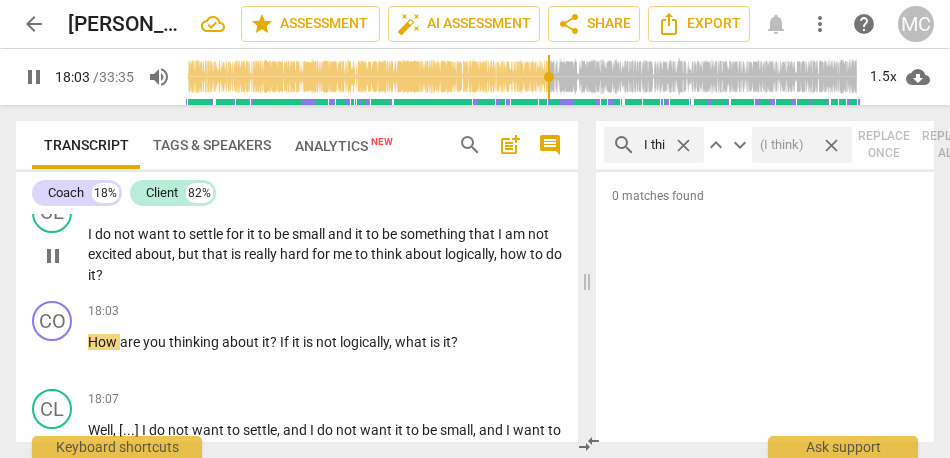 click on "how" at bounding box center (515, 254) 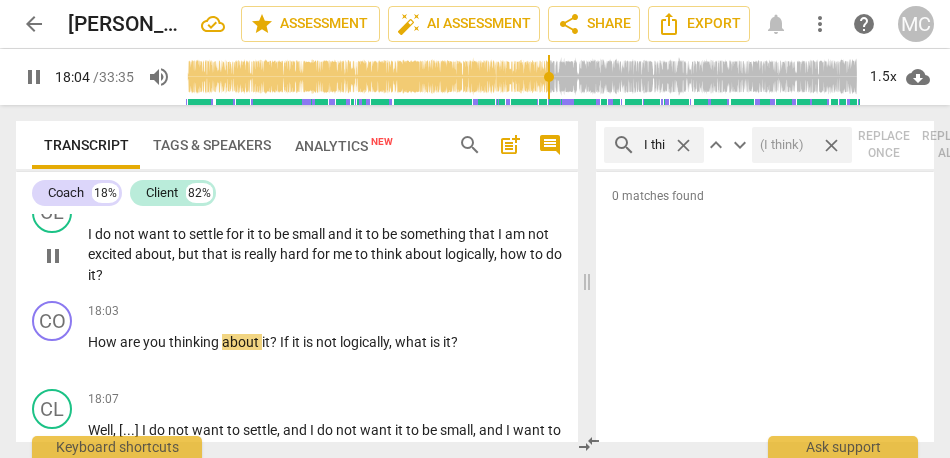 type on "1085" 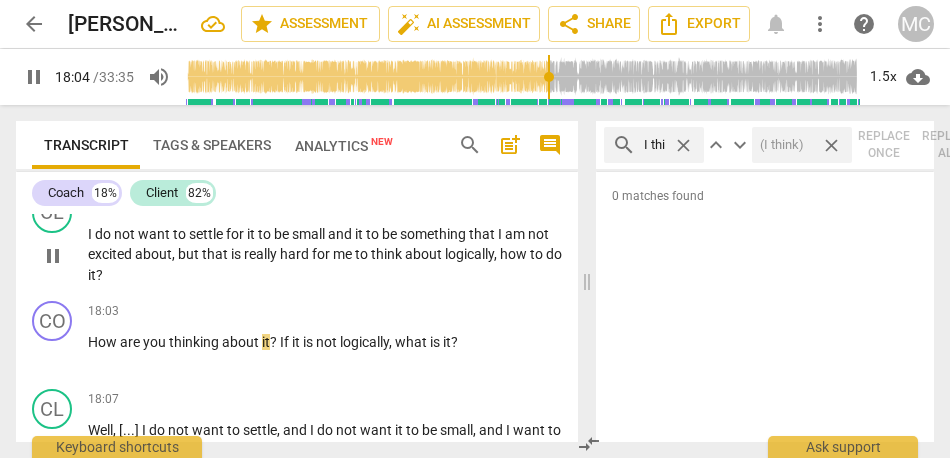type 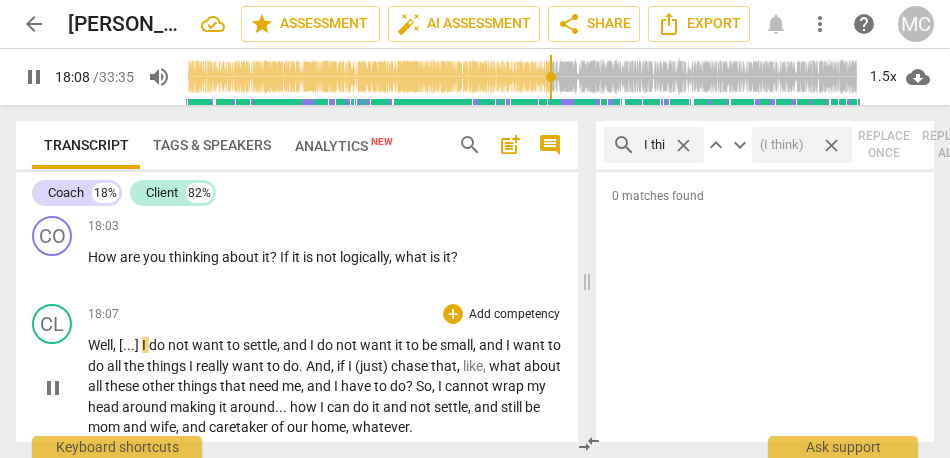 scroll, scrollTop: 5427, scrollLeft: 0, axis: vertical 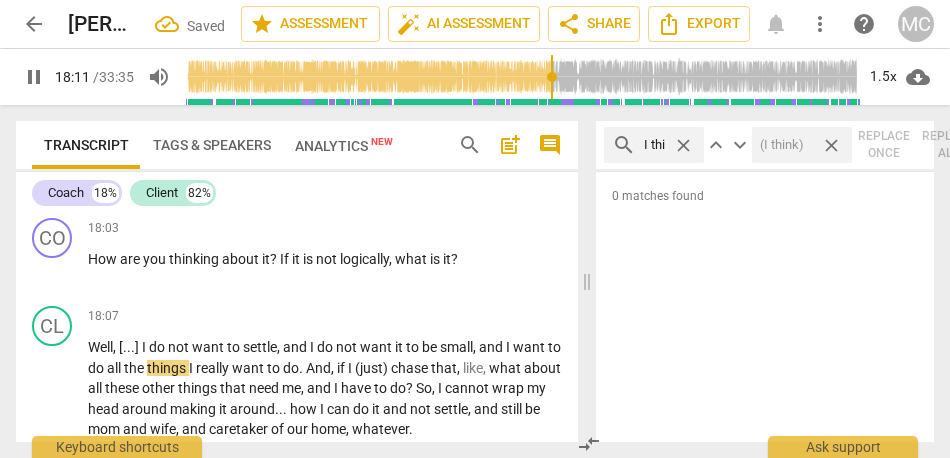 click on "?" at bounding box center [224, 192] 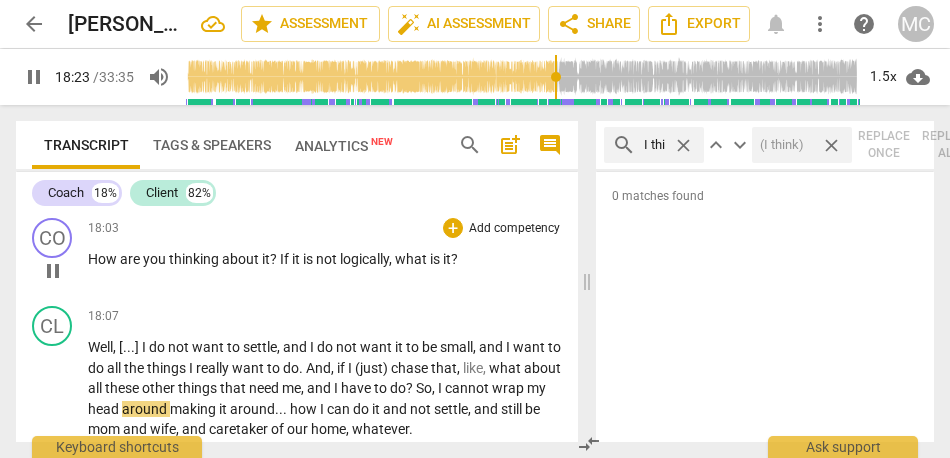 click on "If" at bounding box center (286, 259) 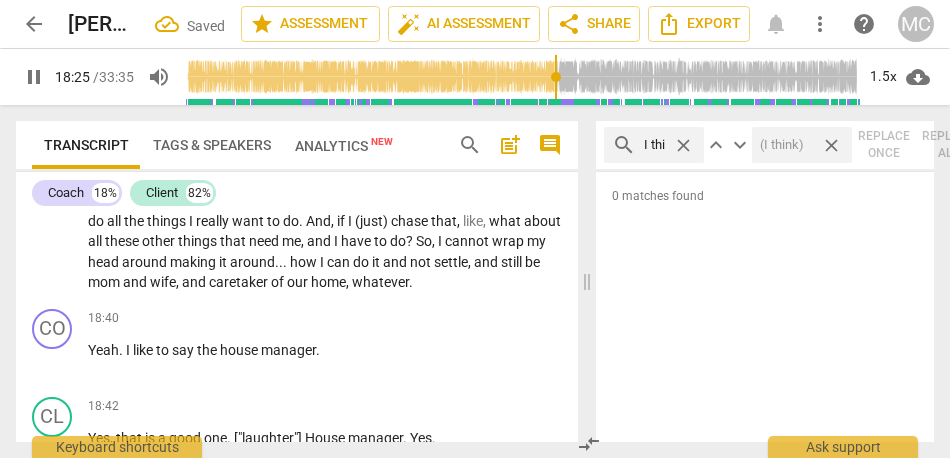 scroll, scrollTop: 5559, scrollLeft: 0, axis: vertical 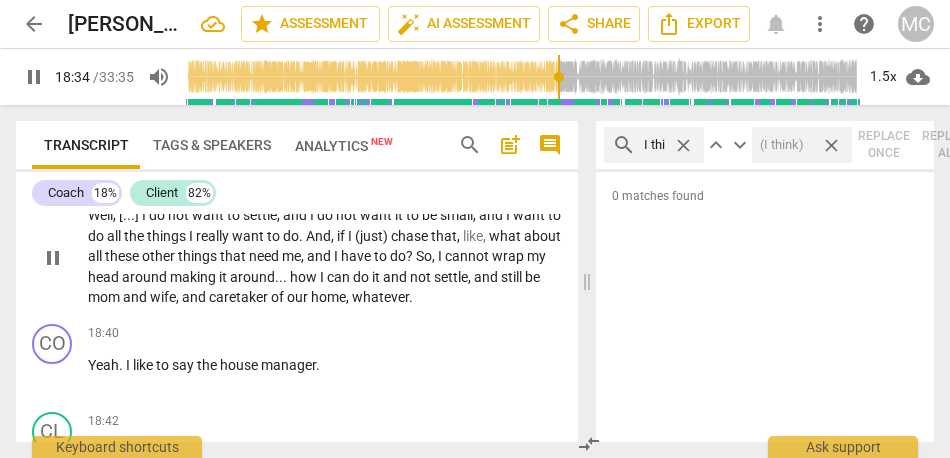 click on "And" at bounding box center (318, 236) 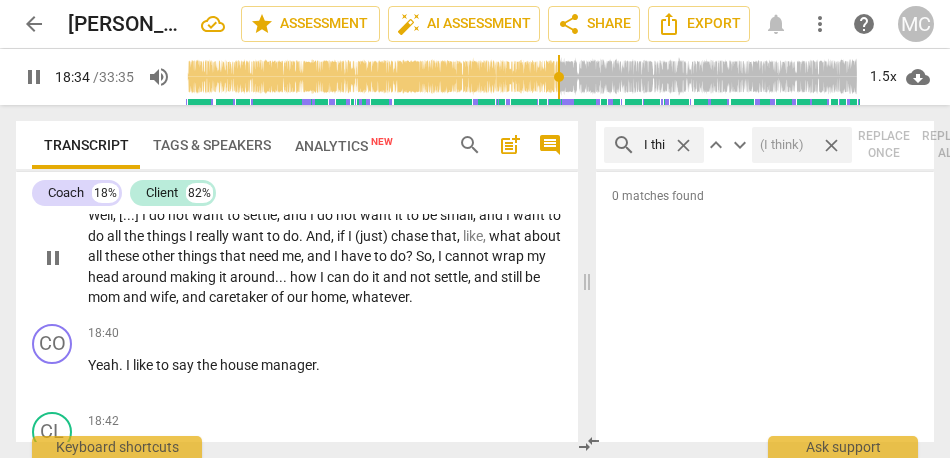 type 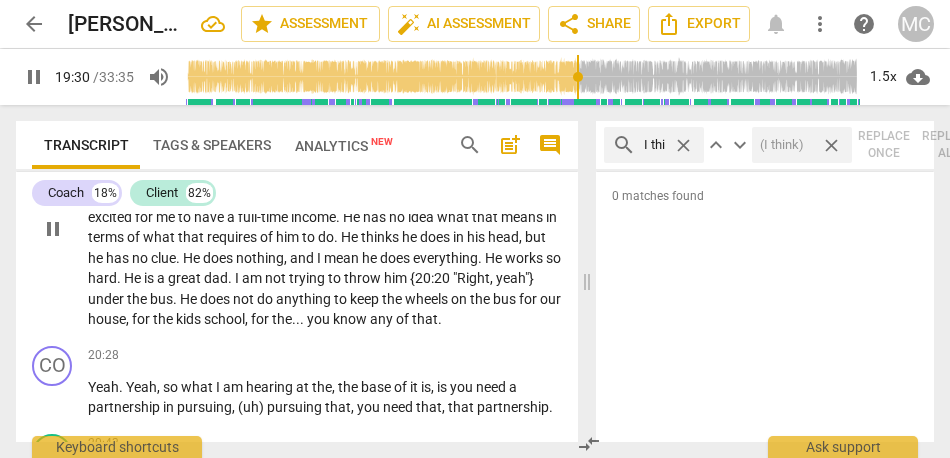 scroll, scrollTop: 6311, scrollLeft: 0, axis: vertical 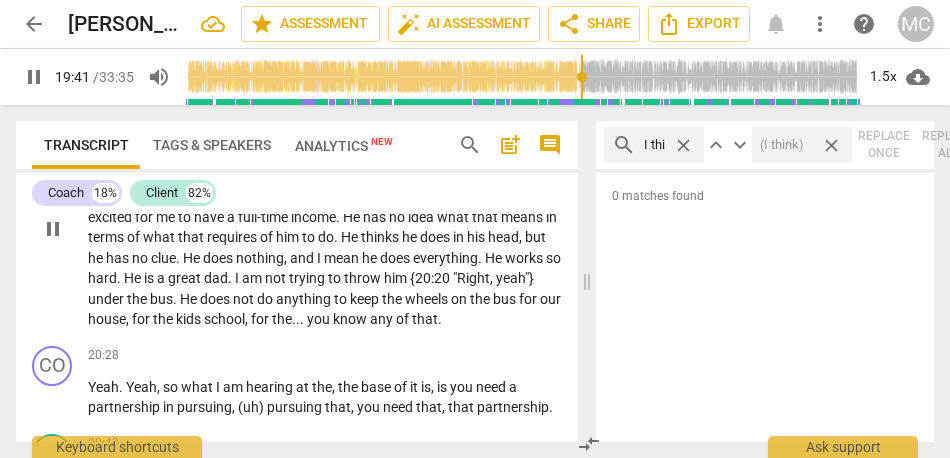 click on "myself" at bounding box center [144, 155] 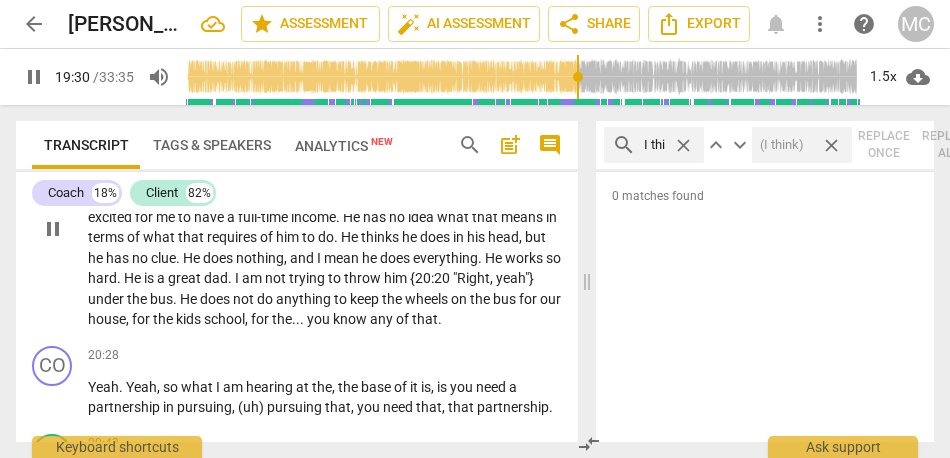 click on "I" at bounding box center [198, 155] 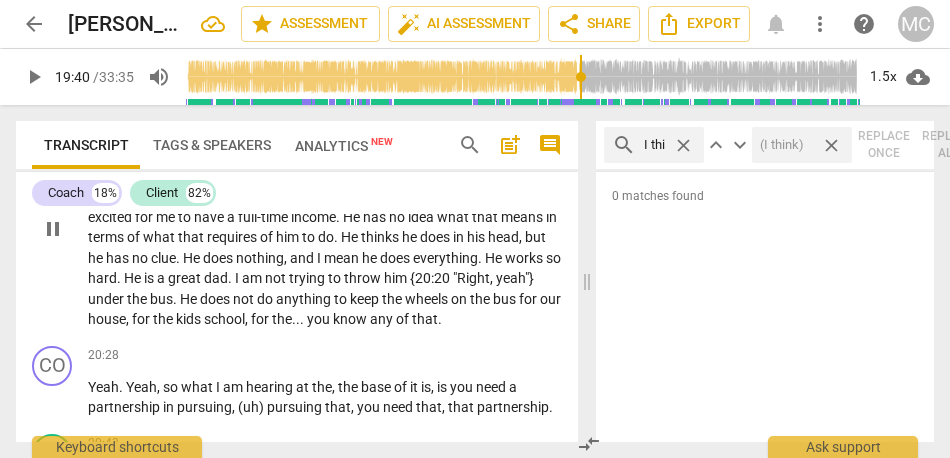 type on "1181" 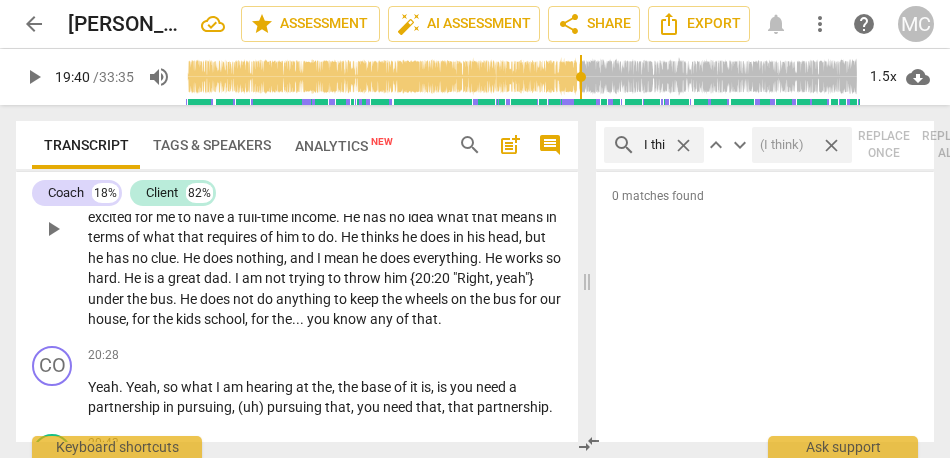 click on "]" at bounding box center (191, 155) 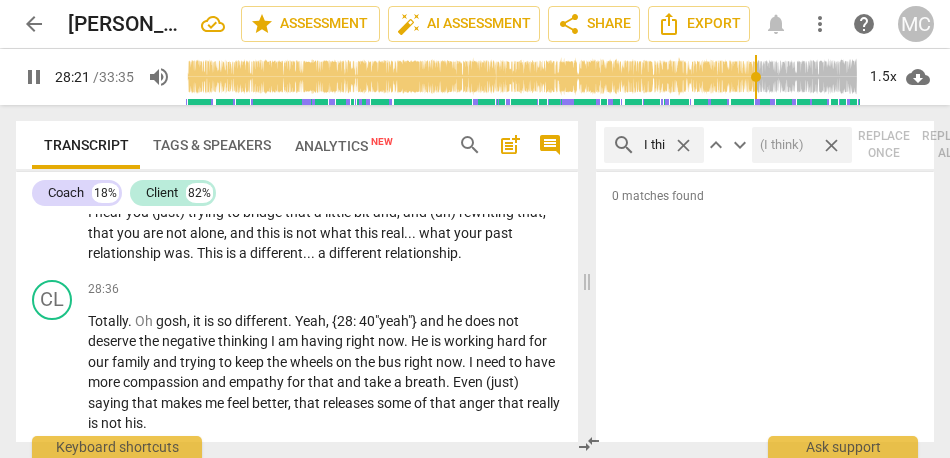scroll, scrollTop: 8911, scrollLeft: 0, axis: vertical 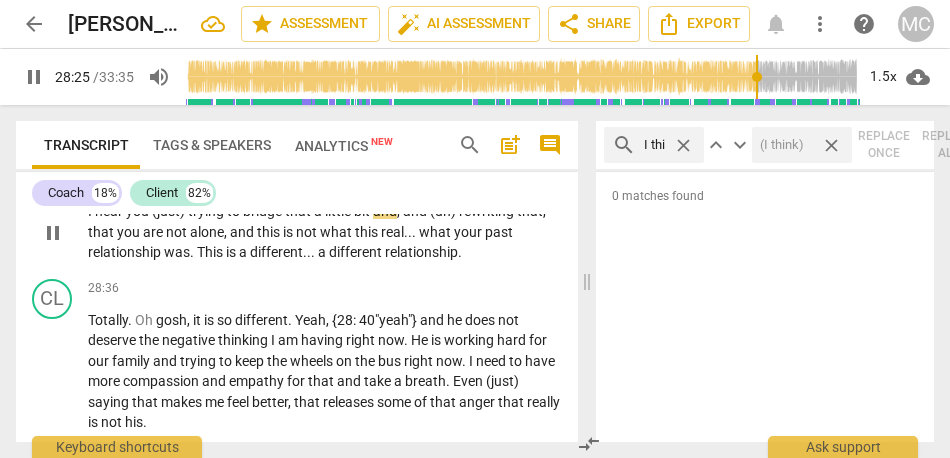 click on "hear" at bounding box center (110, 211) 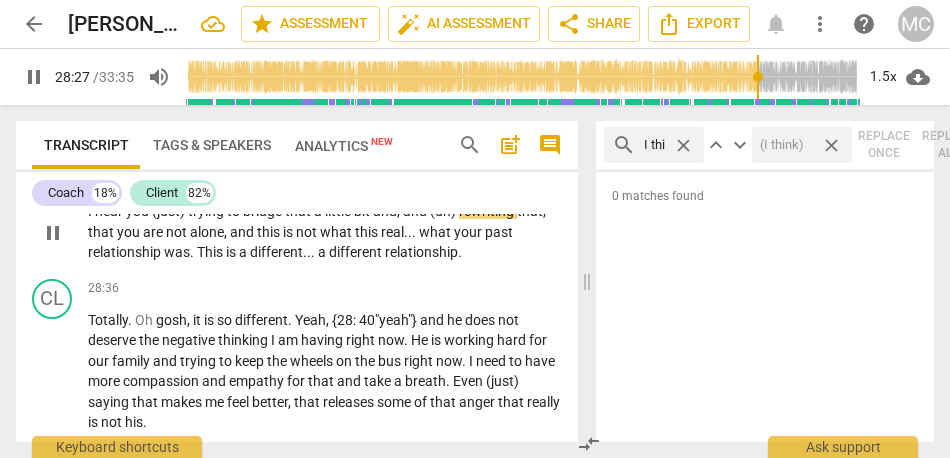 type on "1708" 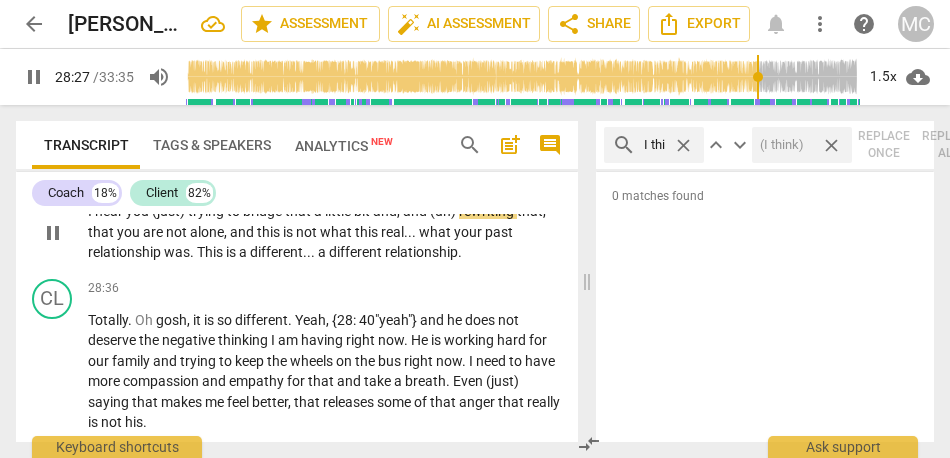 type 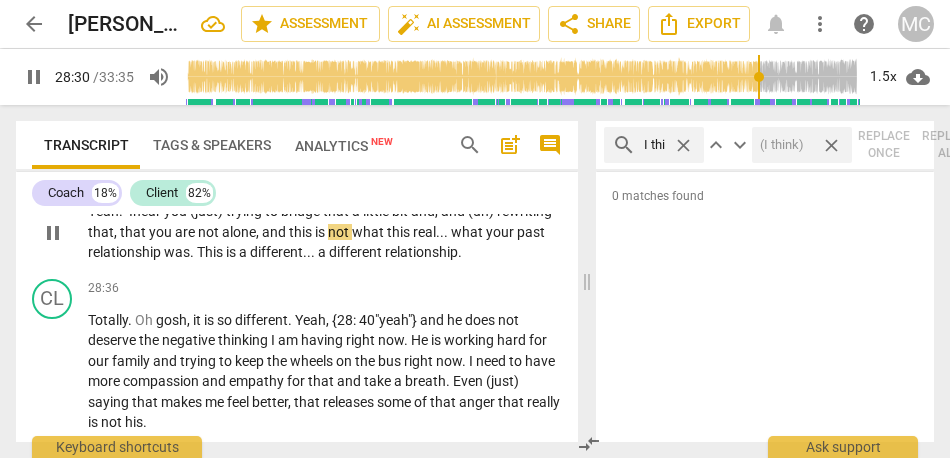 click on "Yeah.  I  hear   you   (just)   trying   to   bridge   that   a   little   bit   and ,   and   (uh)   rewriting   that ,   that   you   are   not   alone ,   and   this   is   not   what   this   real . . .   what   your   past   relationship   was .   This   is   a   different . . .   a   different   relationship ." at bounding box center [325, 232] 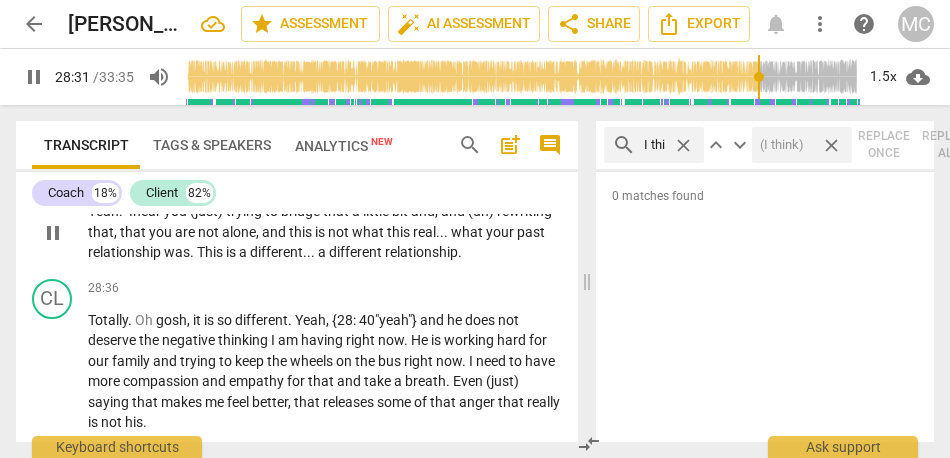 click on "28:22 + Add competency keyboard_arrow_right" at bounding box center [325, 180] 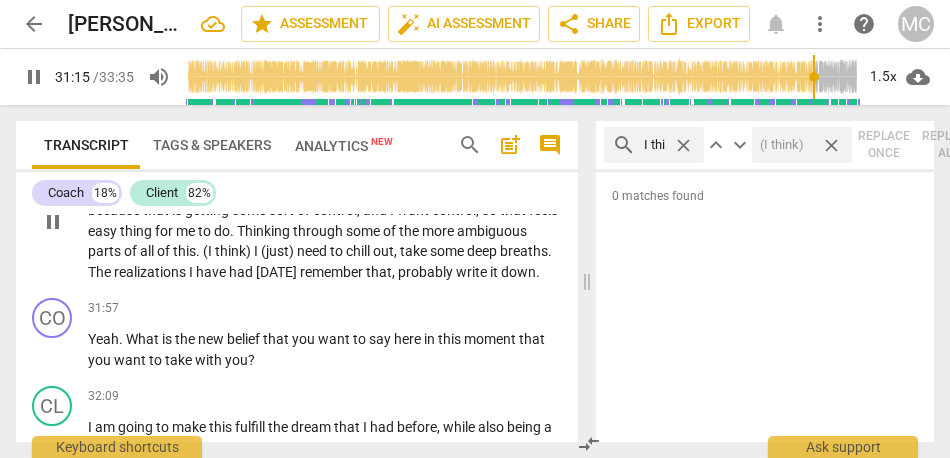 scroll, scrollTop: 9858, scrollLeft: 0, axis: vertical 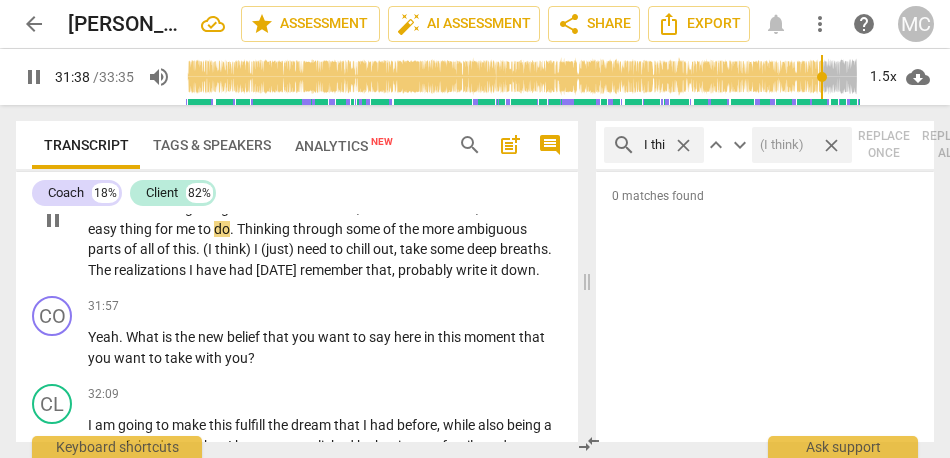 click on "thing" at bounding box center [137, 229] 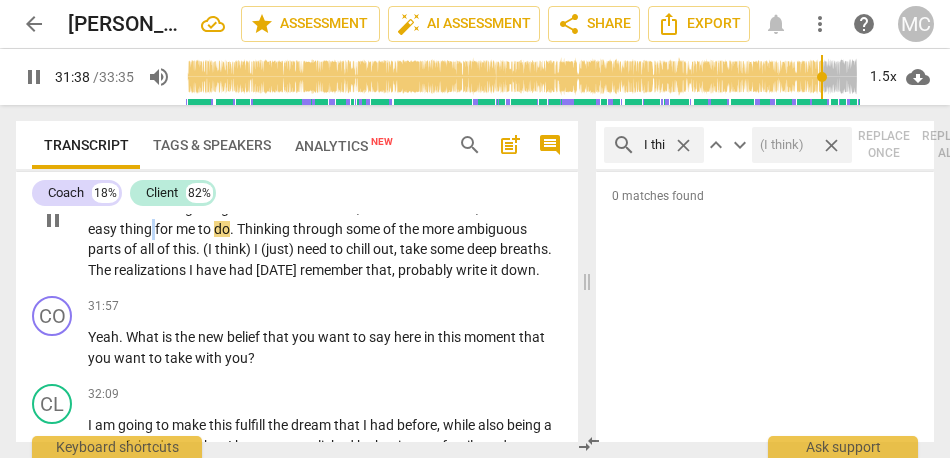 click on "thing" at bounding box center (137, 229) 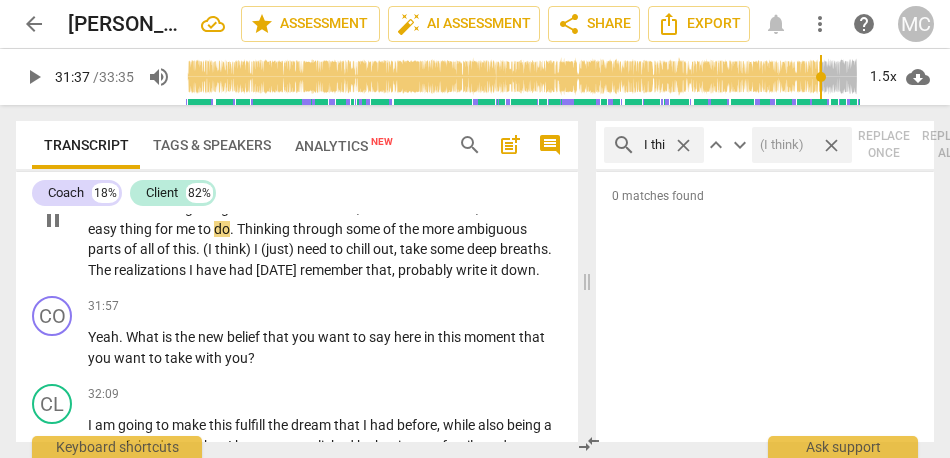 click on "." at bounding box center [233, 229] 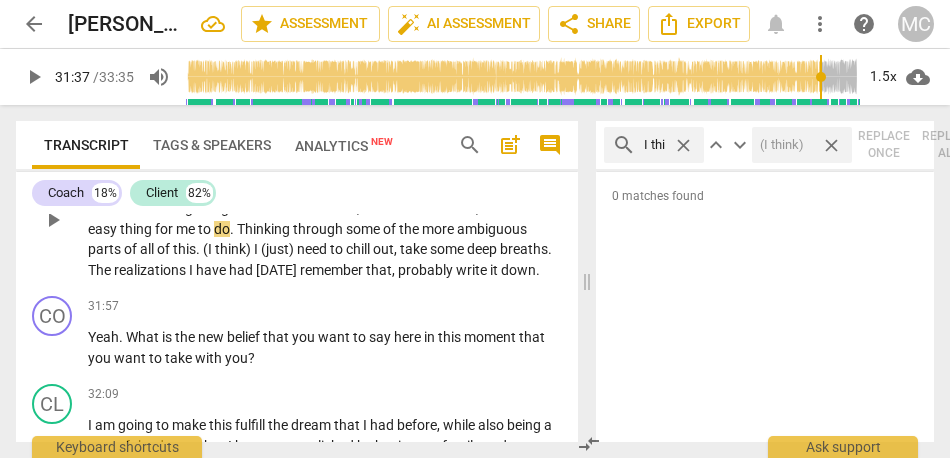 type 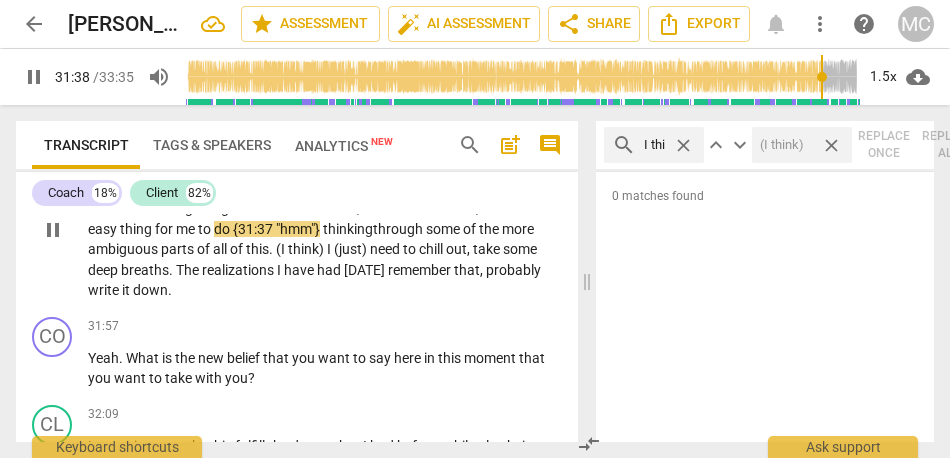 click on "ambiguous" at bounding box center (124, 249) 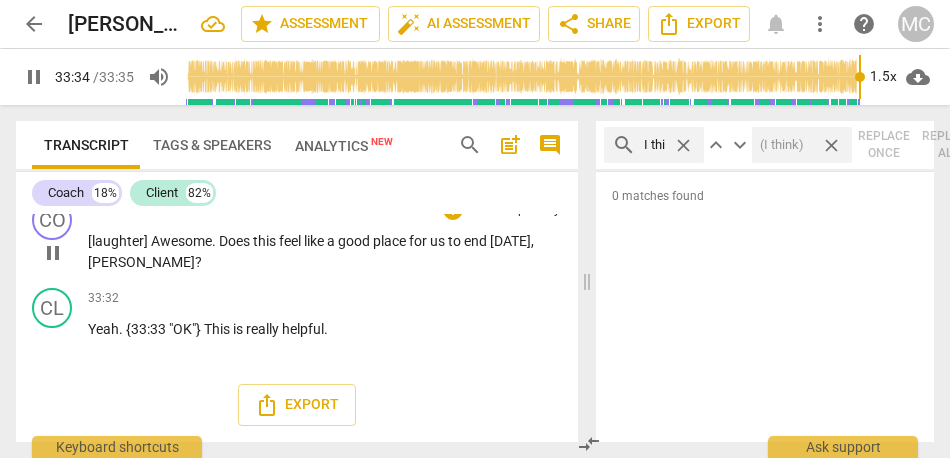 scroll, scrollTop: 10686, scrollLeft: 0, axis: vertical 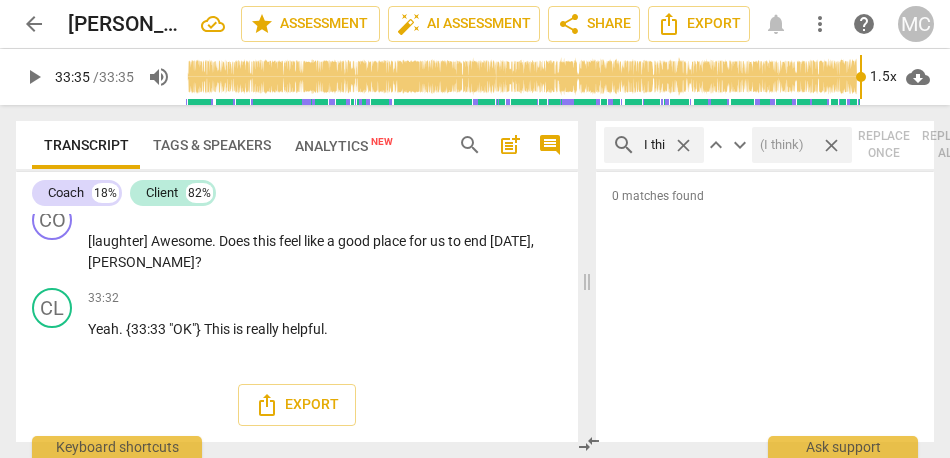 type on "2015" 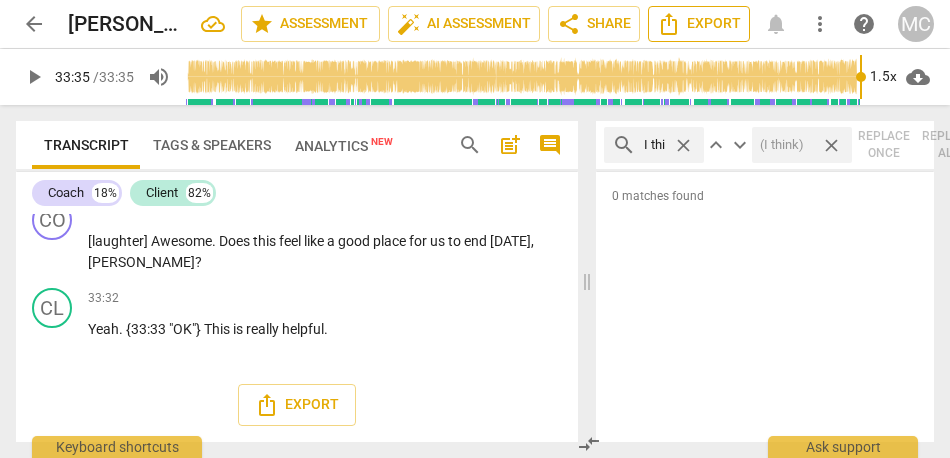 click on "Export" at bounding box center (699, 24) 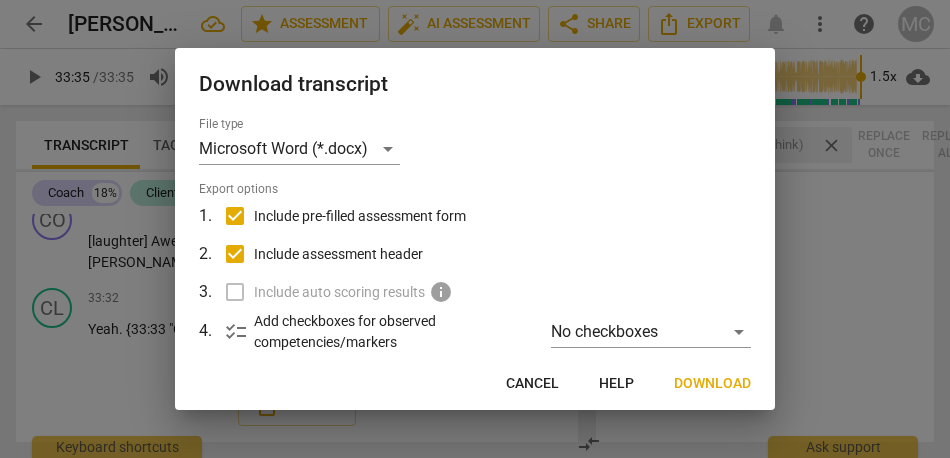 click on "Download transcript File type Microsoft Word (*.docx) Export options 1 . Include pre-filled assessment form 2 . Include assessment header 3 . Include auto scoring results info 4 . checklist Add checkboxes for observed competencies/markers No checkboxes 5 . Select overall strengths and opportunities 6 . people_alt Export specific notes authors All 7 . Export AI Assessment competencies/markers info 8 . Export non-checked competencies 9 . Show competencies/markers in transcript 10 . Show comments in transcript 11 . people_alt Export specific speakers All Cancel Help Download" at bounding box center (475, 229) 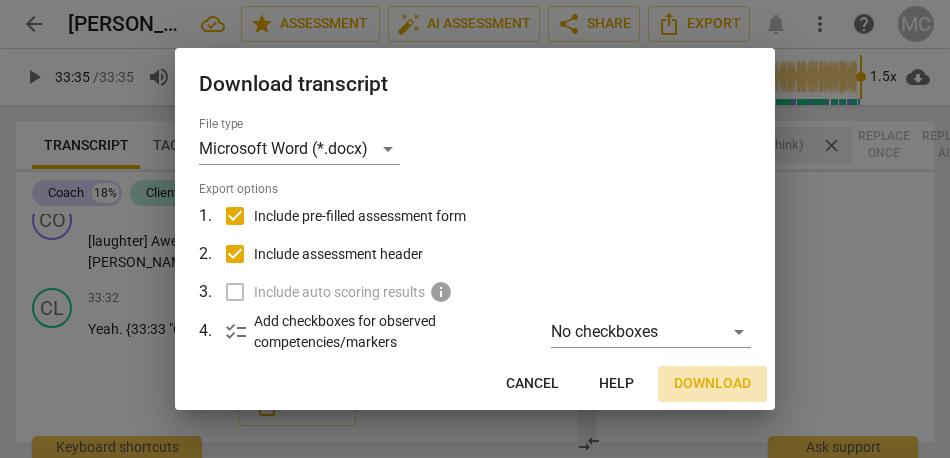 click on "Download" at bounding box center (712, 384) 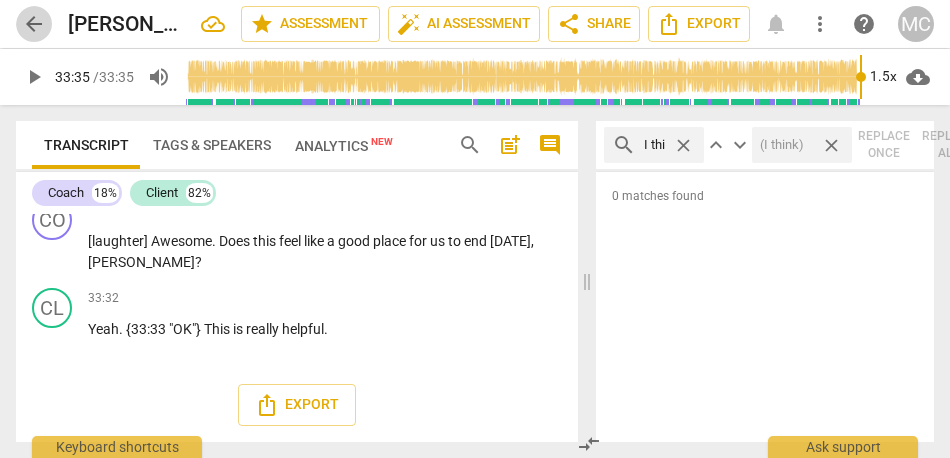 click on "arrow_back" at bounding box center (34, 24) 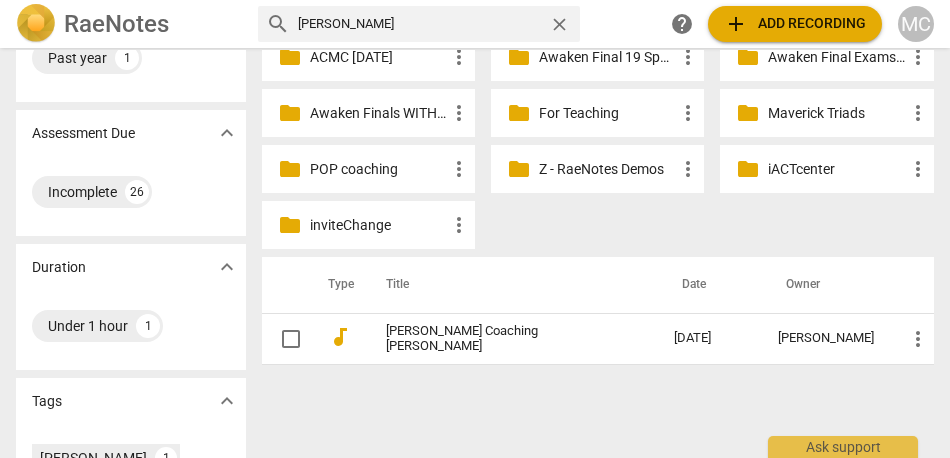 scroll, scrollTop: 228, scrollLeft: 0, axis: vertical 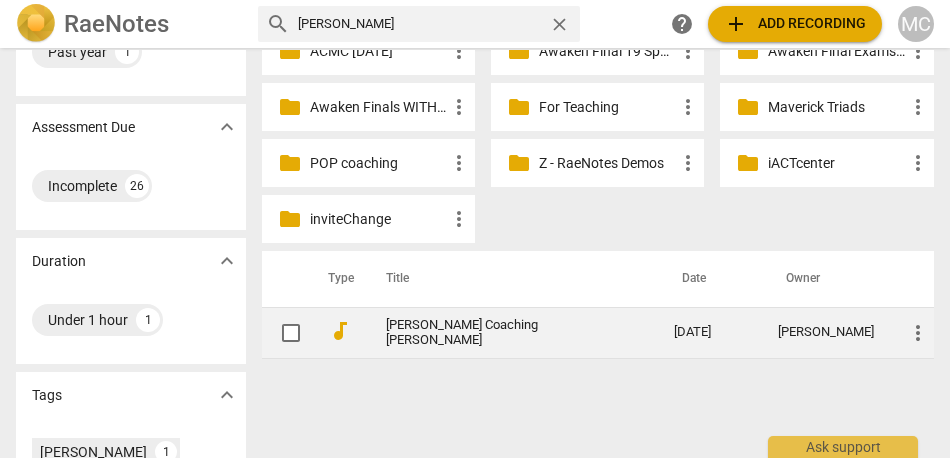 click on "[PERSON_NAME] Coaching [PERSON_NAME]" at bounding box center (494, 333) 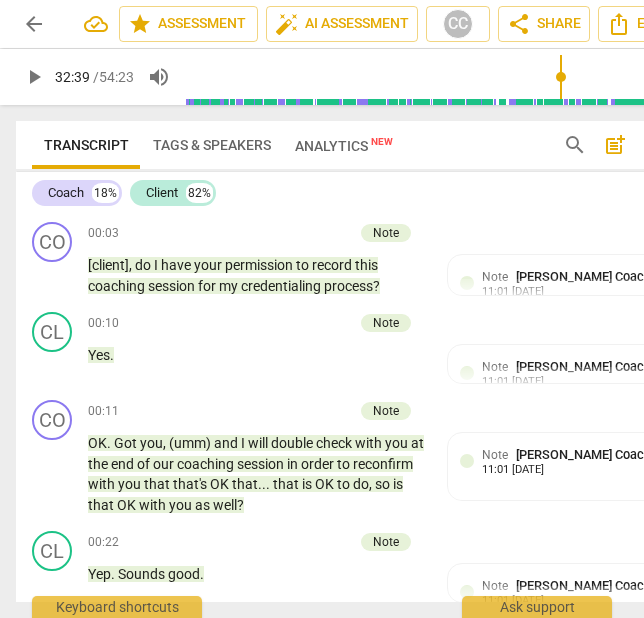 scroll, scrollTop: 0, scrollLeft: 0, axis: both 